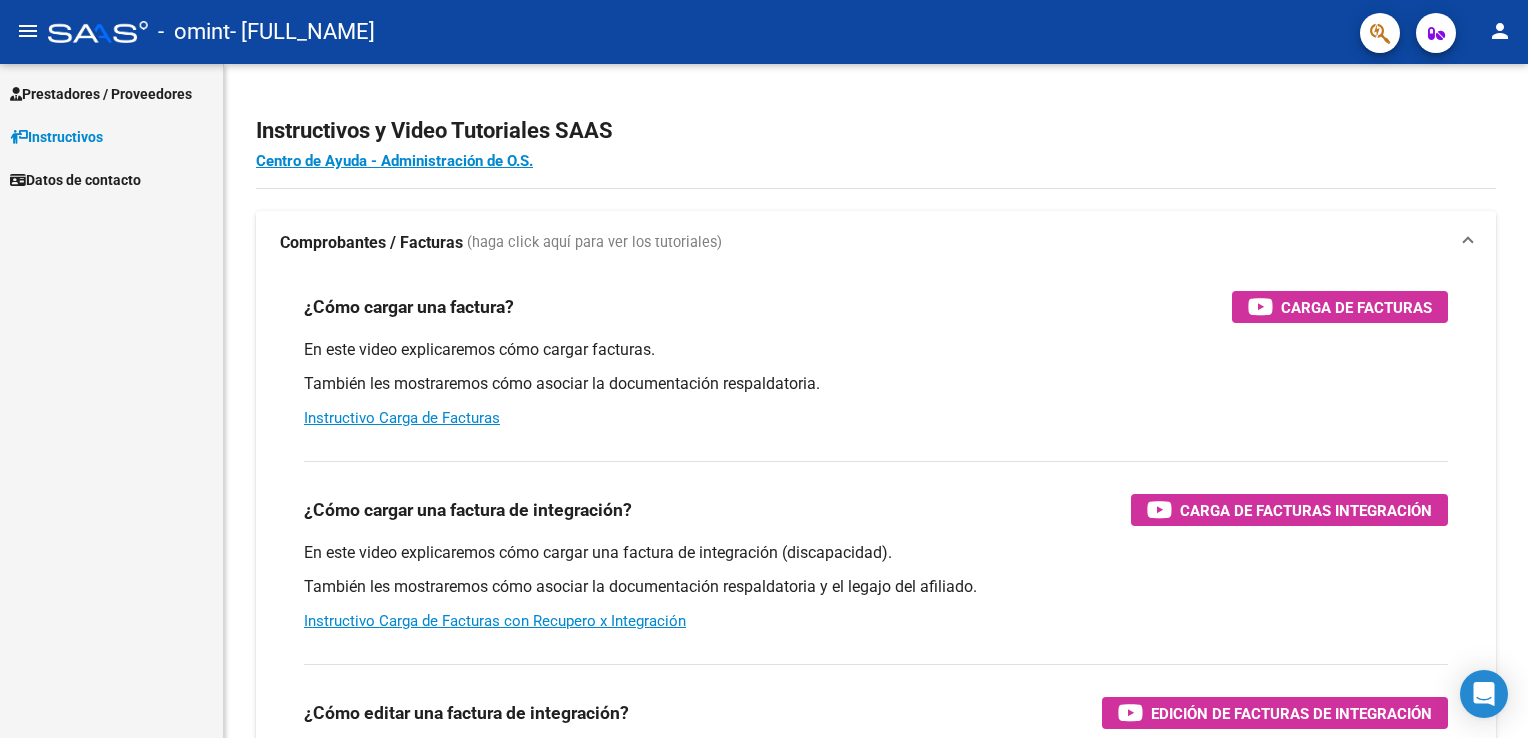 scroll, scrollTop: 0, scrollLeft: 0, axis: both 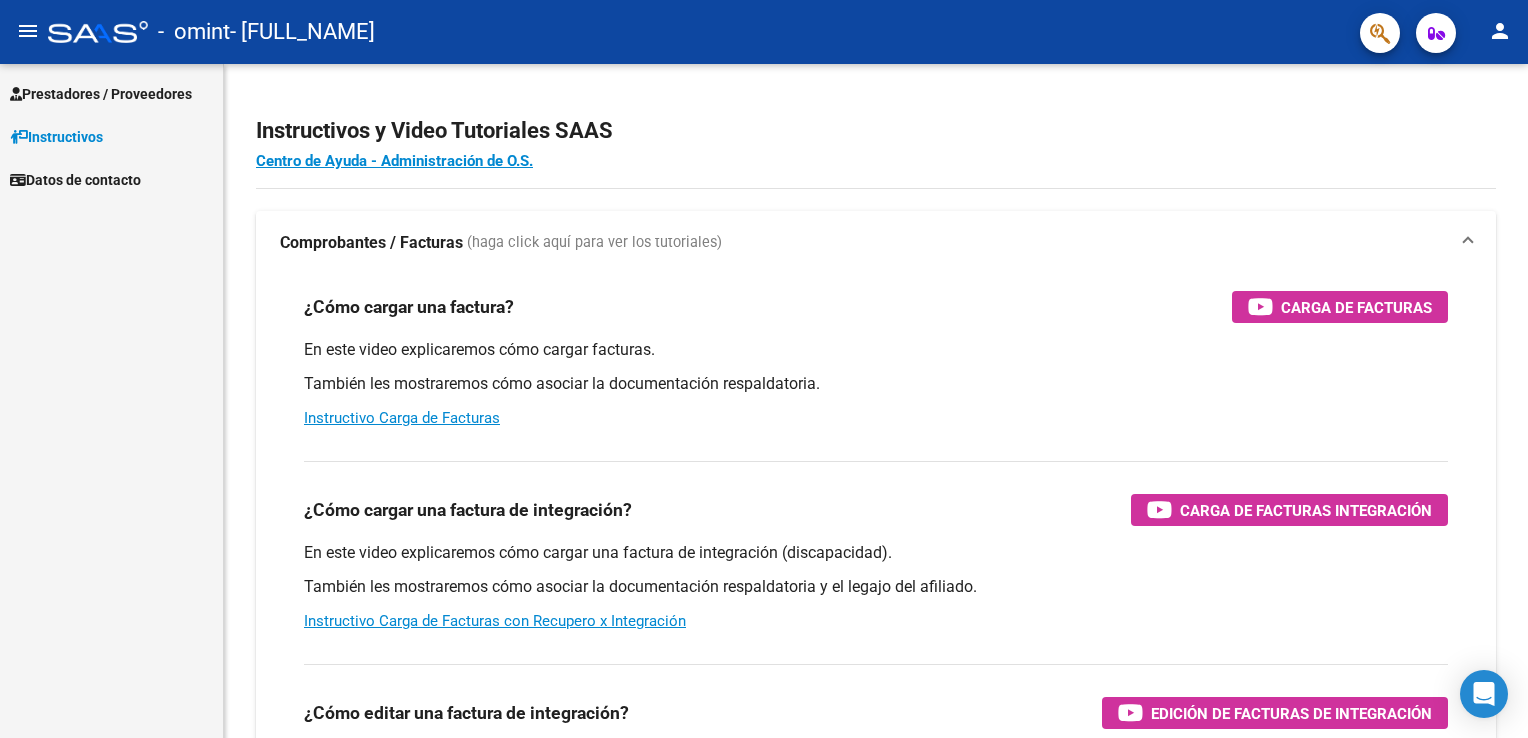 click on "Prestadores / Proveedores" at bounding box center (101, 94) 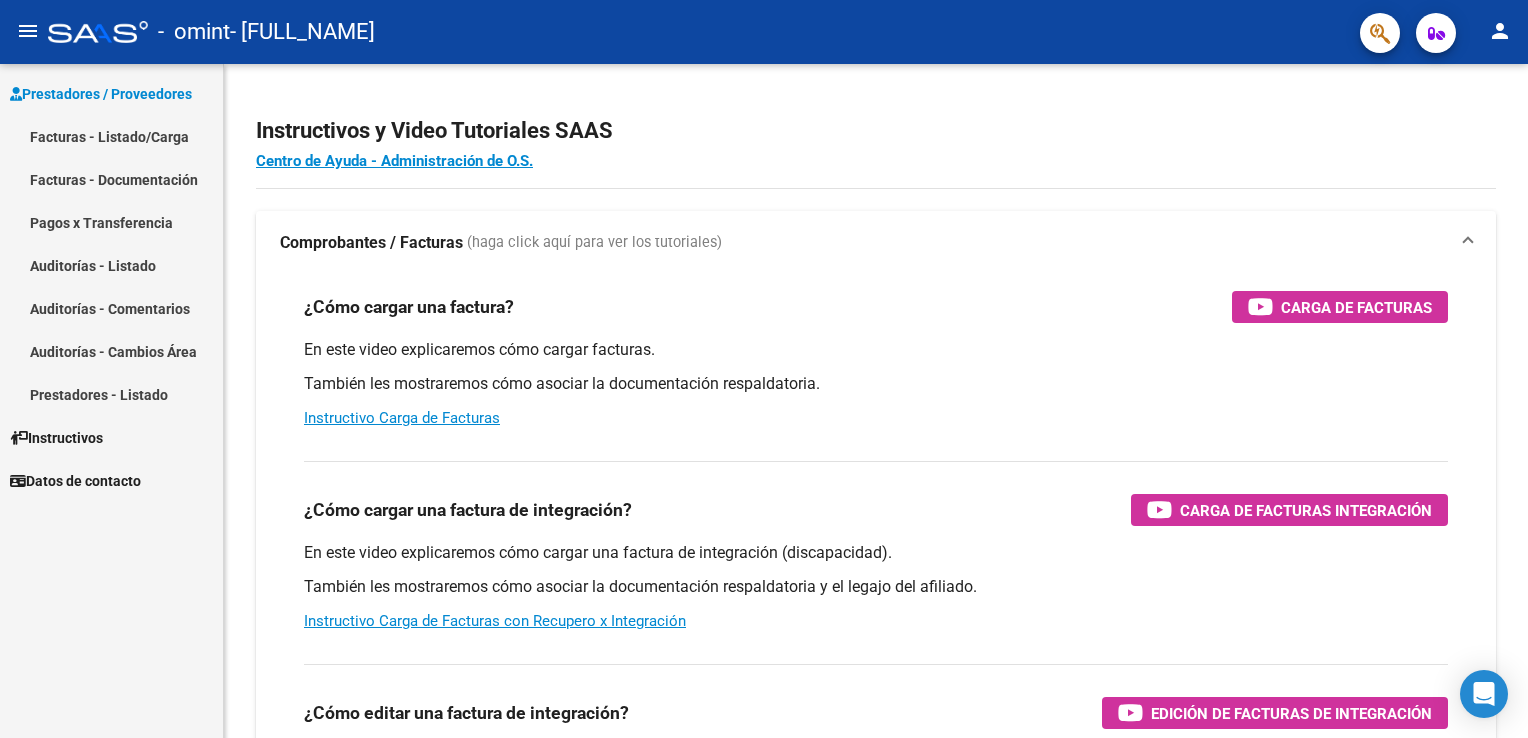 click on "Datos de contacto" at bounding box center (75, 481) 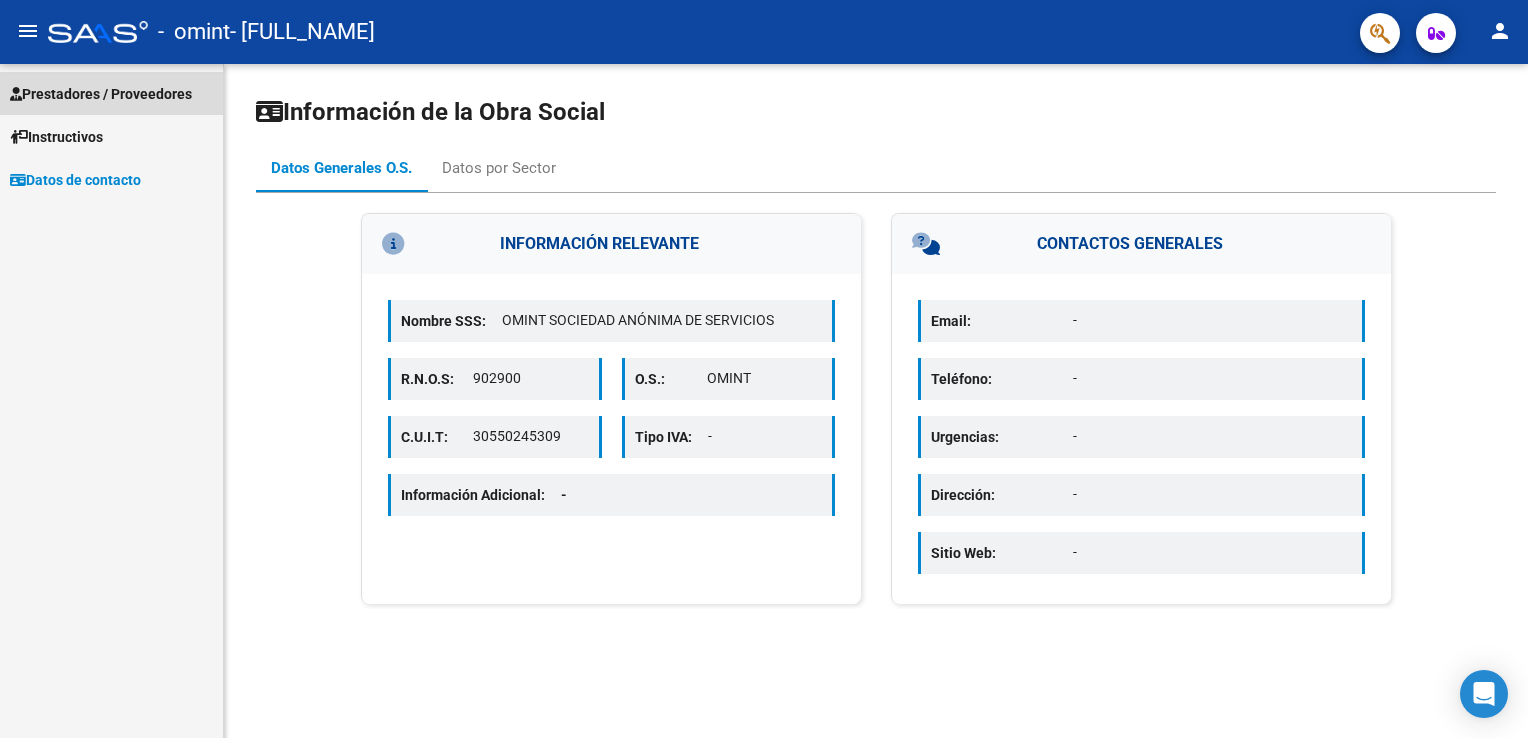click on "Prestadores / Proveedores" at bounding box center [101, 94] 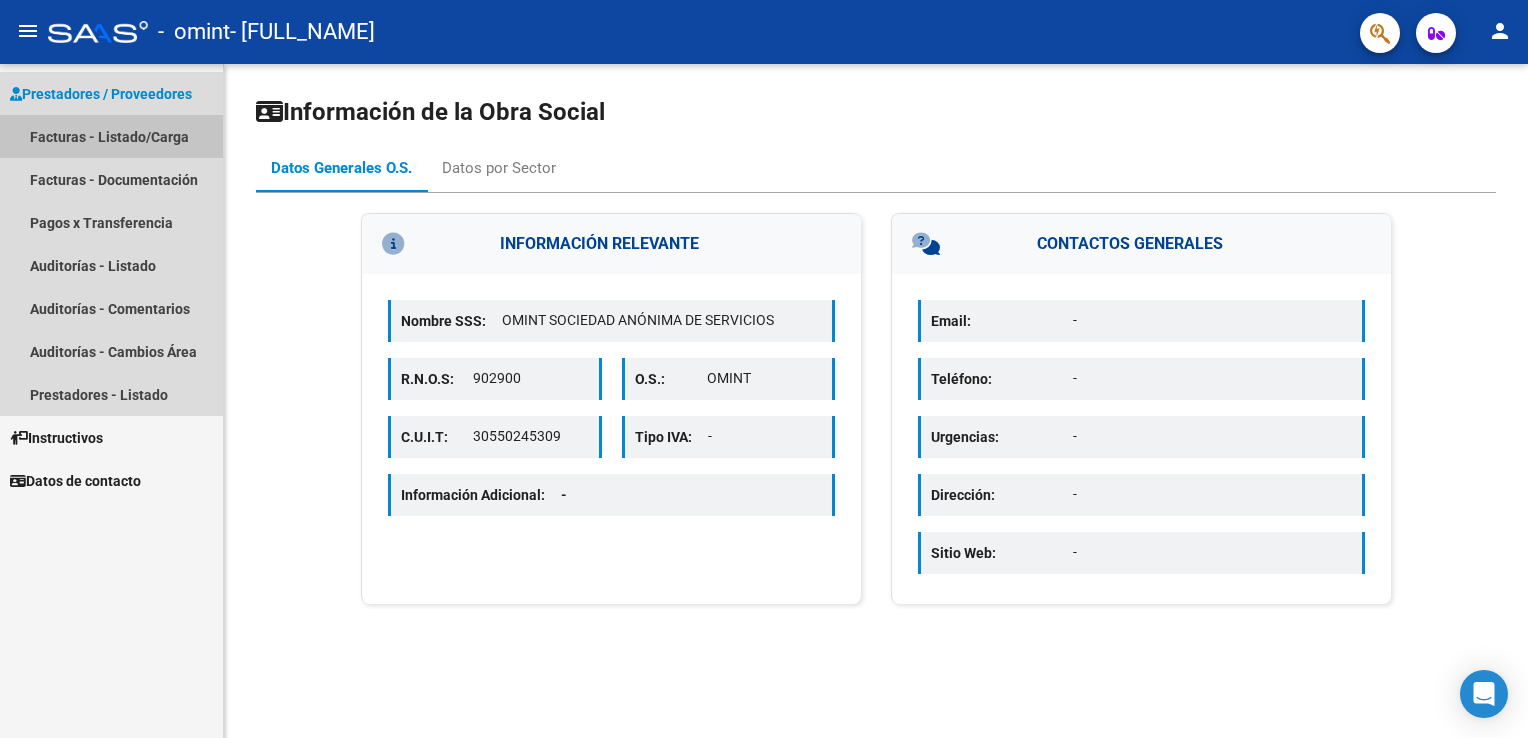 click on "Facturas - Listado/Carga" at bounding box center (111, 136) 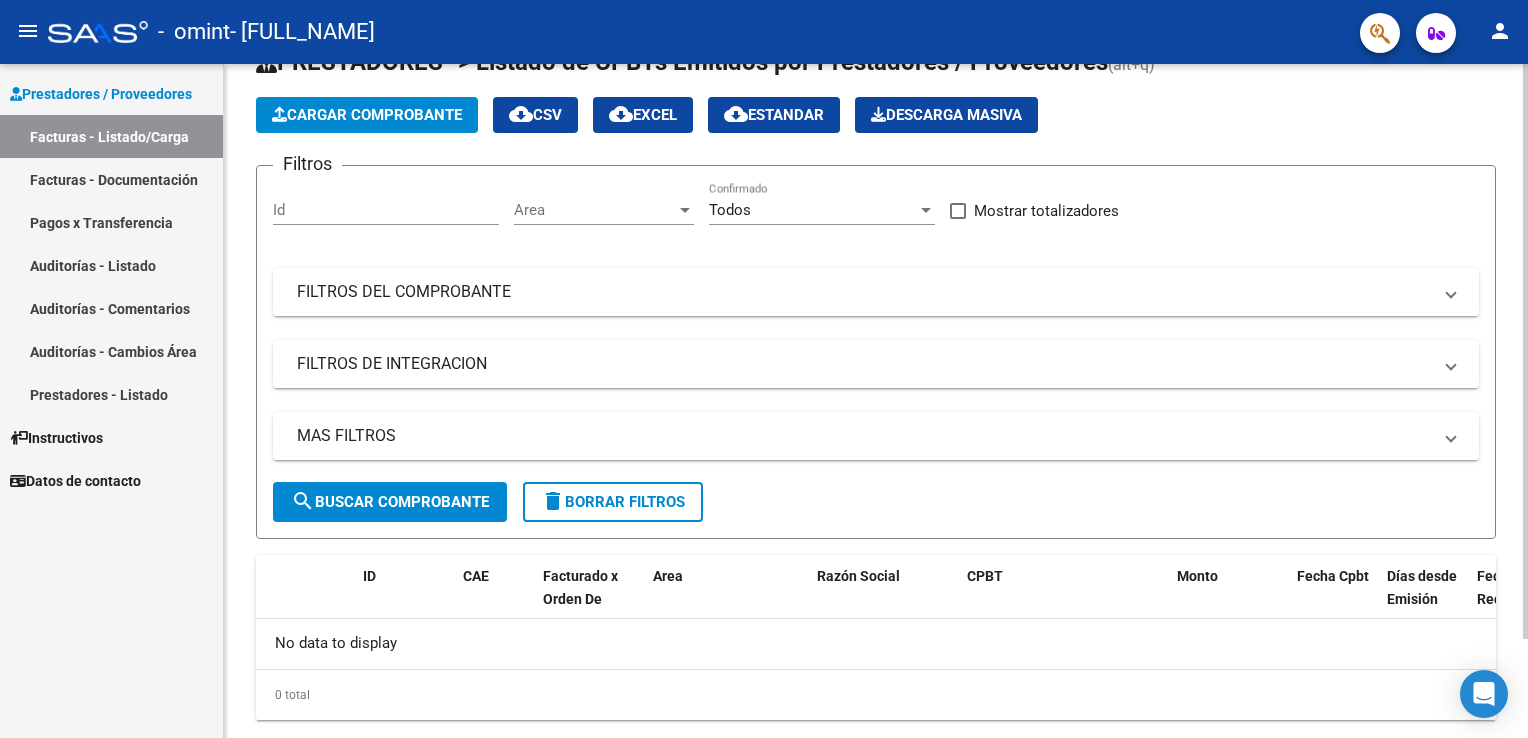 scroll, scrollTop: 0, scrollLeft: 0, axis: both 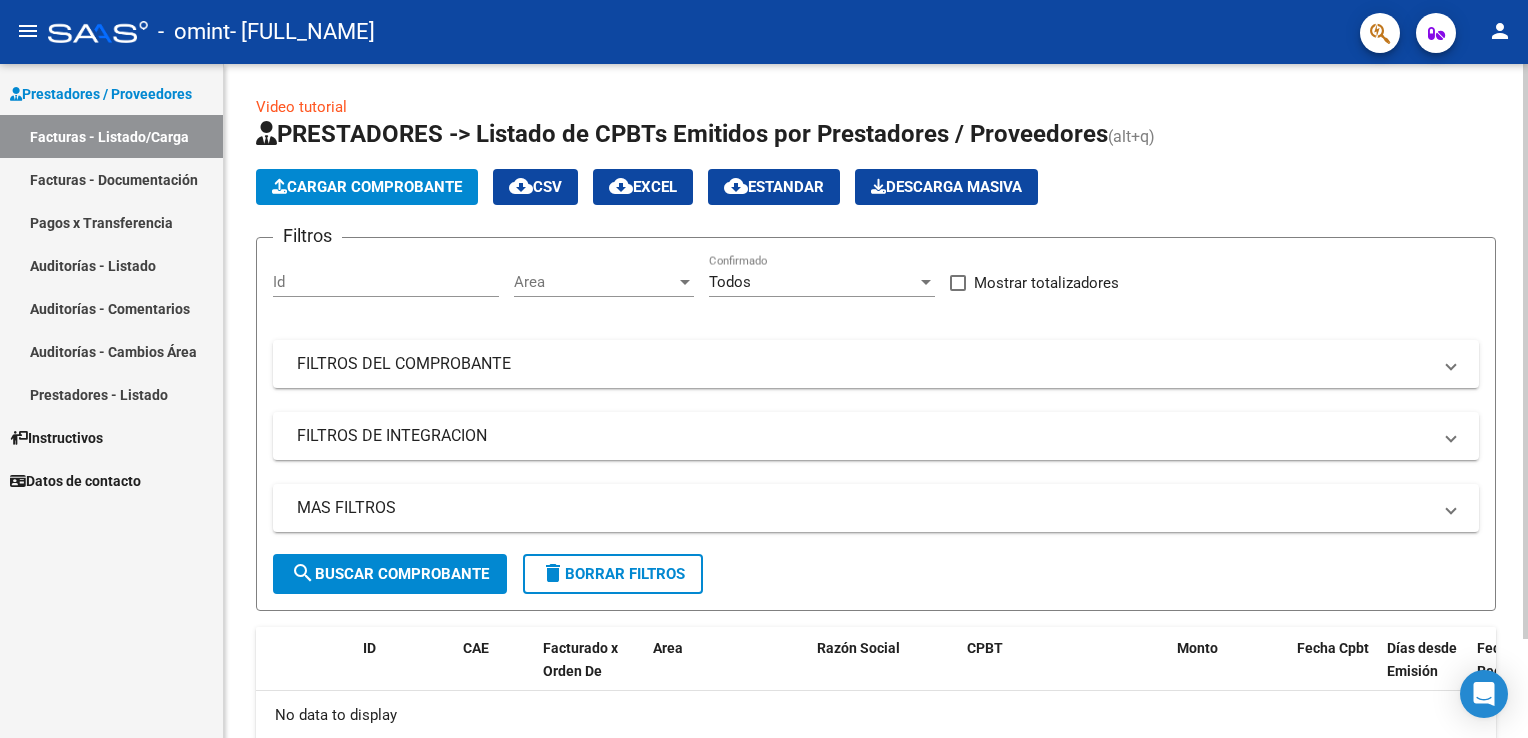 click on "menu -   omint   - [FULL_NAME] person    Prestadores / Proveedores Facturas - Listado/Carga Facturas - Documentación Pagos x Transferencia Auditorías - Listado Auditorías - Comentarios Auditorías - Cambios Área Prestadores - Listado    Instructivos    Datos de contacto  Video tutorial   PRESTADORES -> Listado de CPBTs Emitidos por Prestadores / Proveedores (alt+q)   Cargar Comprobante
cloud_download  CSV  cloud_download  EXCEL  cloud_download  Estandar   Descarga Masiva
Filtros Id Area Area Todos Confirmado   Mostrar totalizadores   FILTROS DEL COMPROBANTE  Comprobante Tipo Comprobante Tipo Start date – End date Fec. Comprobante Desde / Hasta Días Emisión Desde(cant. días) Días Emisión Hasta(cant. días) CUIT / Razón Social Pto. Venta Nro. Comprobante Código SSS CAE Válido CAE Válido Todos Cargado Módulo Hosp. Todos Tiene facturacion Apócrifa Hospital Refes  FILTROS DE INTEGRACION  Período De Prestación Campos del Archivo de Rendición Devuelto x SSS (dr_envio) Todos –" 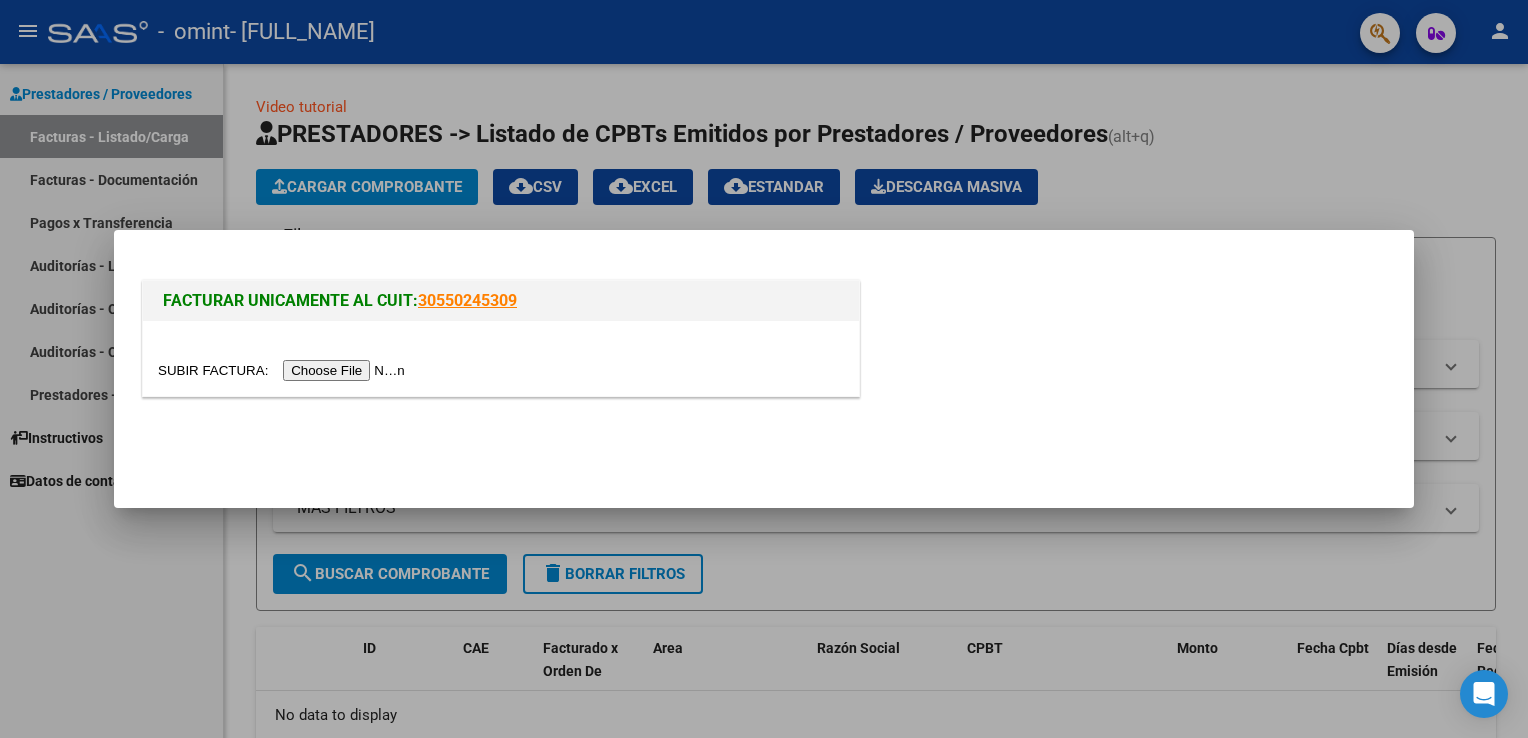 click at bounding box center [284, 370] 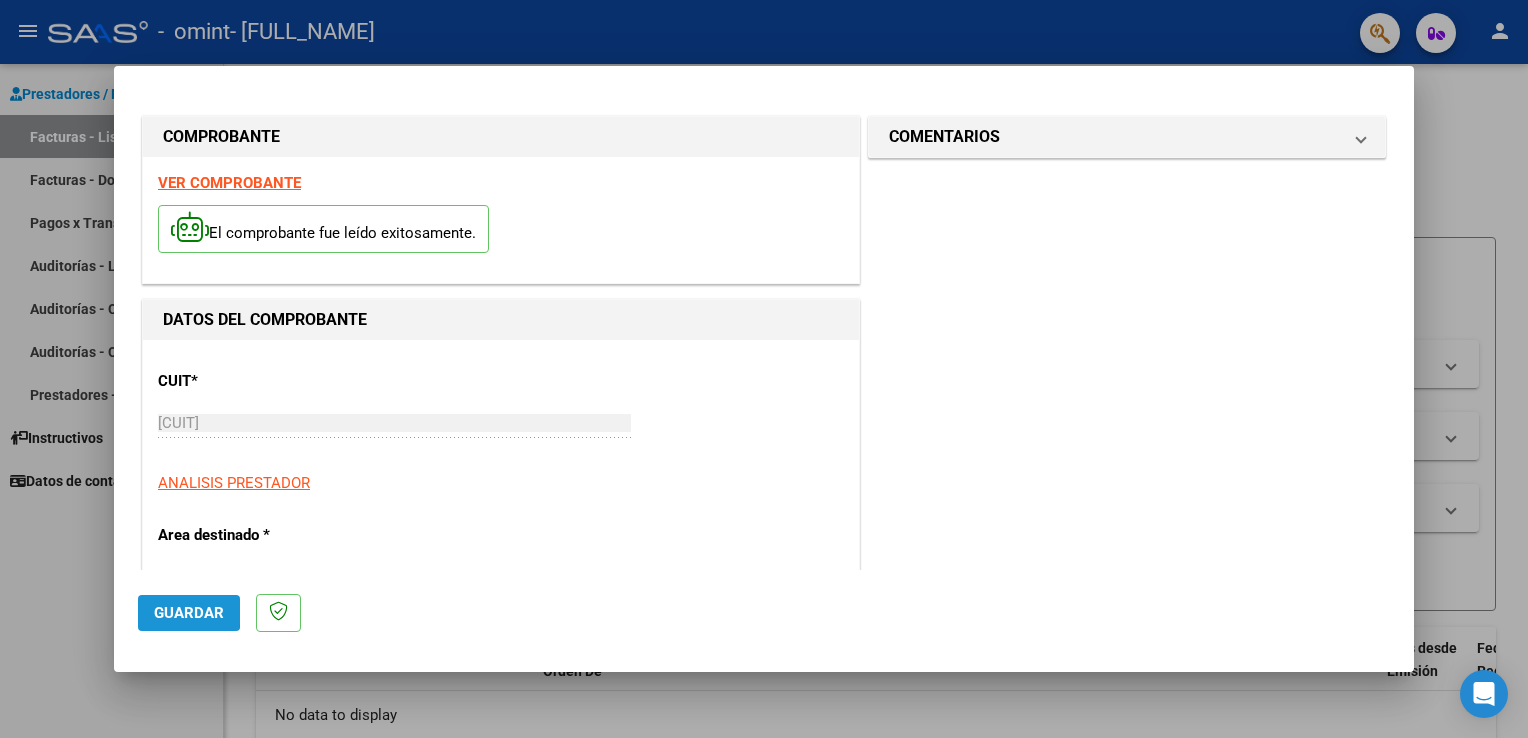 click on "Guardar" 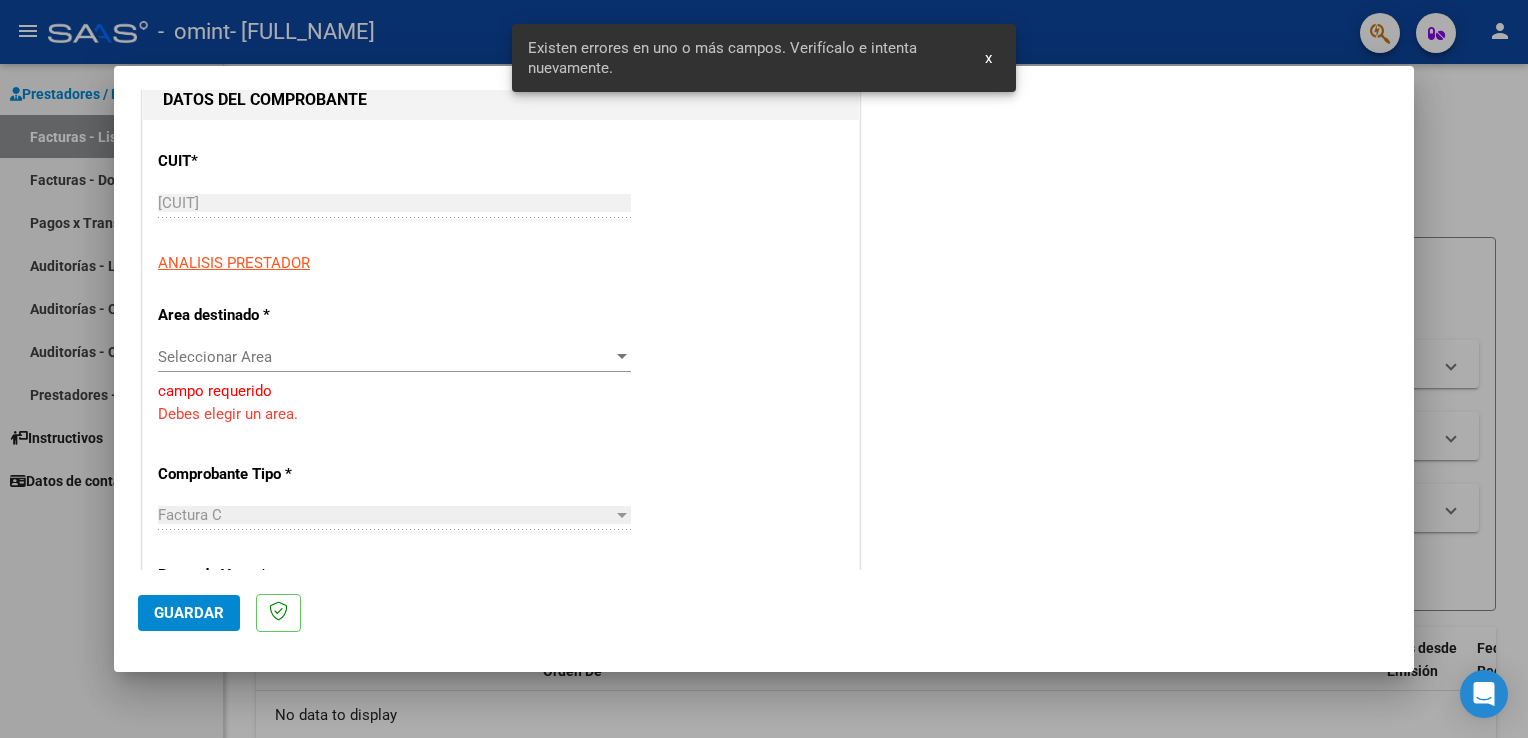 scroll, scrollTop: 236, scrollLeft: 0, axis: vertical 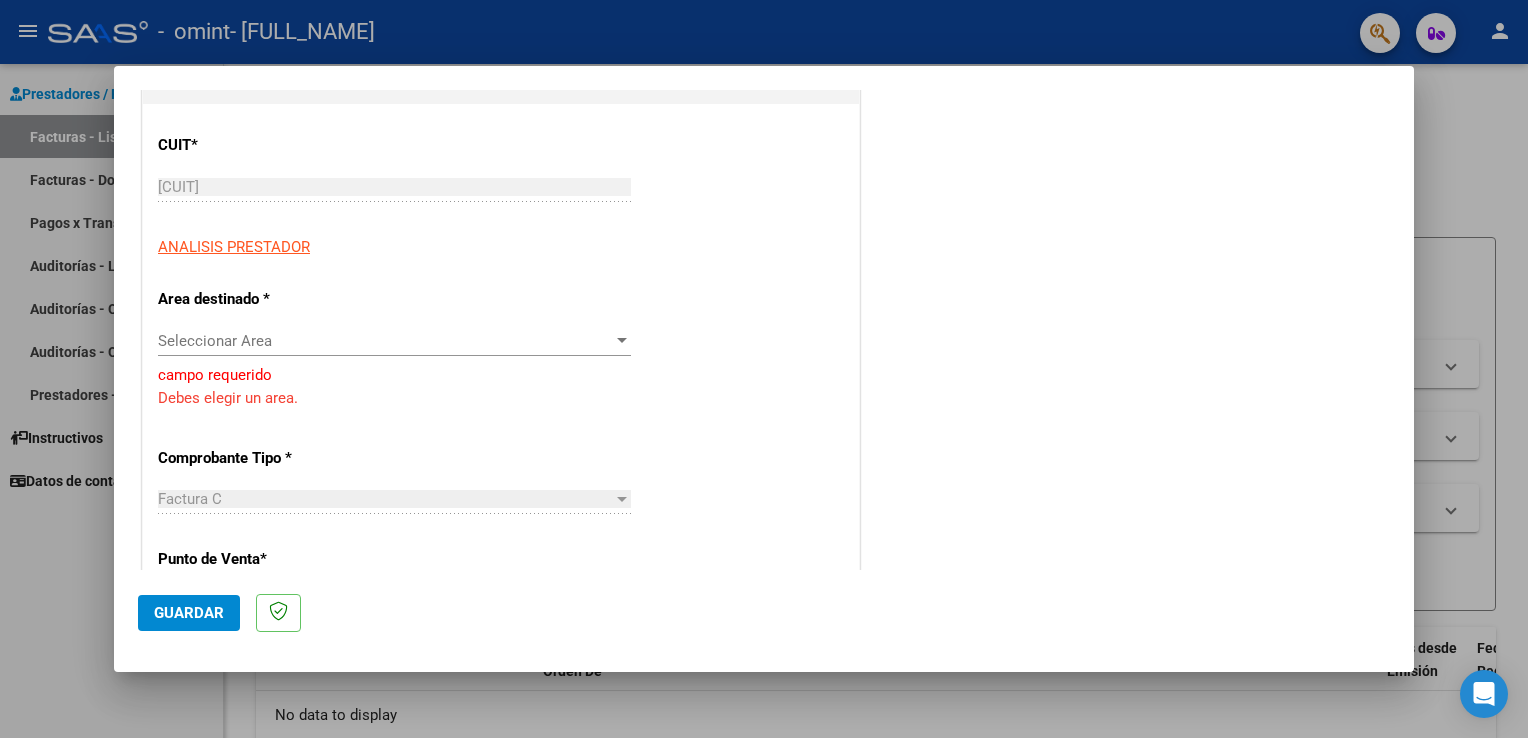 click at bounding box center (622, 341) 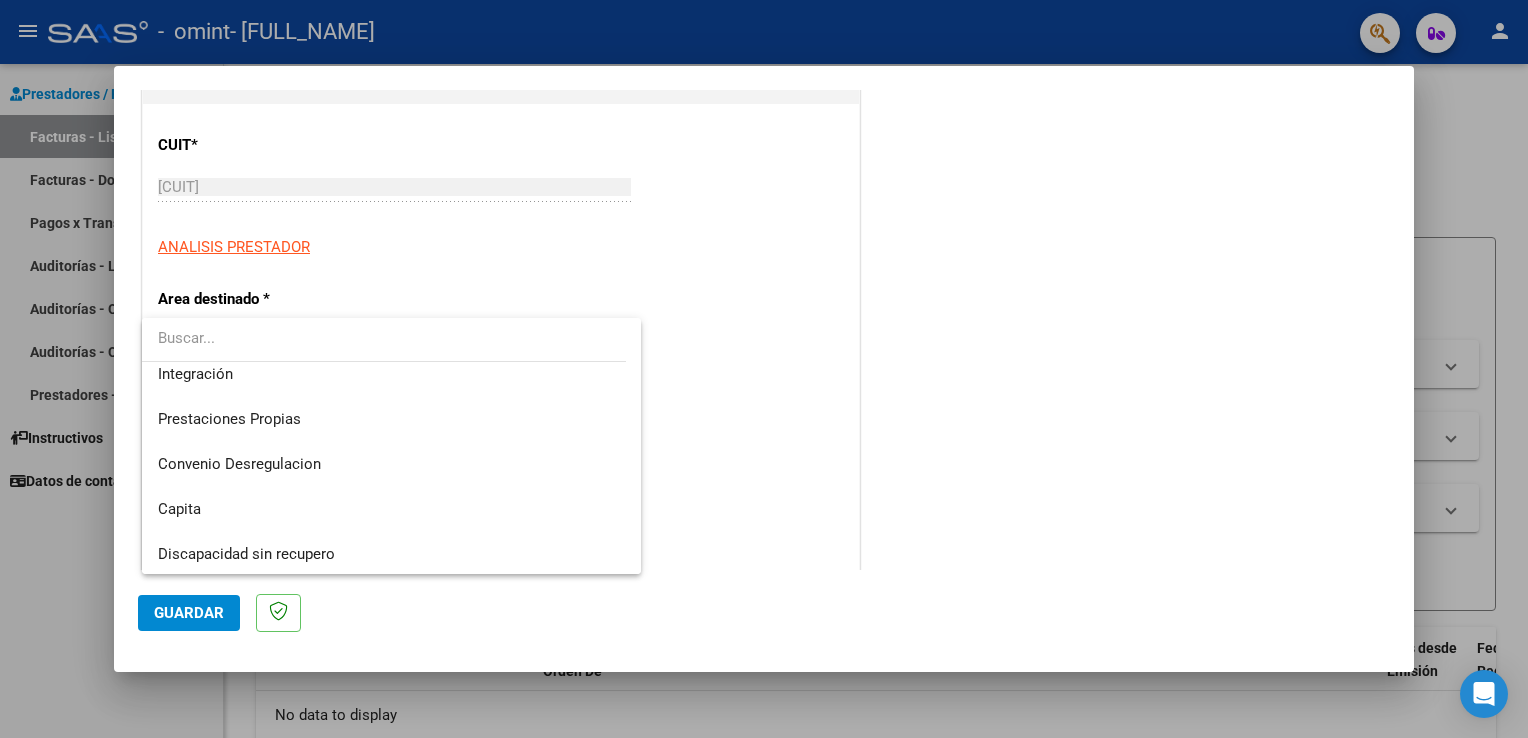 scroll, scrollTop: 148, scrollLeft: 0, axis: vertical 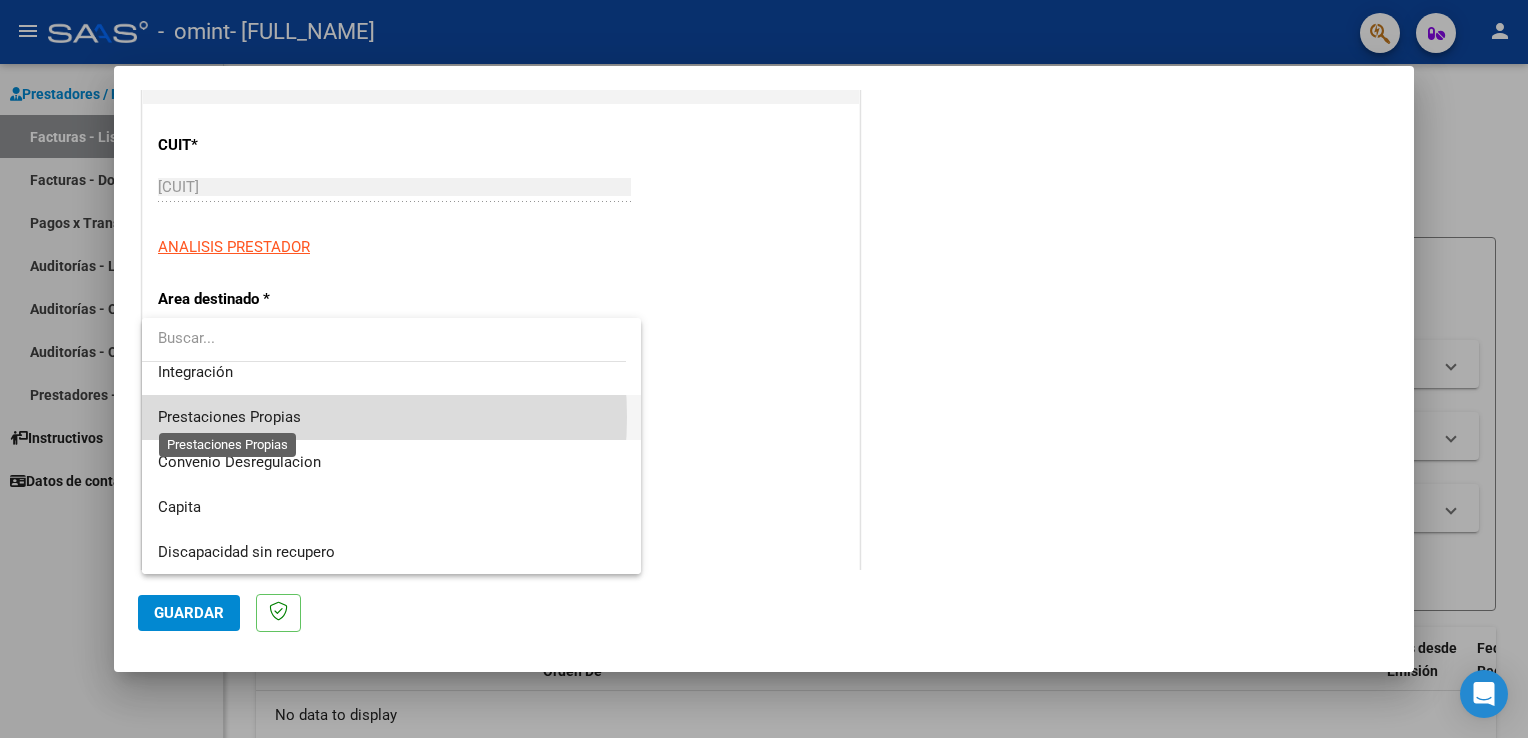 click on "Prestaciones Propias" at bounding box center [229, 417] 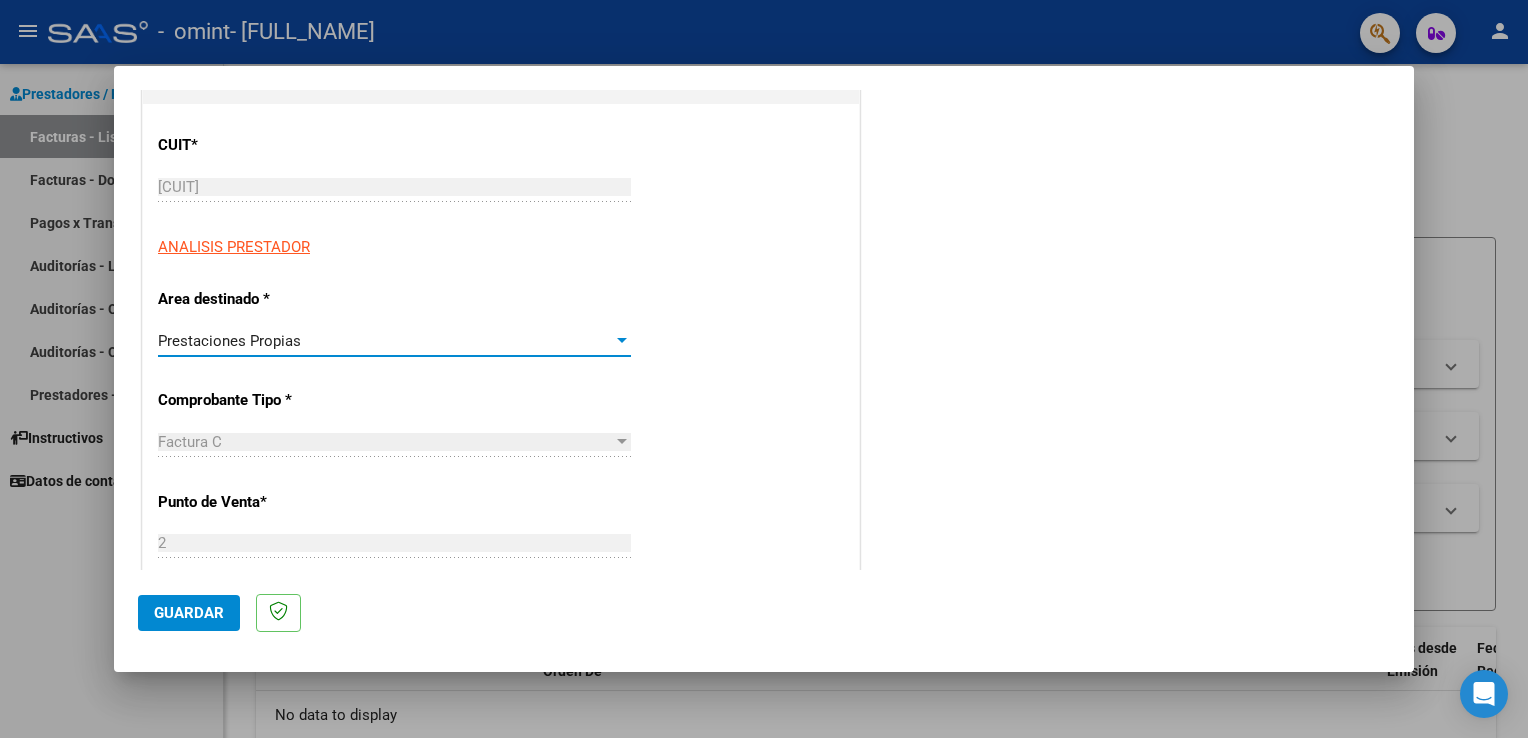 click at bounding box center [622, 340] 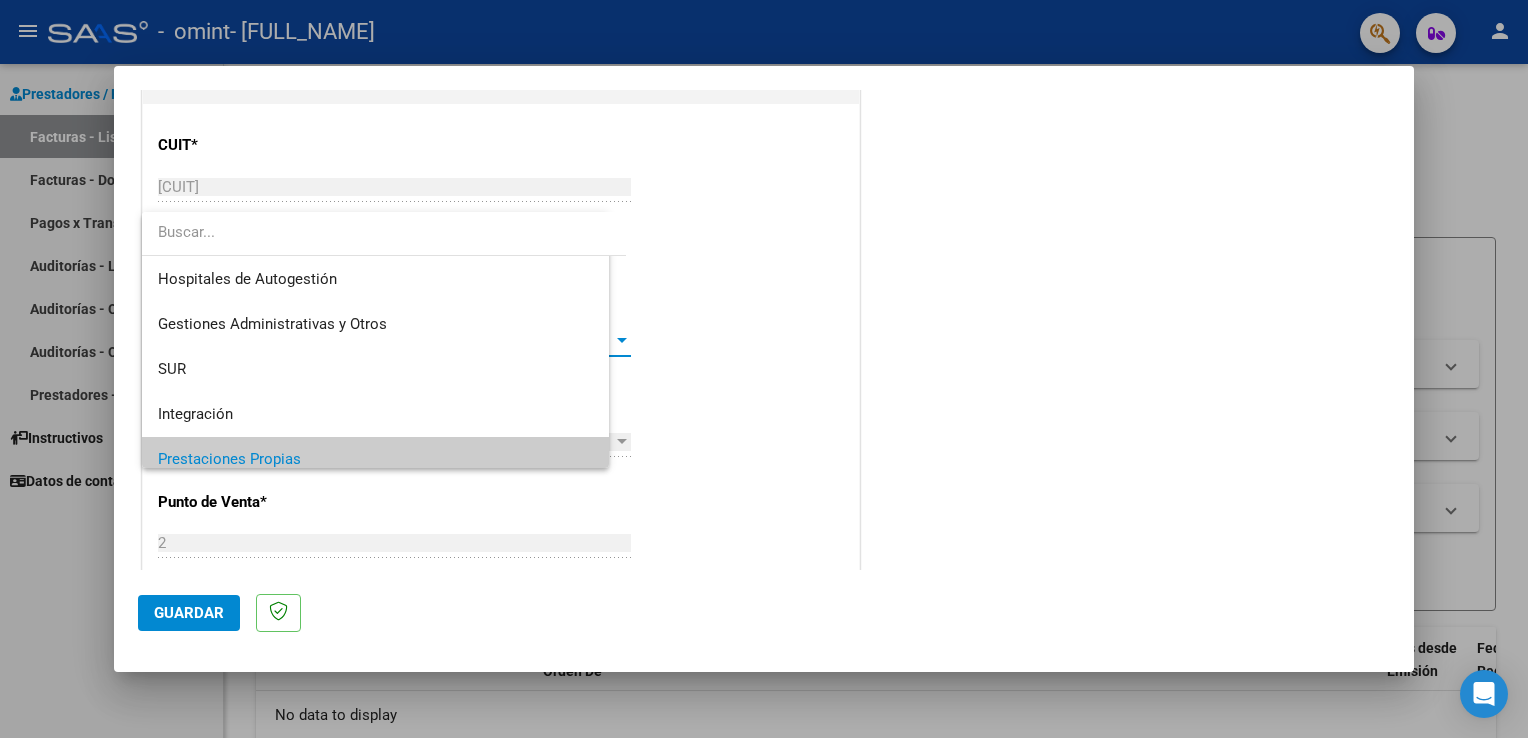 scroll, scrollTop: 119, scrollLeft: 0, axis: vertical 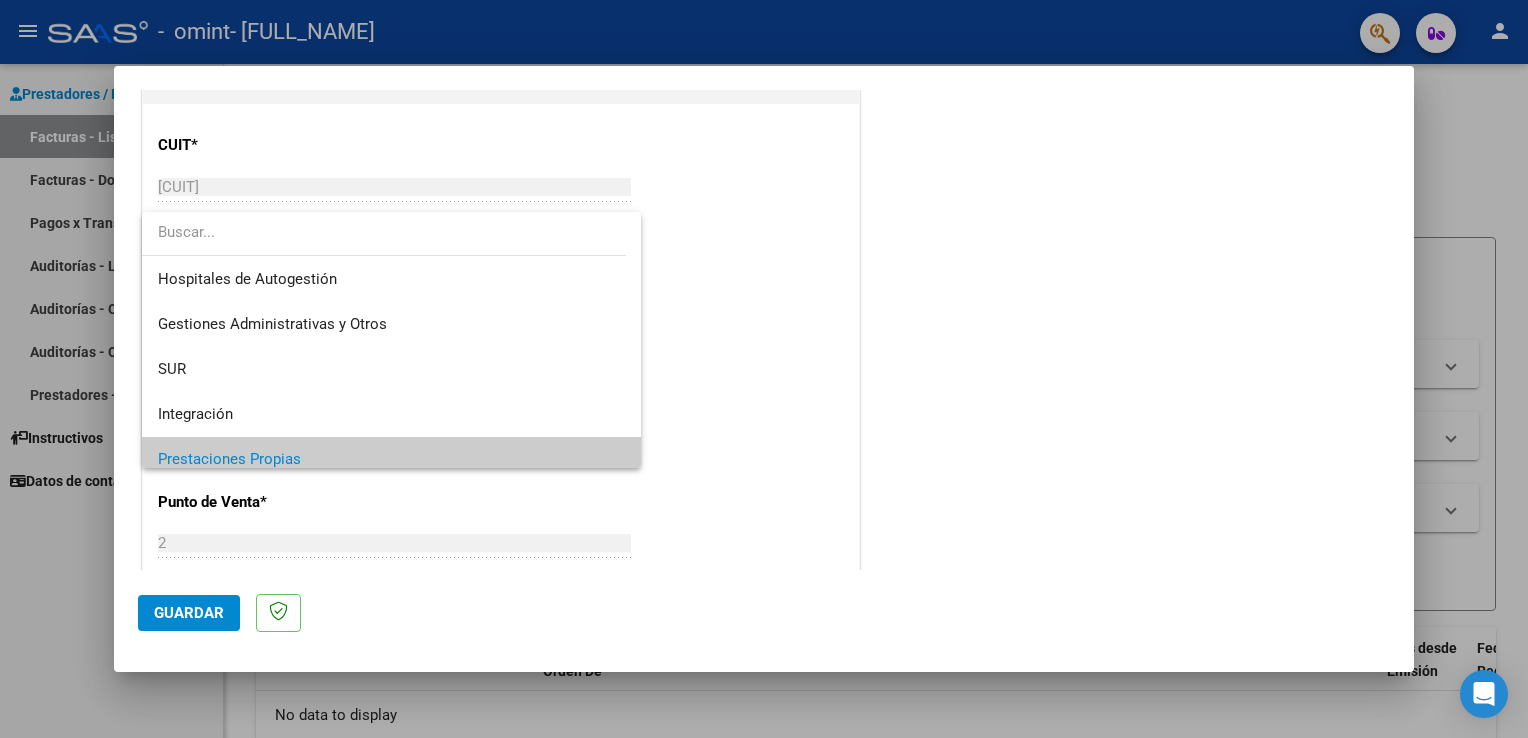 drag, startPoint x: 1404, startPoint y: 200, endPoint x: 1404, endPoint y: 114, distance: 86 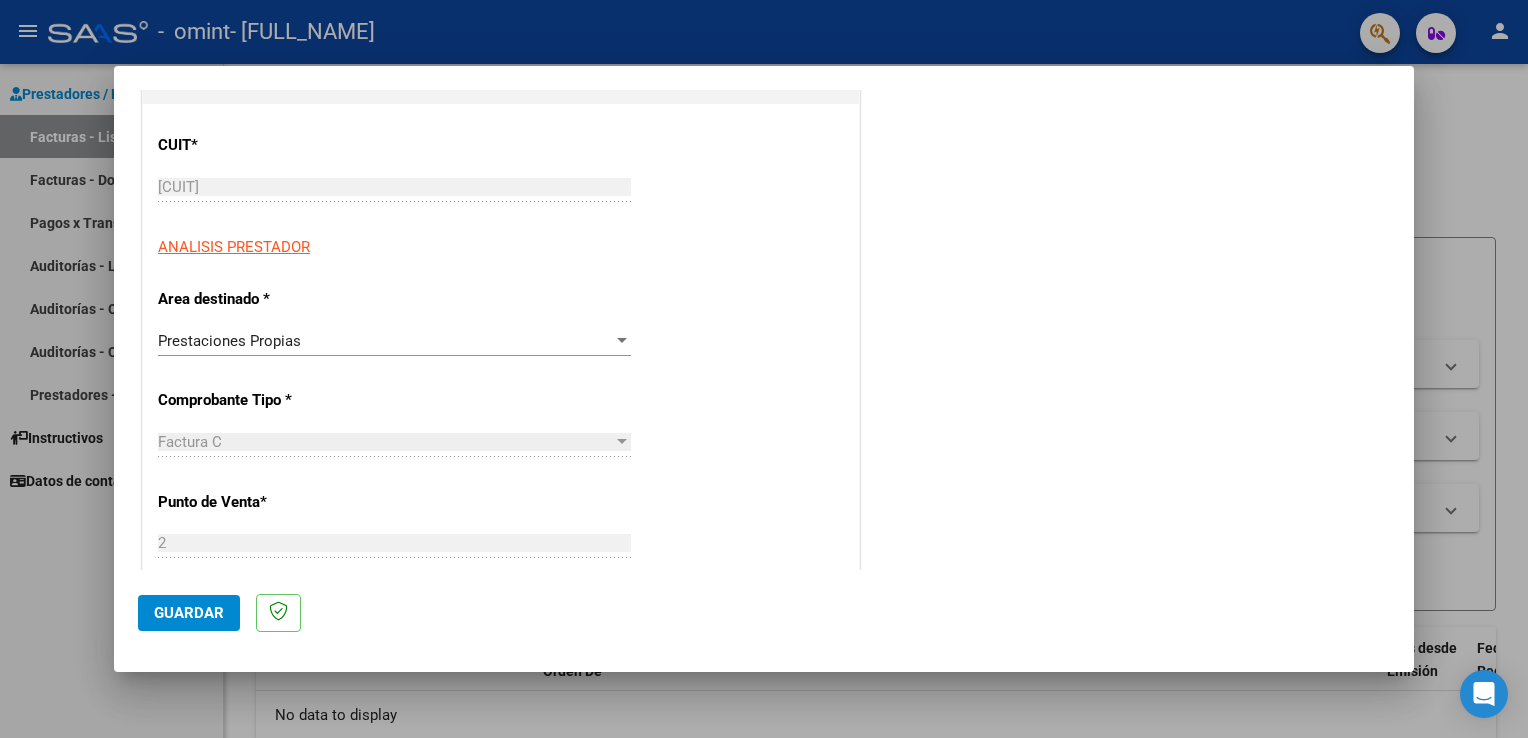 scroll, scrollTop: 0, scrollLeft: 0, axis: both 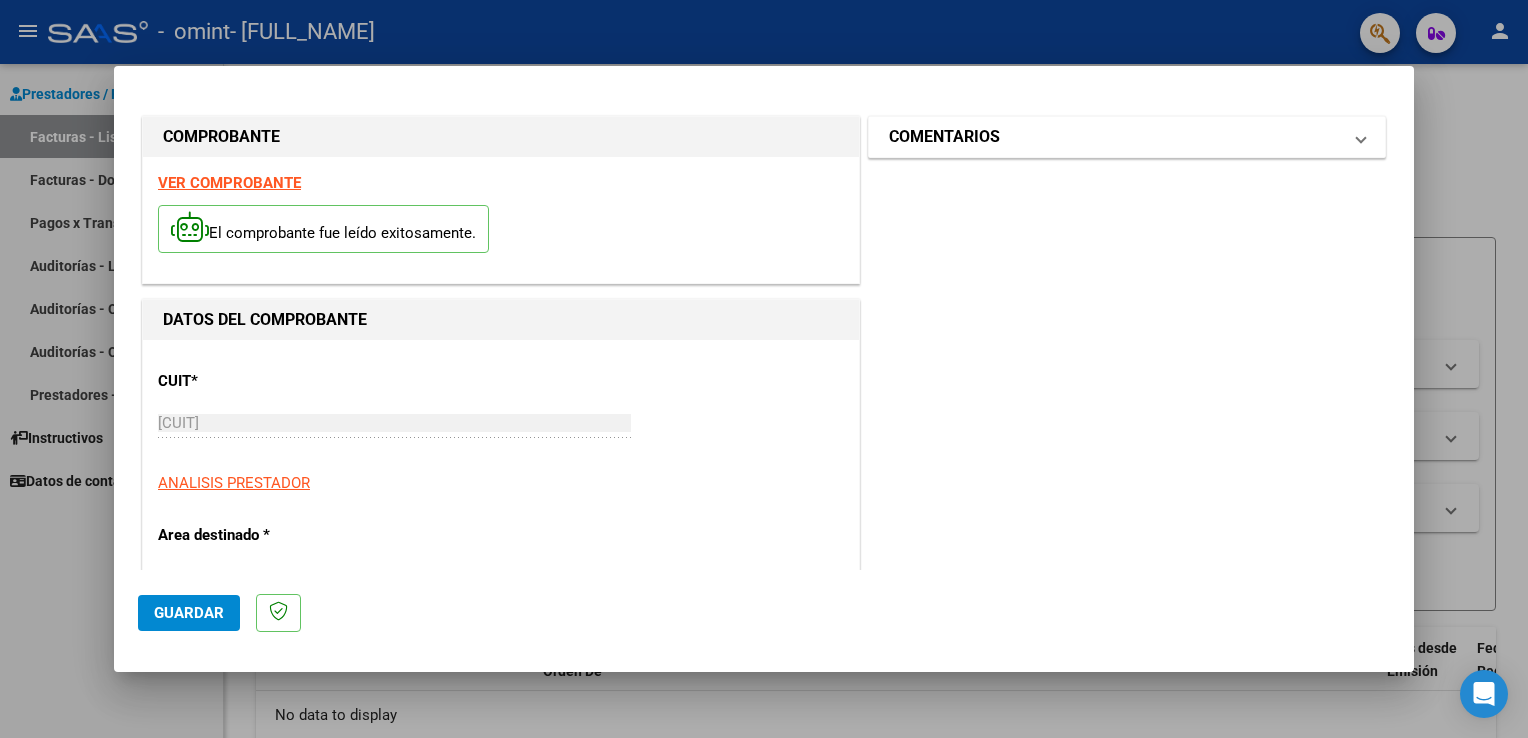 click at bounding box center [1361, 137] 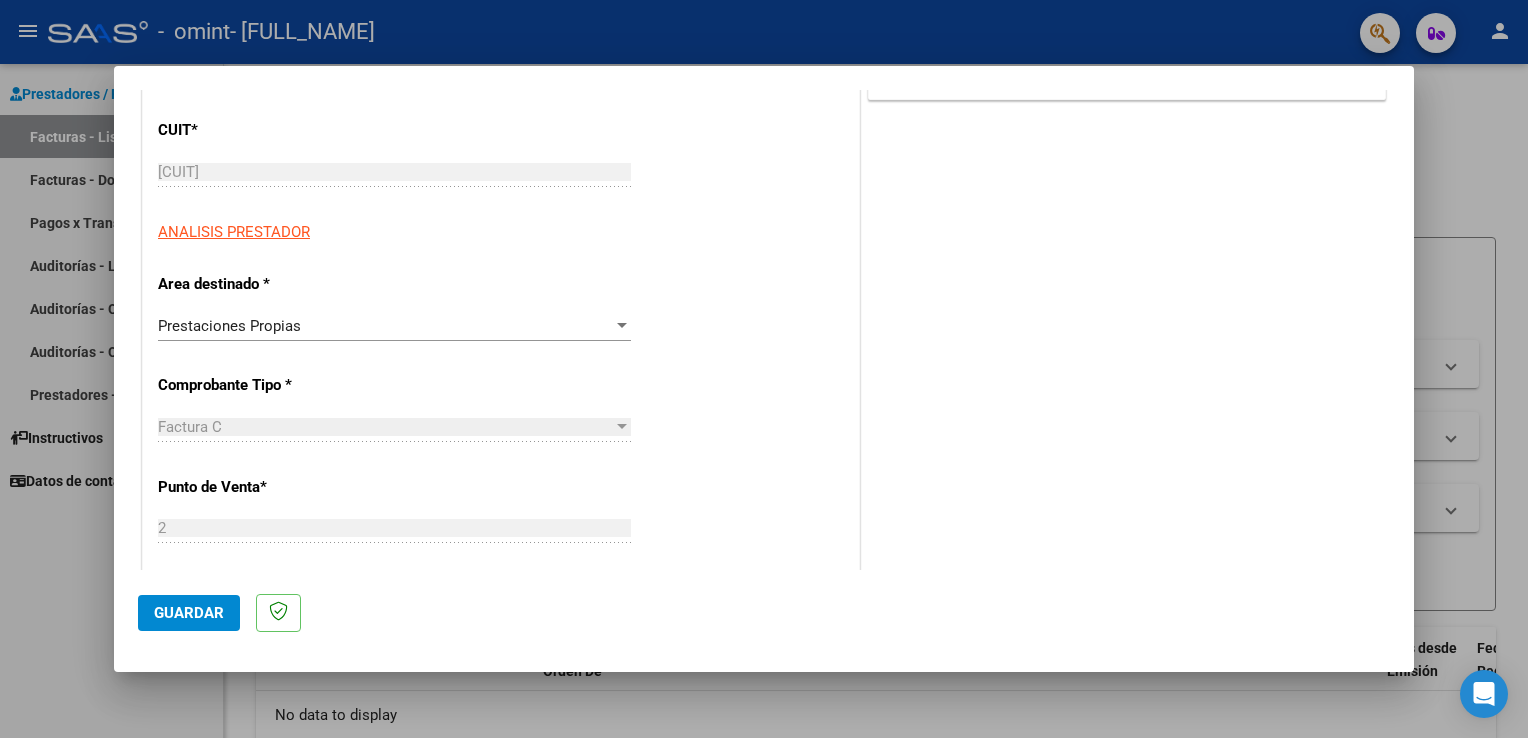 scroll, scrollTop: 253, scrollLeft: 0, axis: vertical 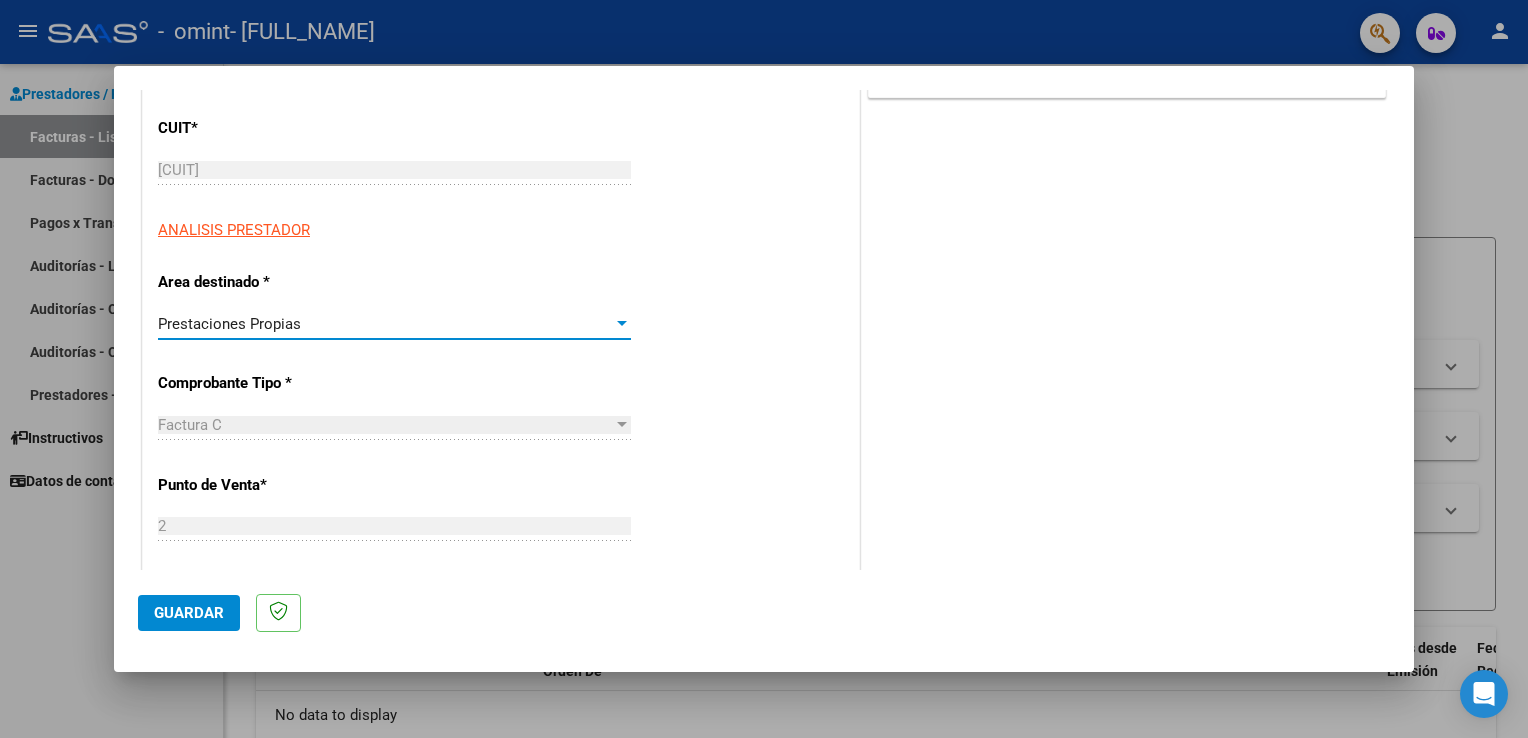click on "Prestaciones Propias" at bounding box center (385, 324) 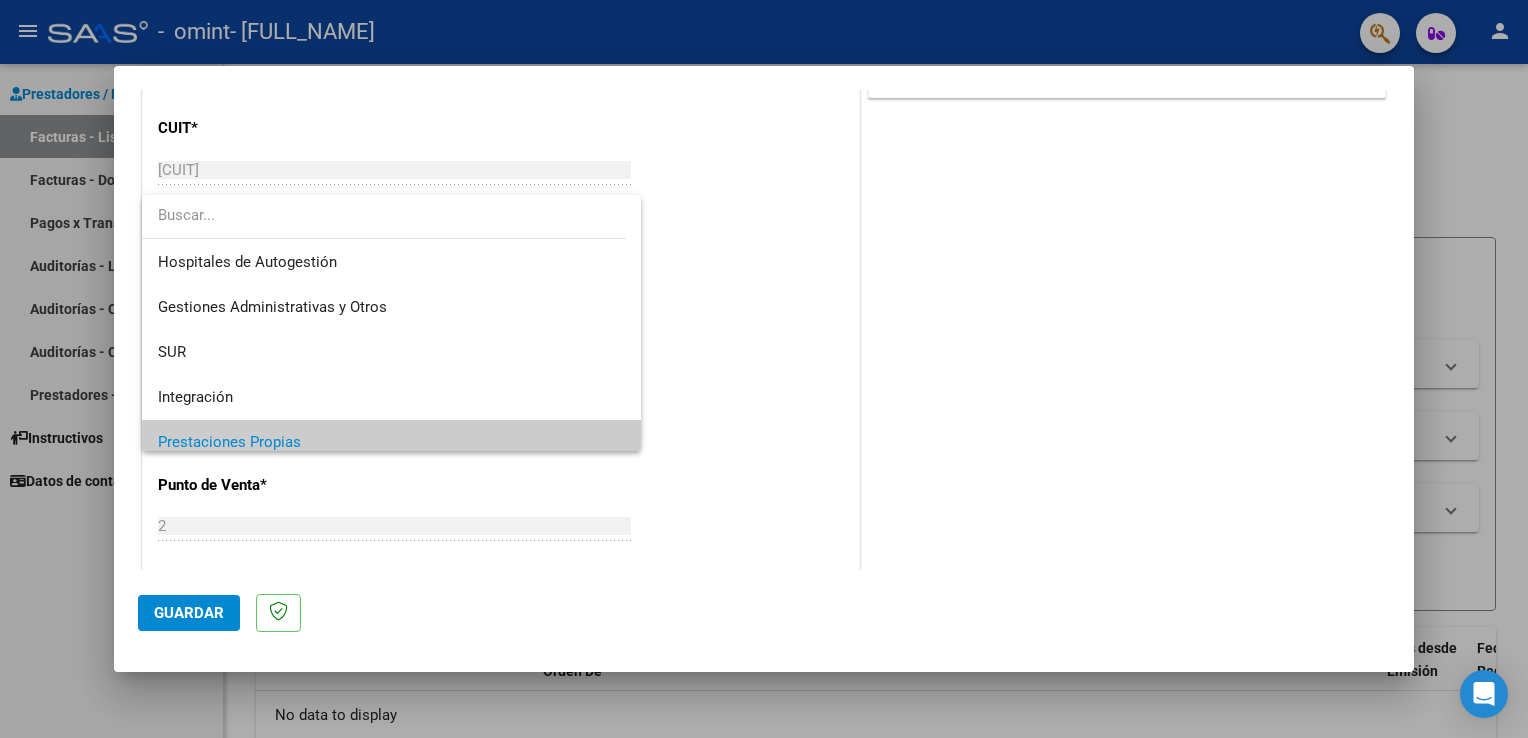scroll, scrollTop: 119, scrollLeft: 0, axis: vertical 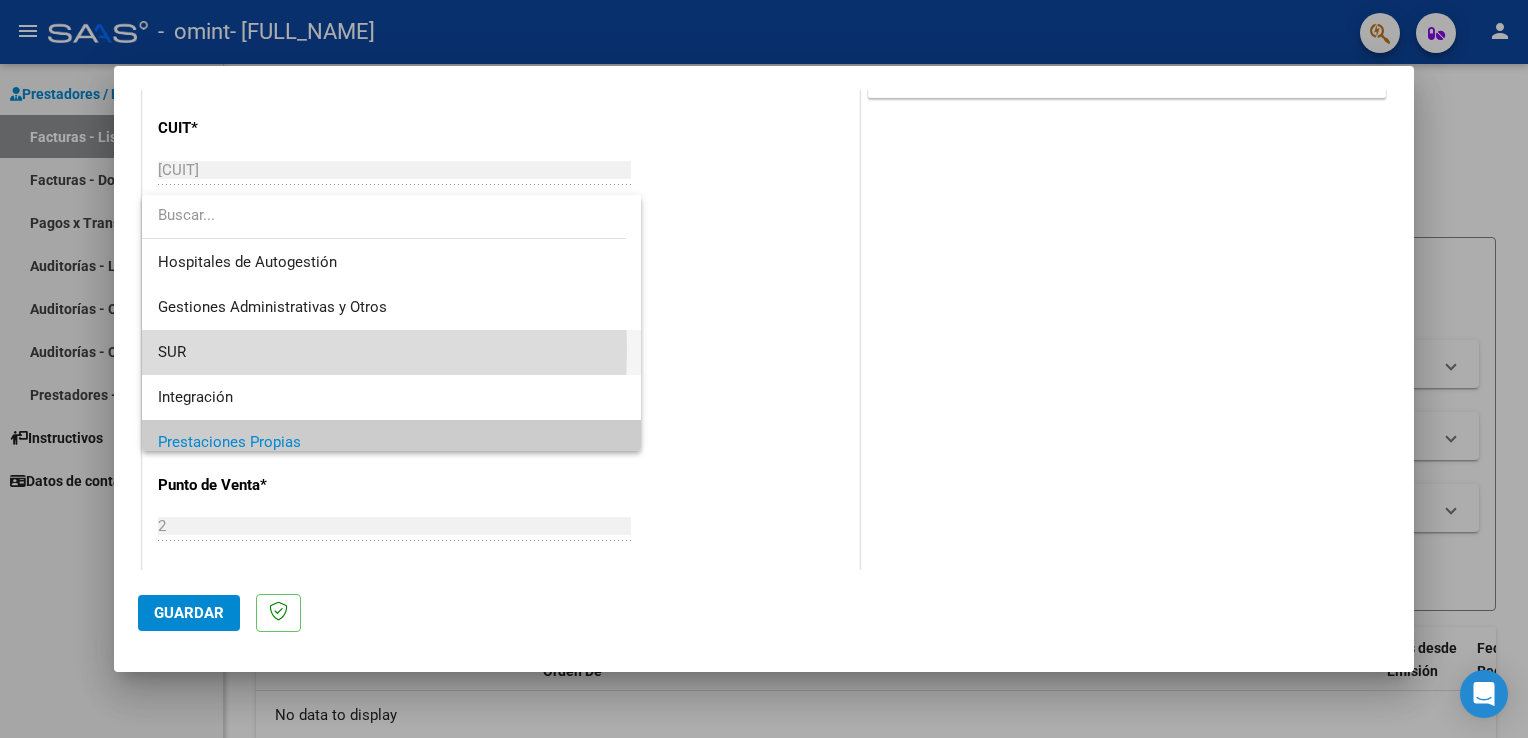 click on "SUR" at bounding box center [392, 352] 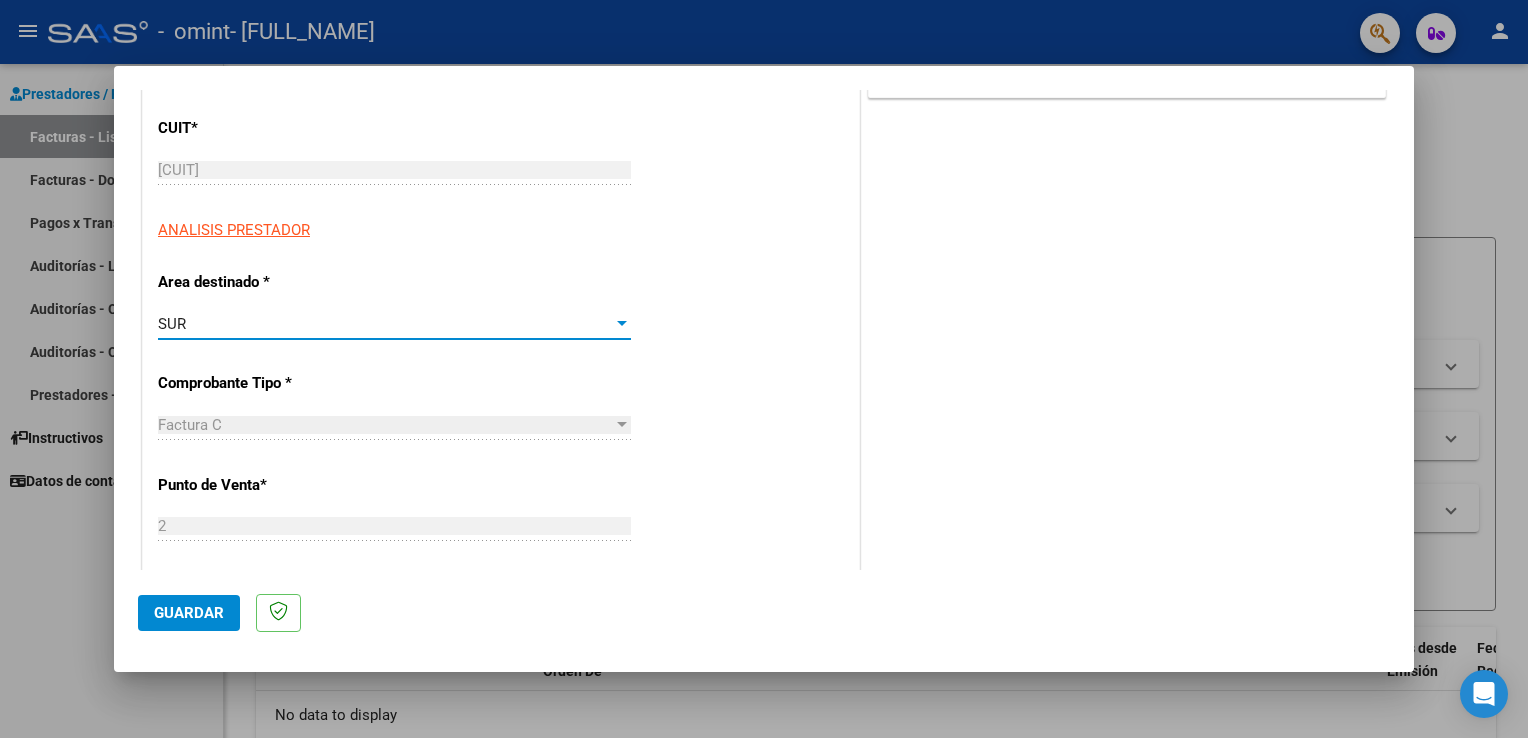 click at bounding box center [622, 323] 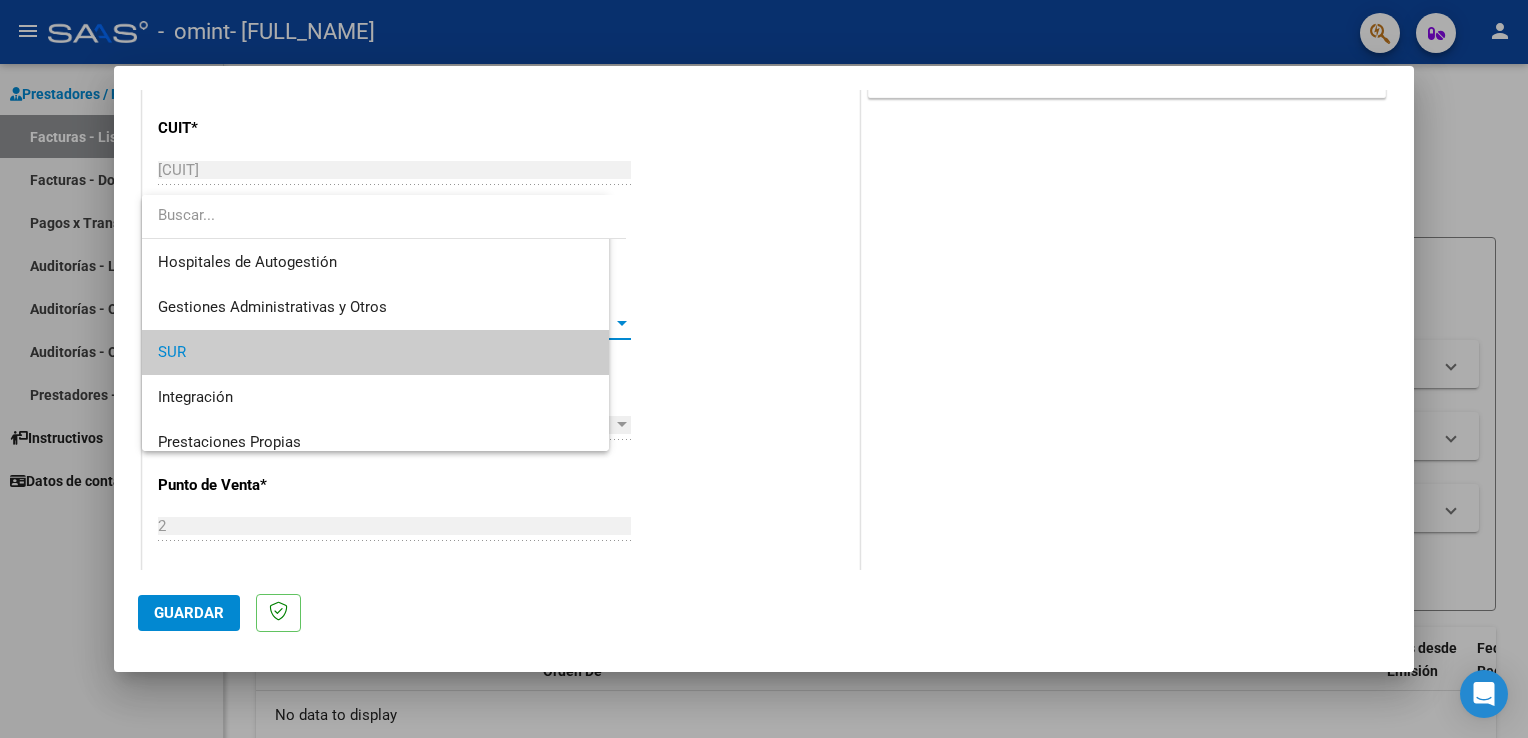scroll, scrollTop: 29, scrollLeft: 0, axis: vertical 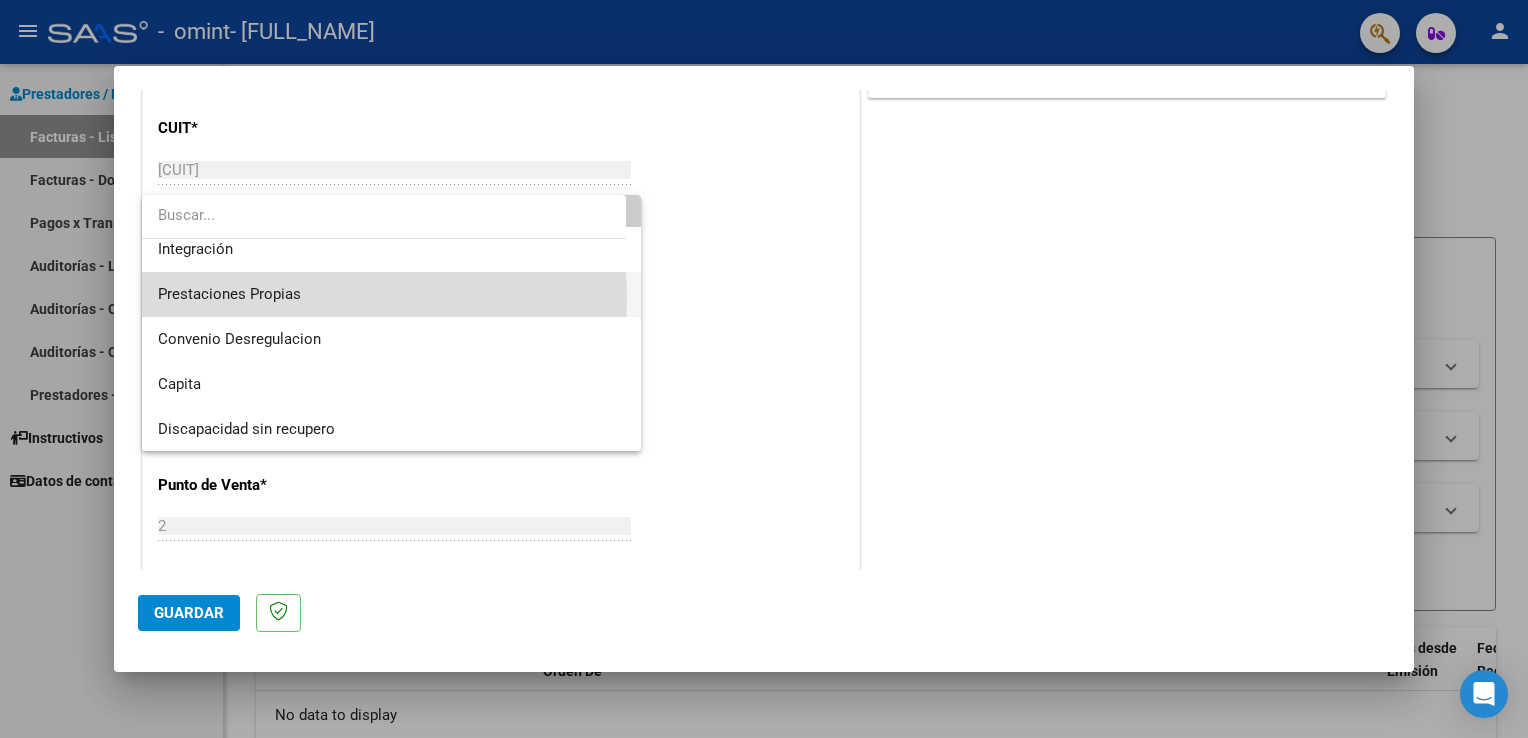 click on "Prestaciones Propias" at bounding box center (392, 294) 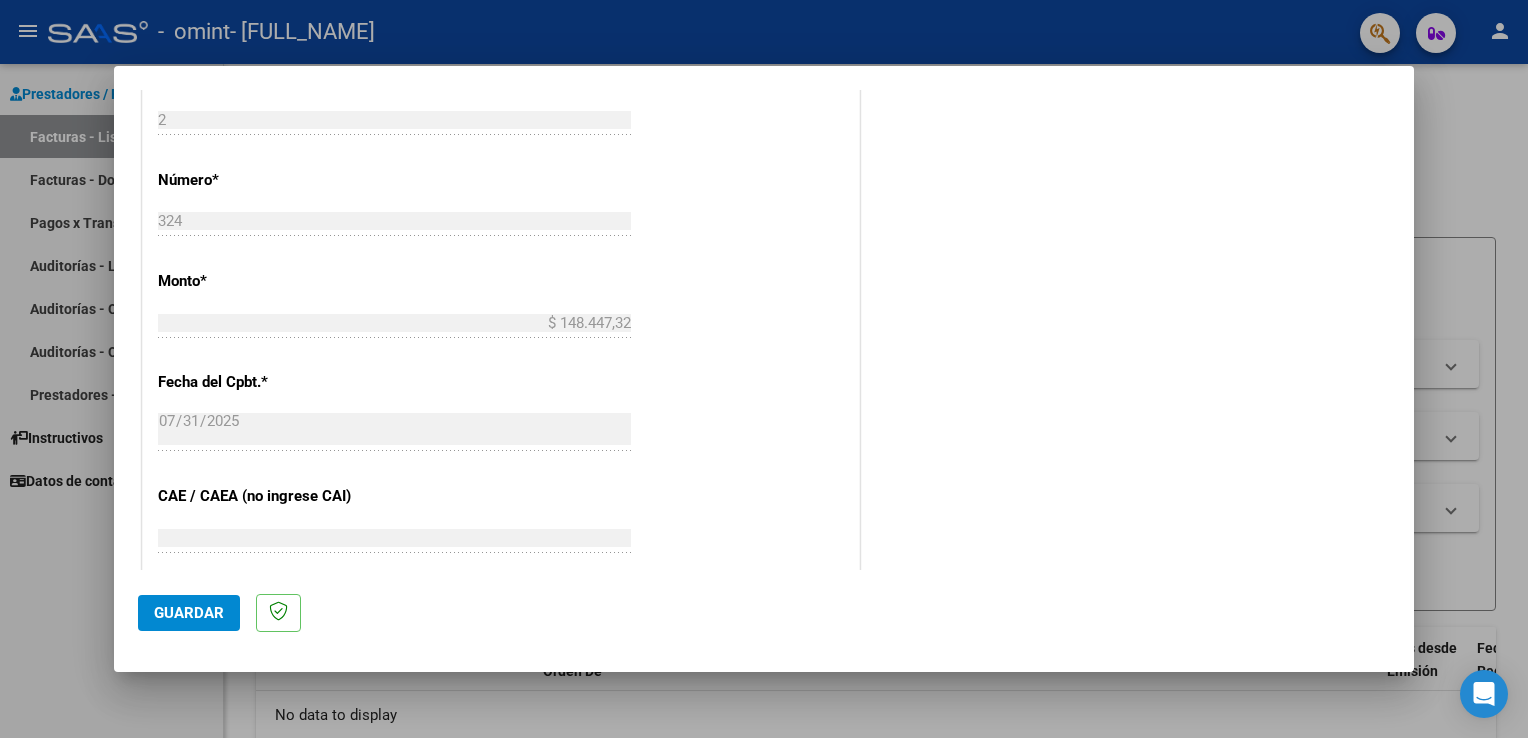 scroll, scrollTop: 656, scrollLeft: 0, axis: vertical 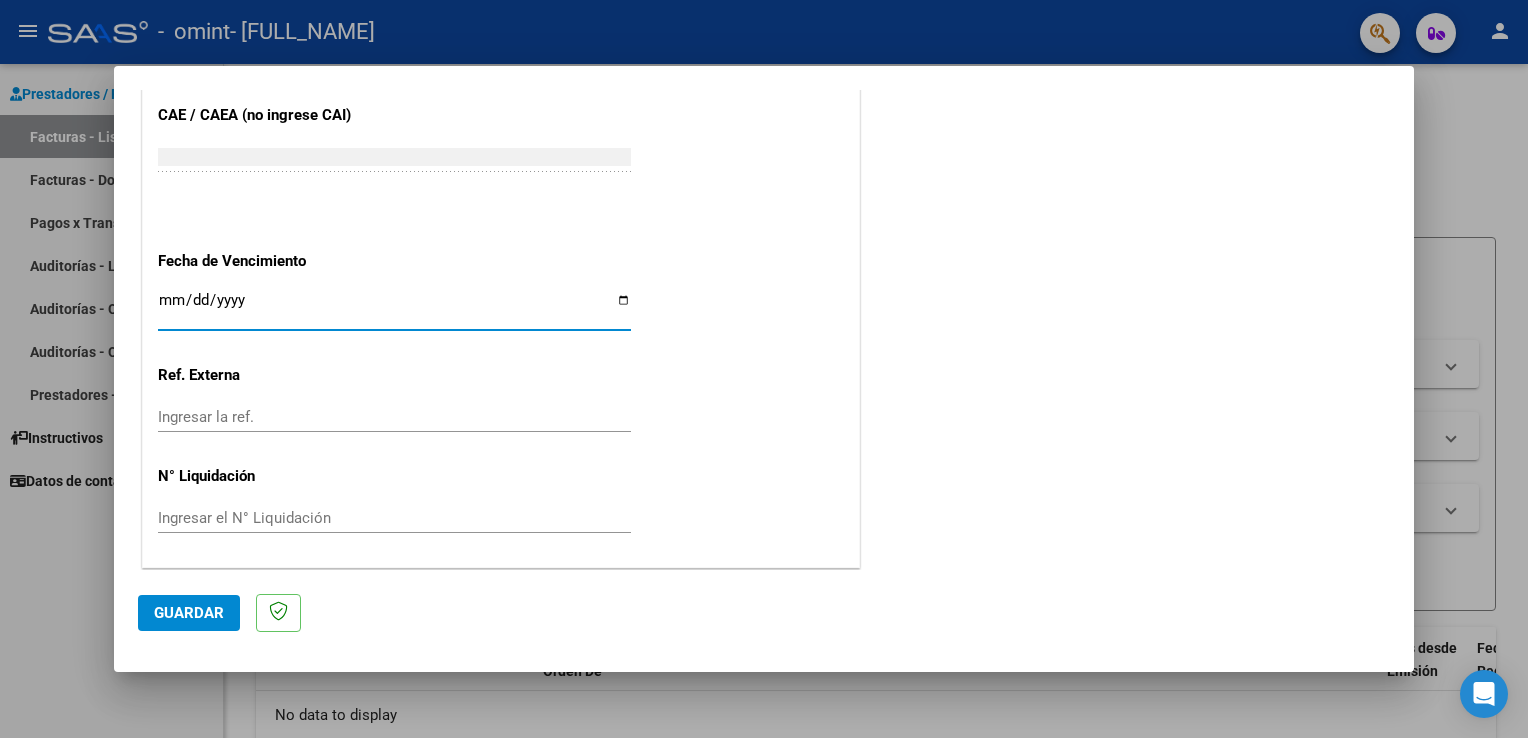 click on "Ingresar la fecha" at bounding box center (394, 308) 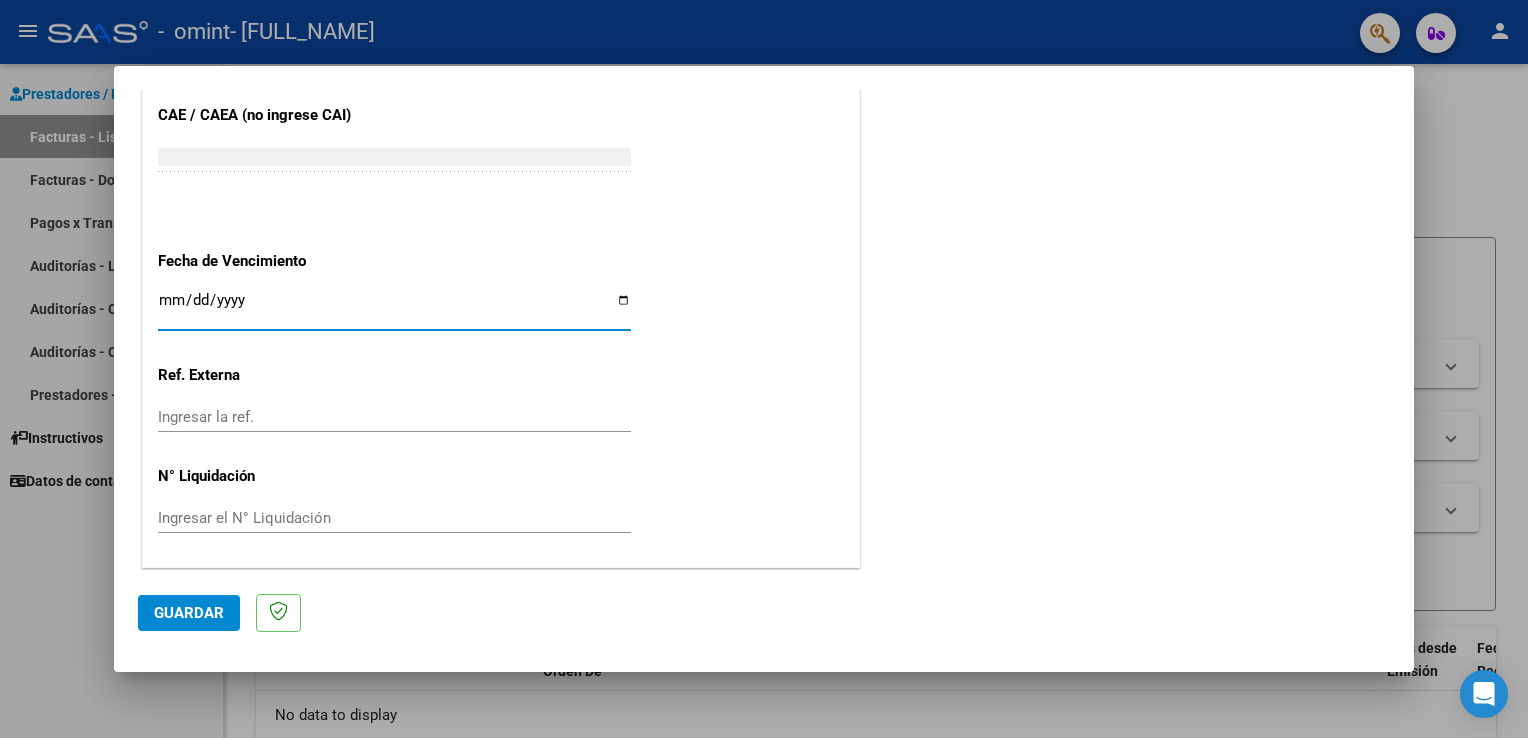 type on "2025-08-10" 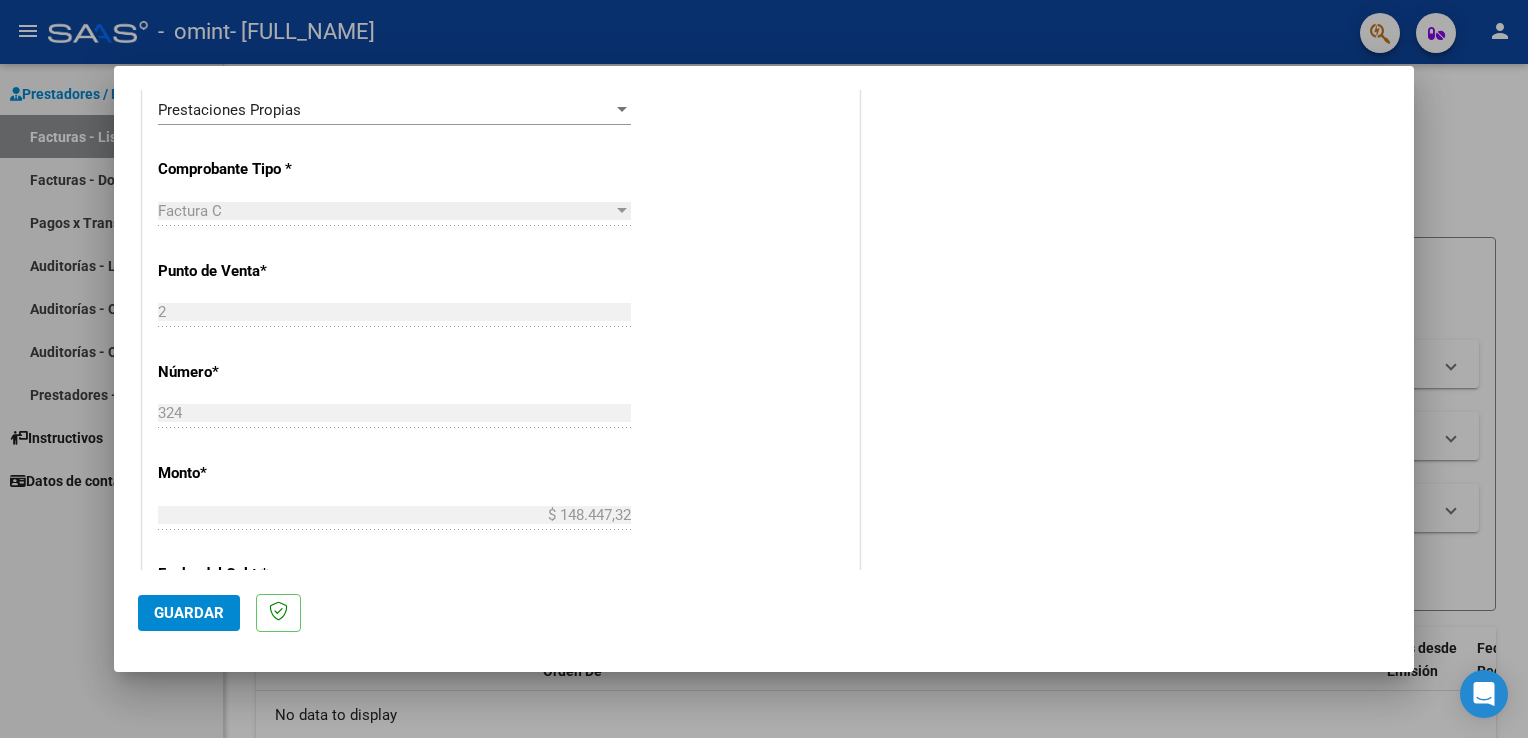 scroll, scrollTop: 0, scrollLeft: 0, axis: both 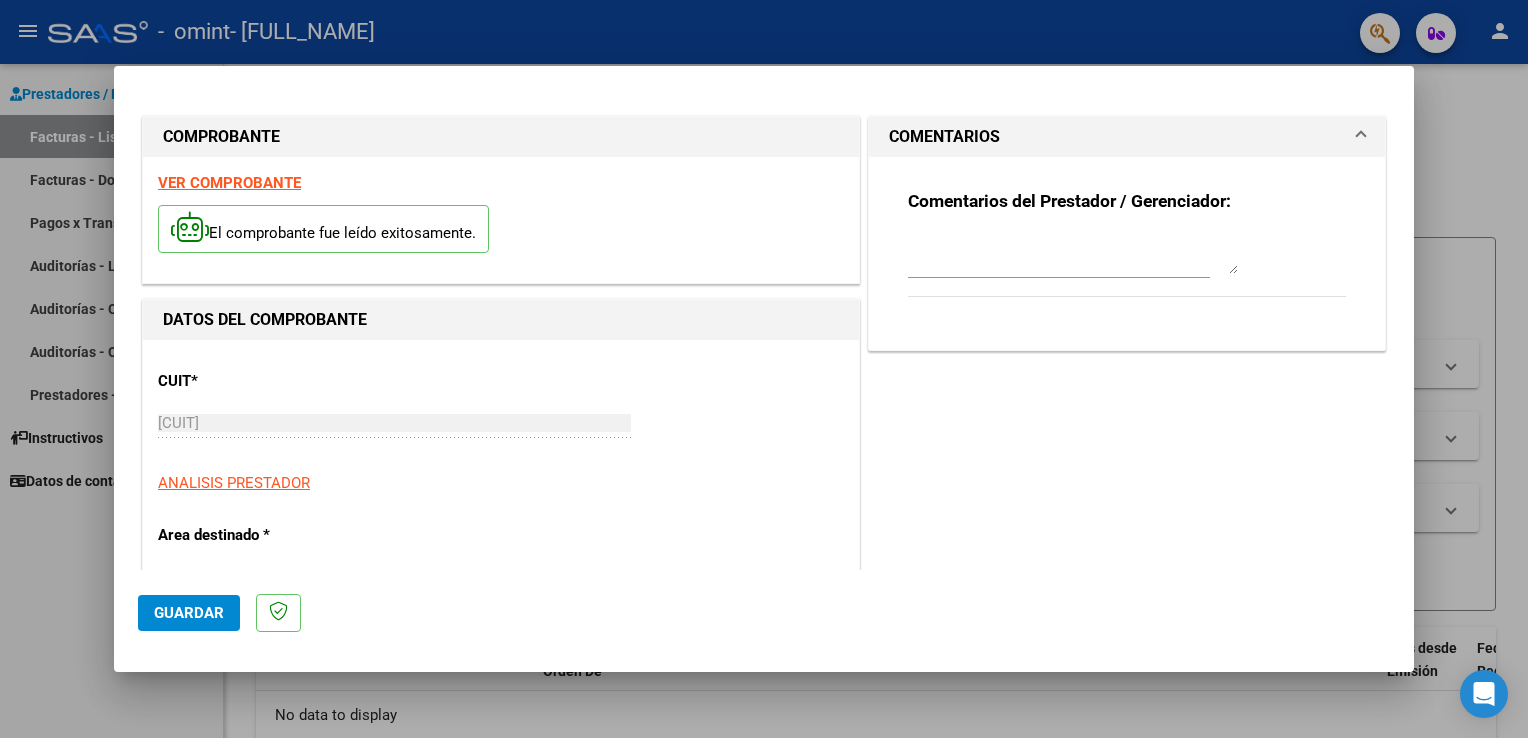 click at bounding box center (764, 369) 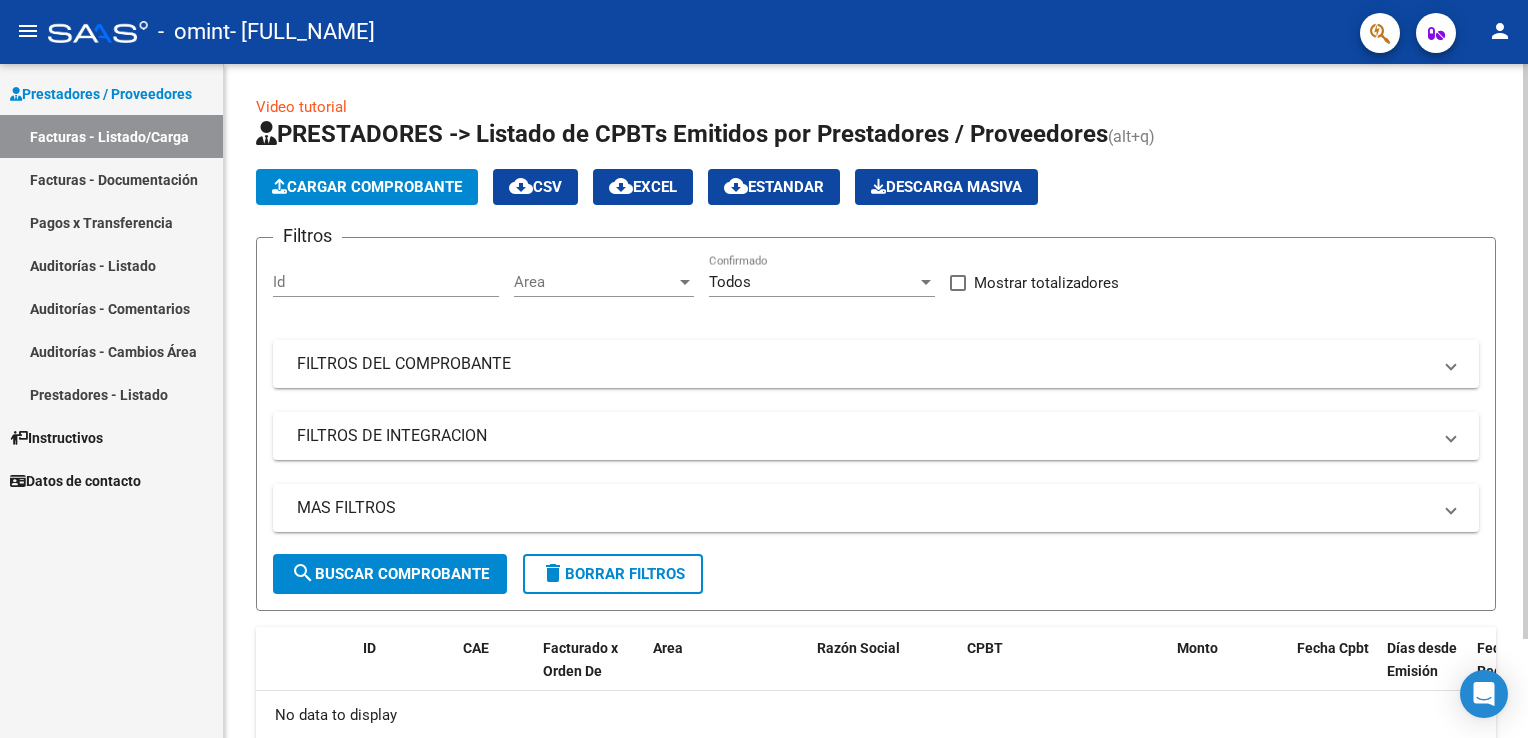 click on "Video tutorial" 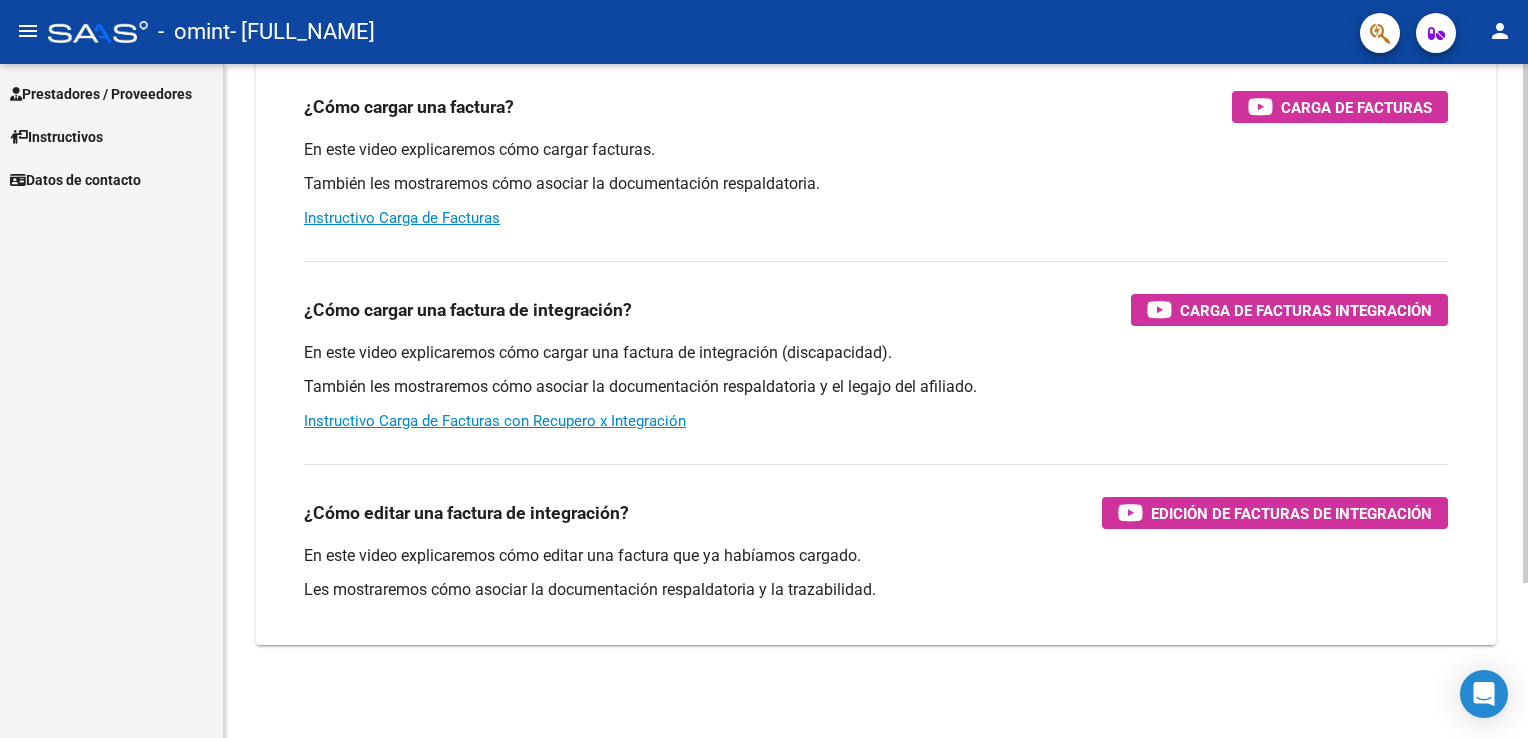 scroll, scrollTop: 202, scrollLeft: 0, axis: vertical 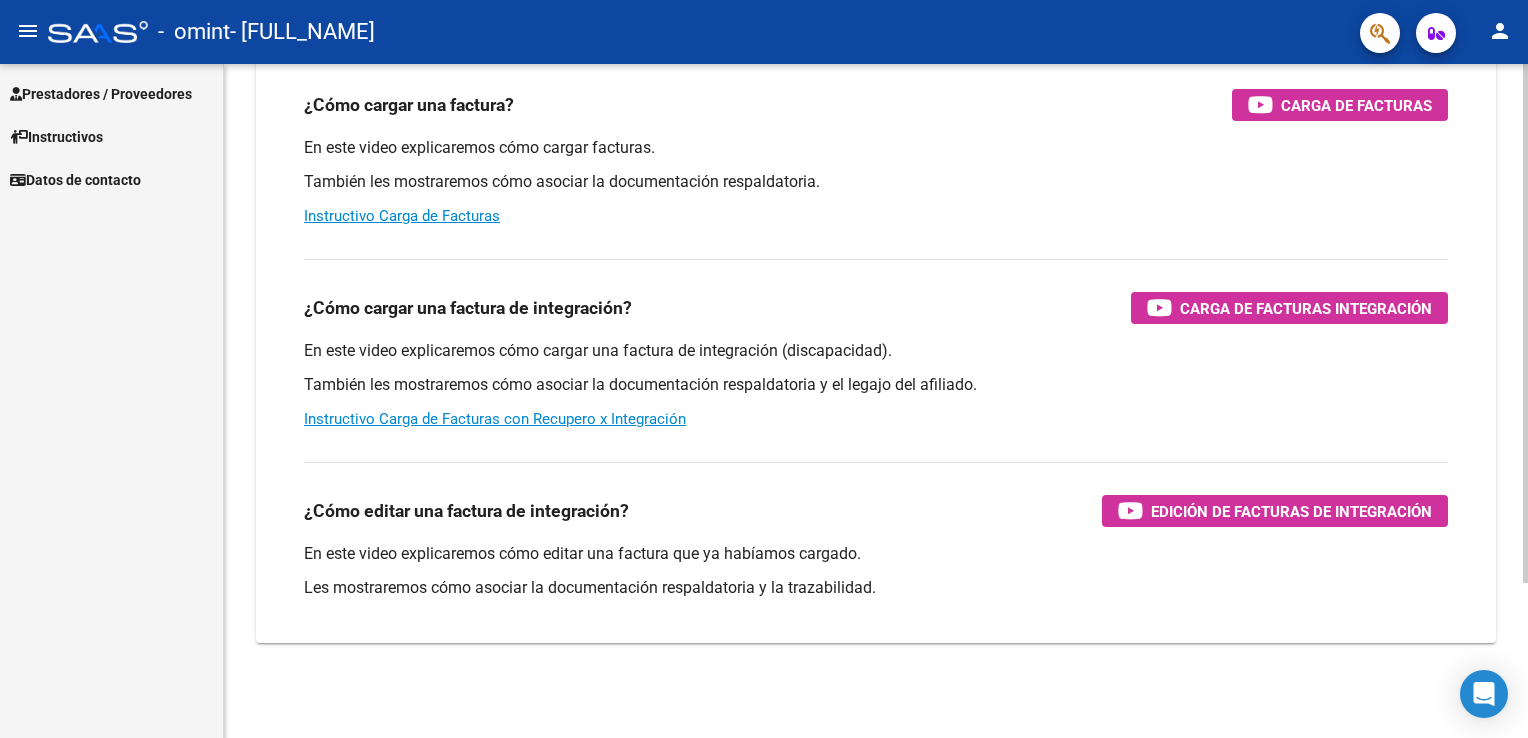 click 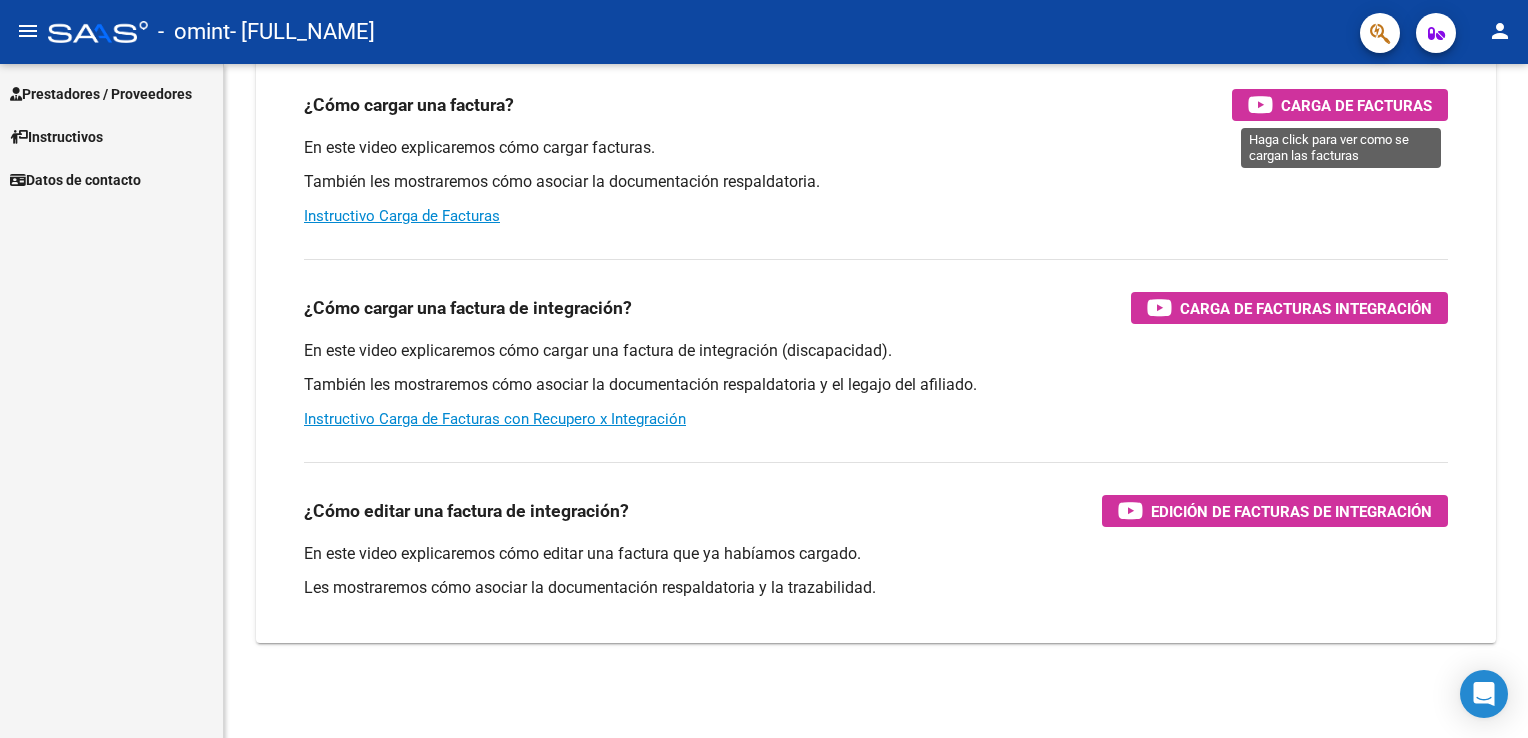 click on "Carga de Facturas" at bounding box center (1356, 105) 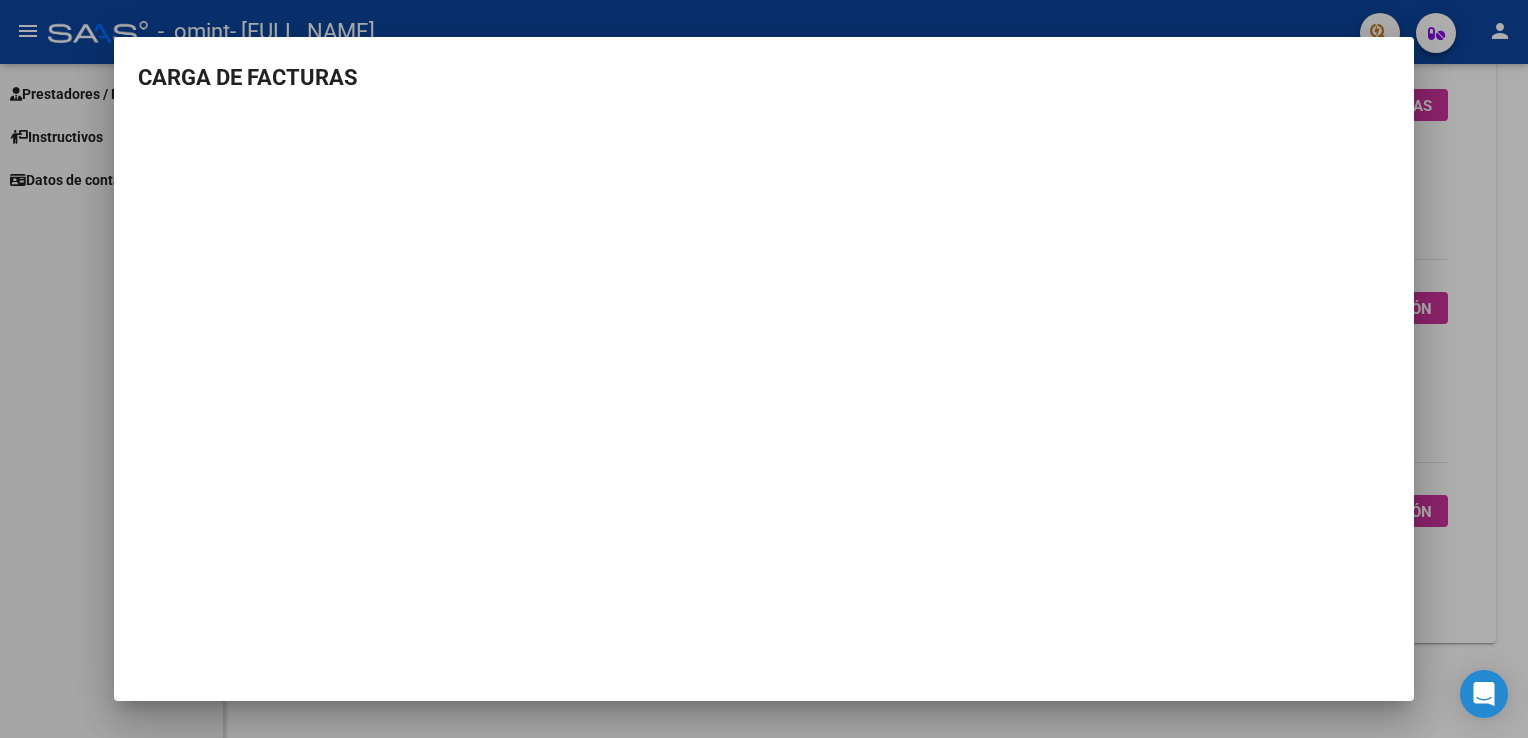 click at bounding box center (764, 369) 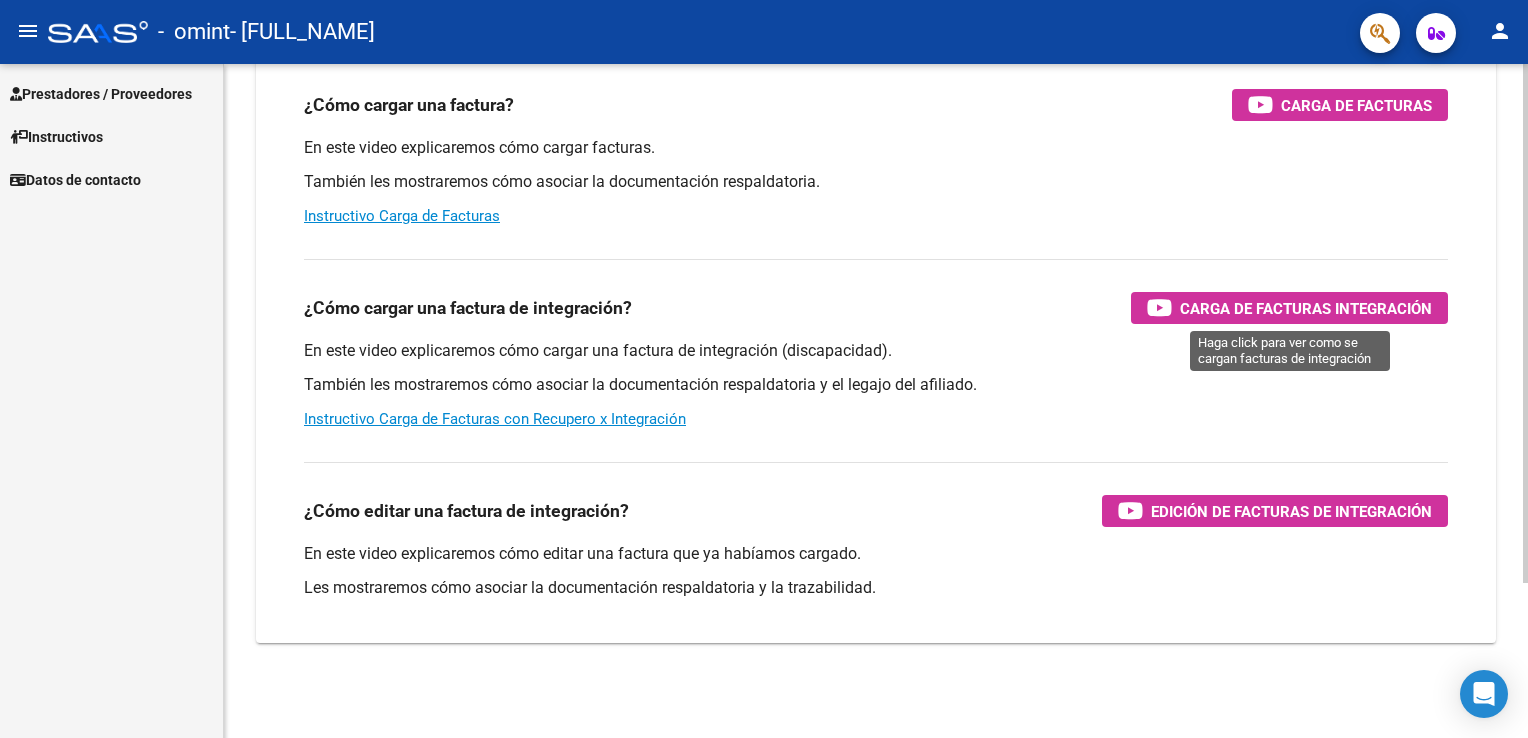 click on "Carga de Facturas Integración" at bounding box center (1306, 308) 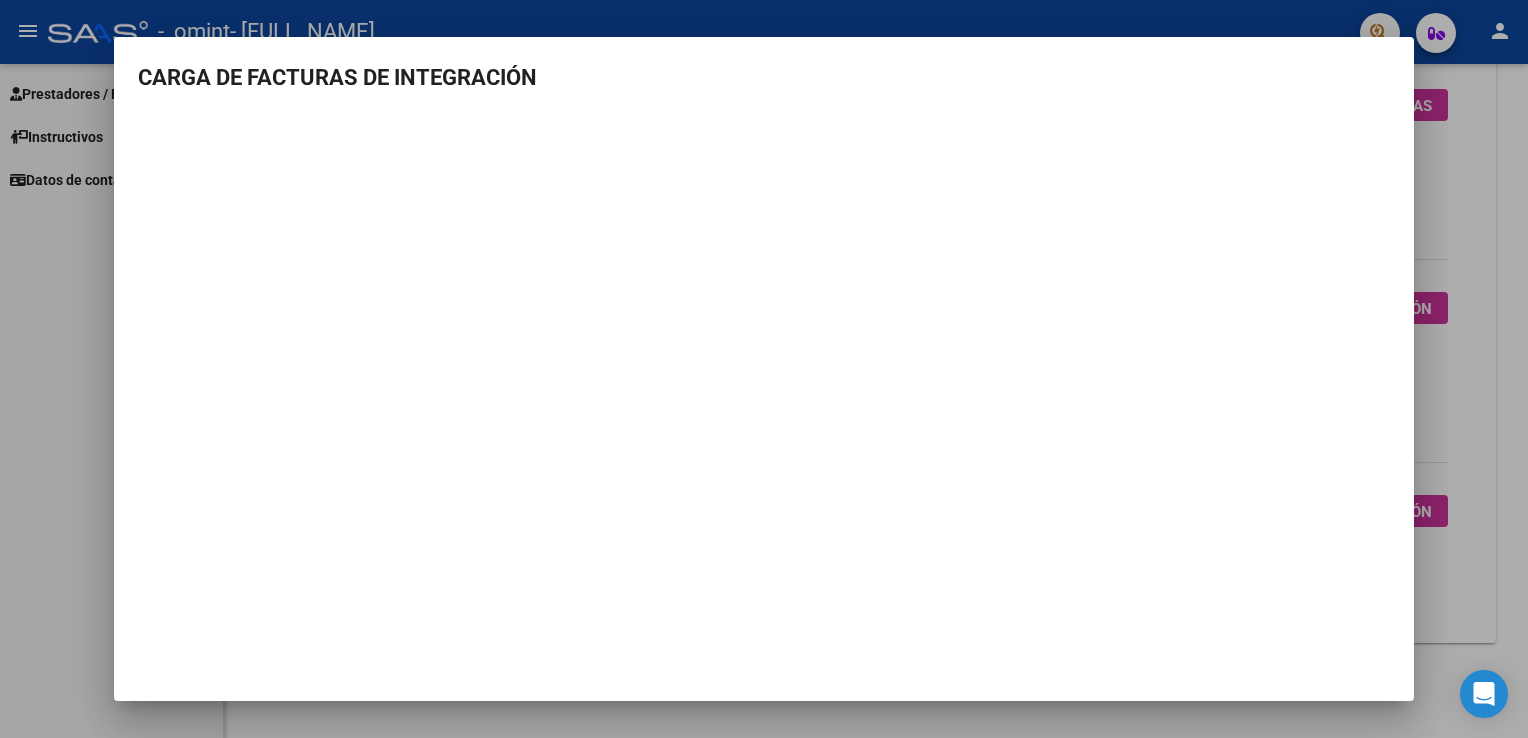 click at bounding box center [764, 369] 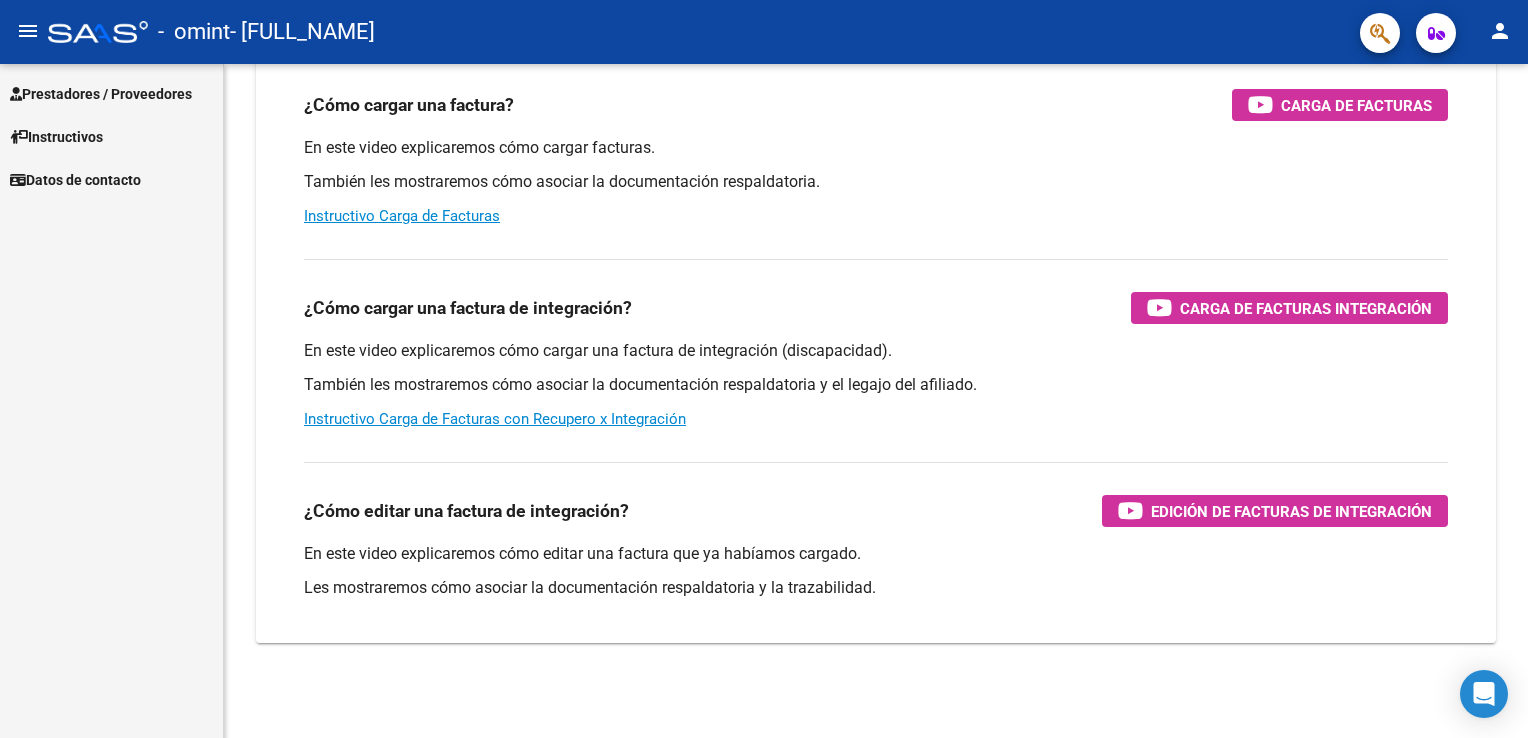 click on "Instructivos" at bounding box center [56, 137] 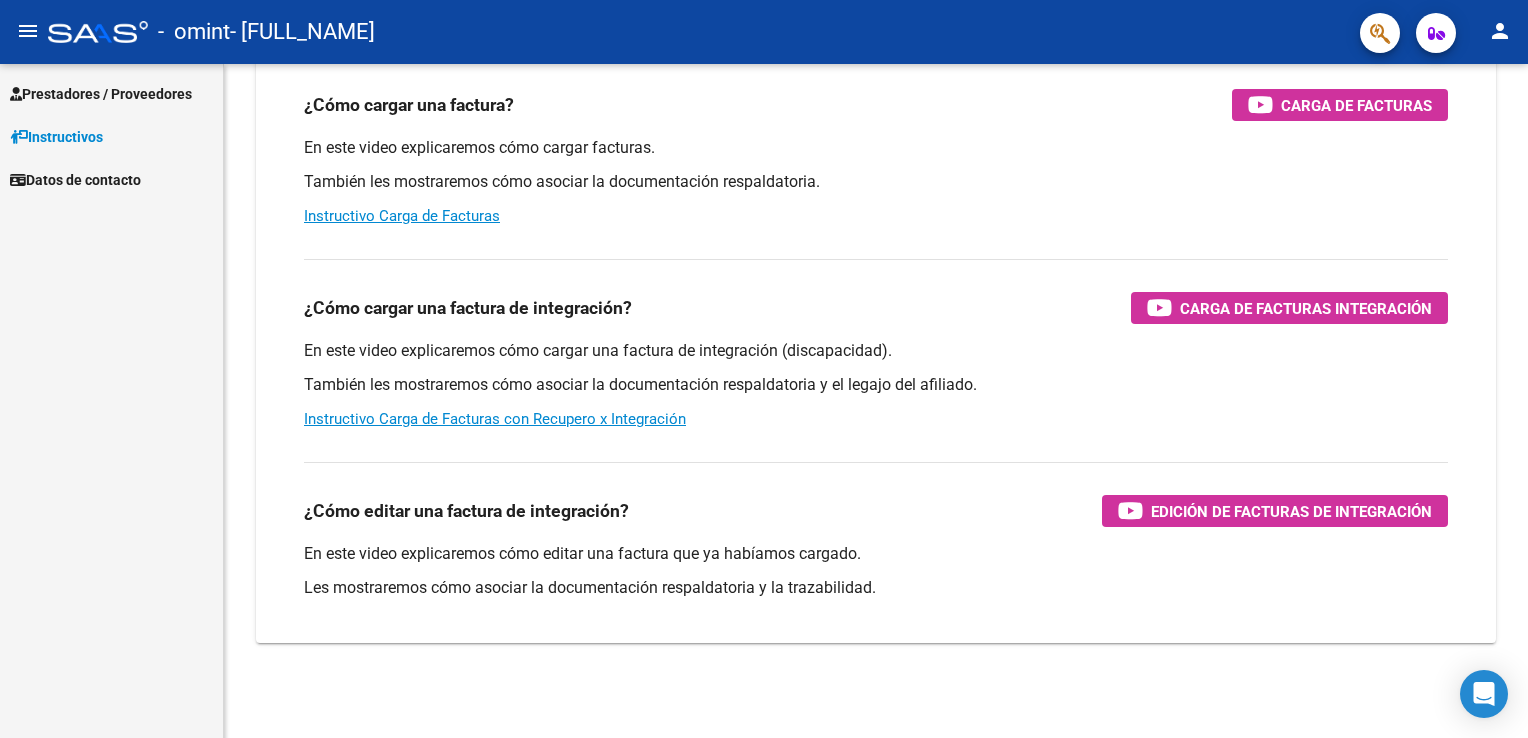 click on "Prestadores / Proveedores" at bounding box center [101, 94] 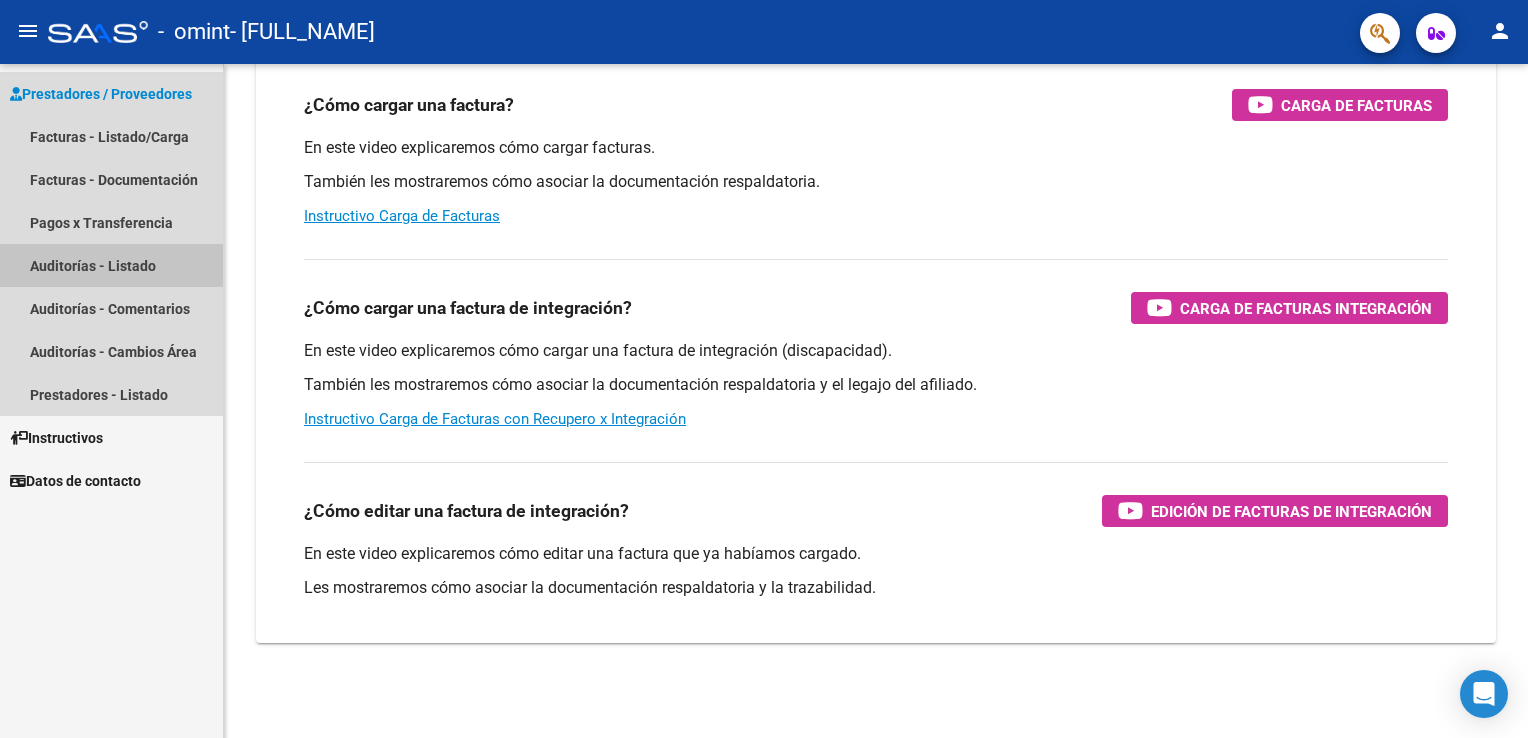 click on "Auditorías - Listado" at bounding box center (111, 265) 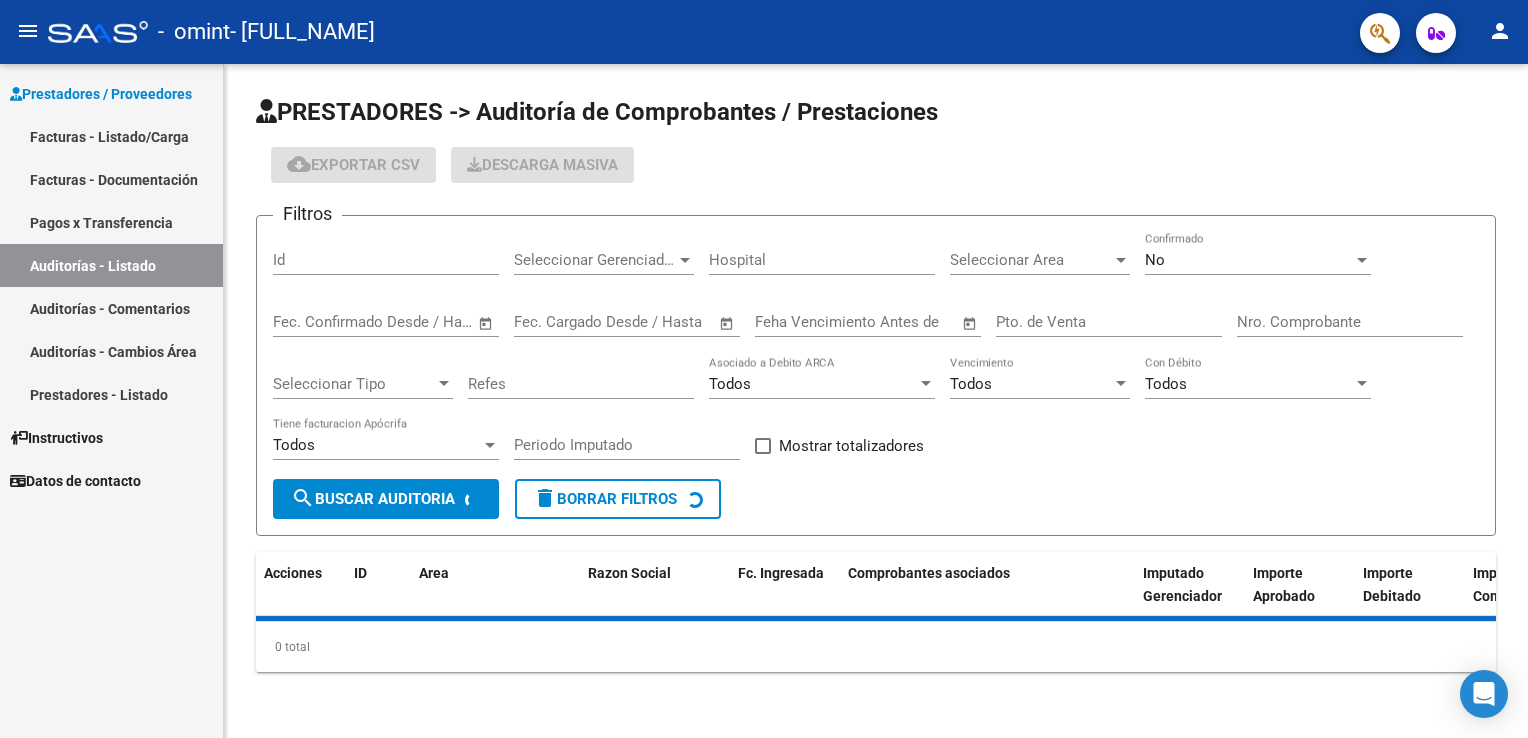 scroll, scrollTop: 0, scrollLeft: 0, axis: both 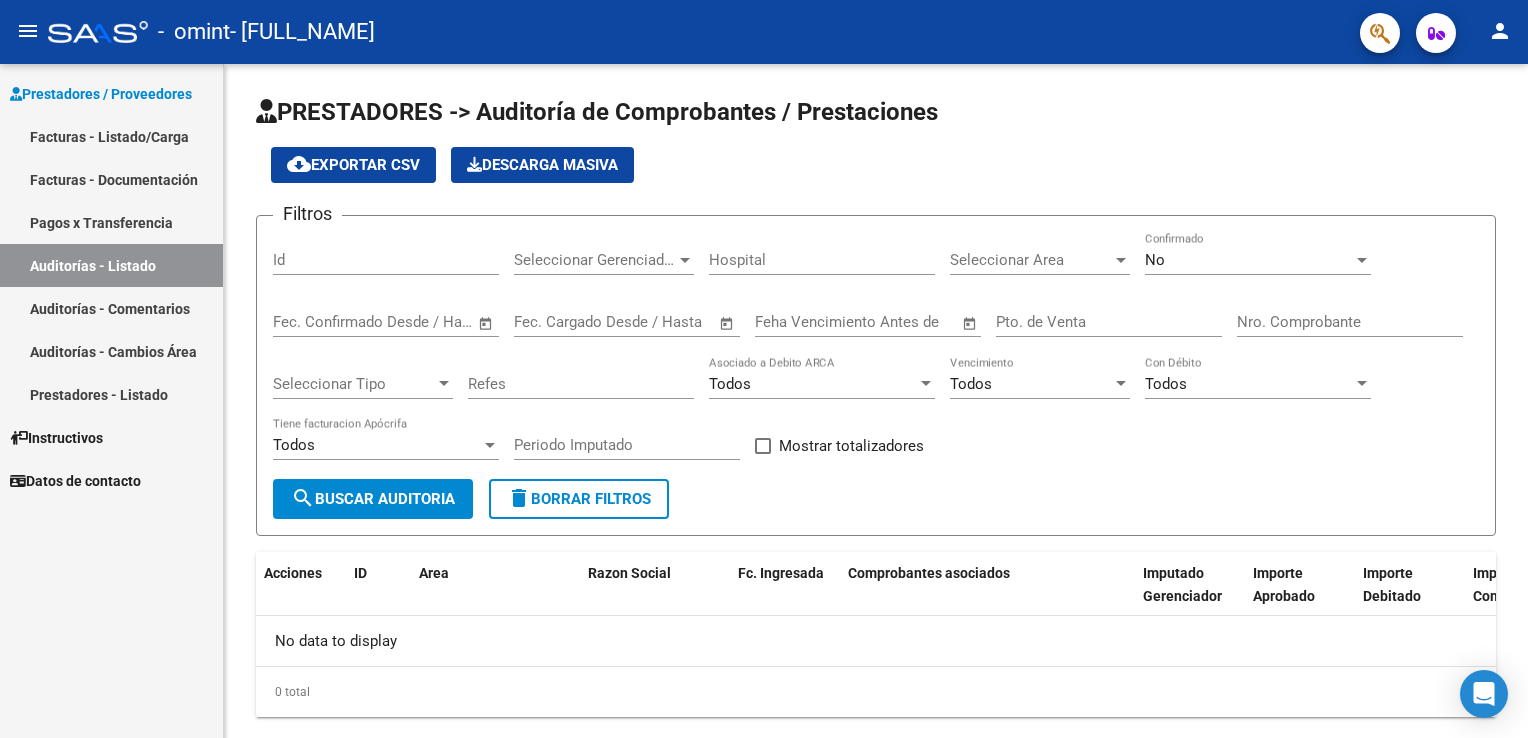 click on "Prestadores - Listado" at bounding box center (111, 394) 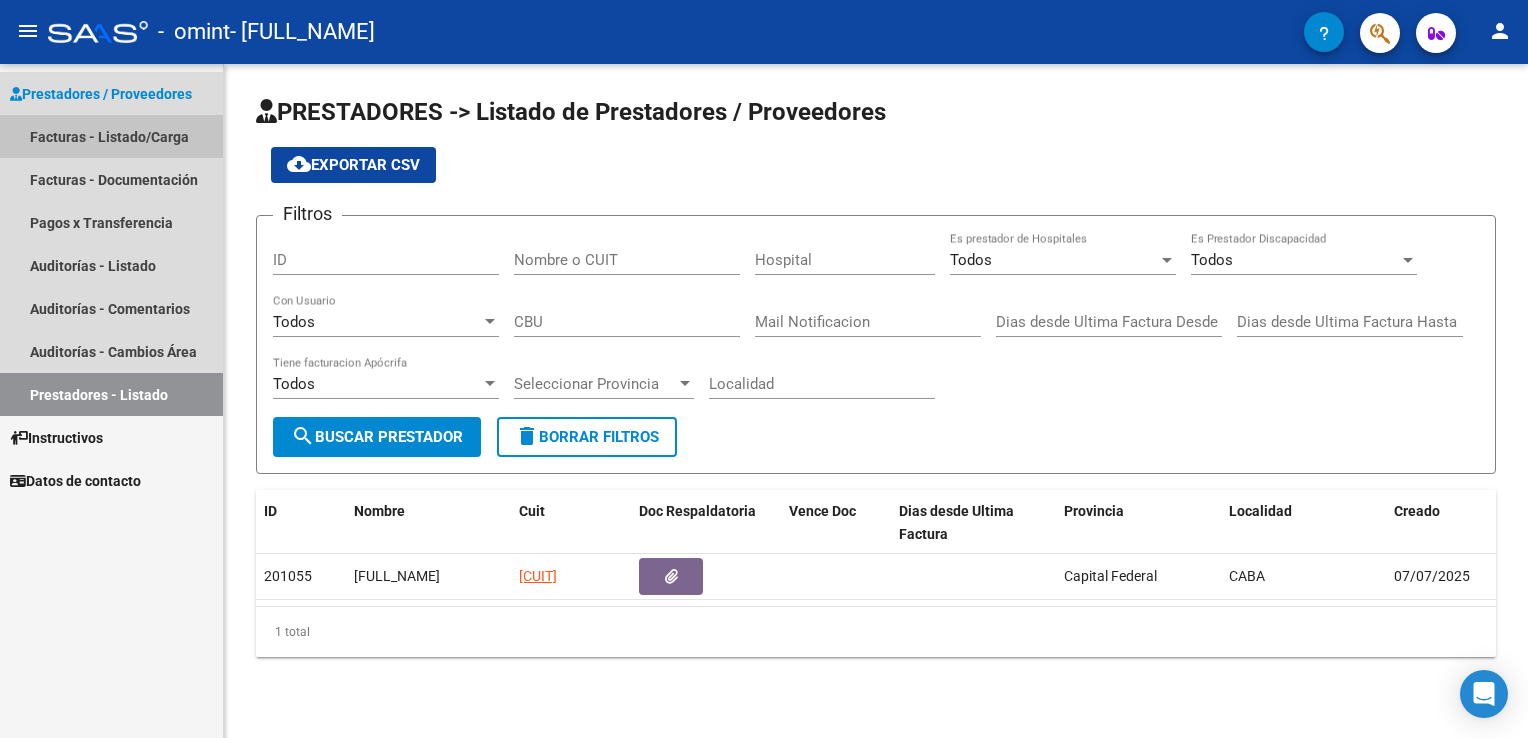 click on "Facturas - Listado/Carga" at bounding box center [111, 136] 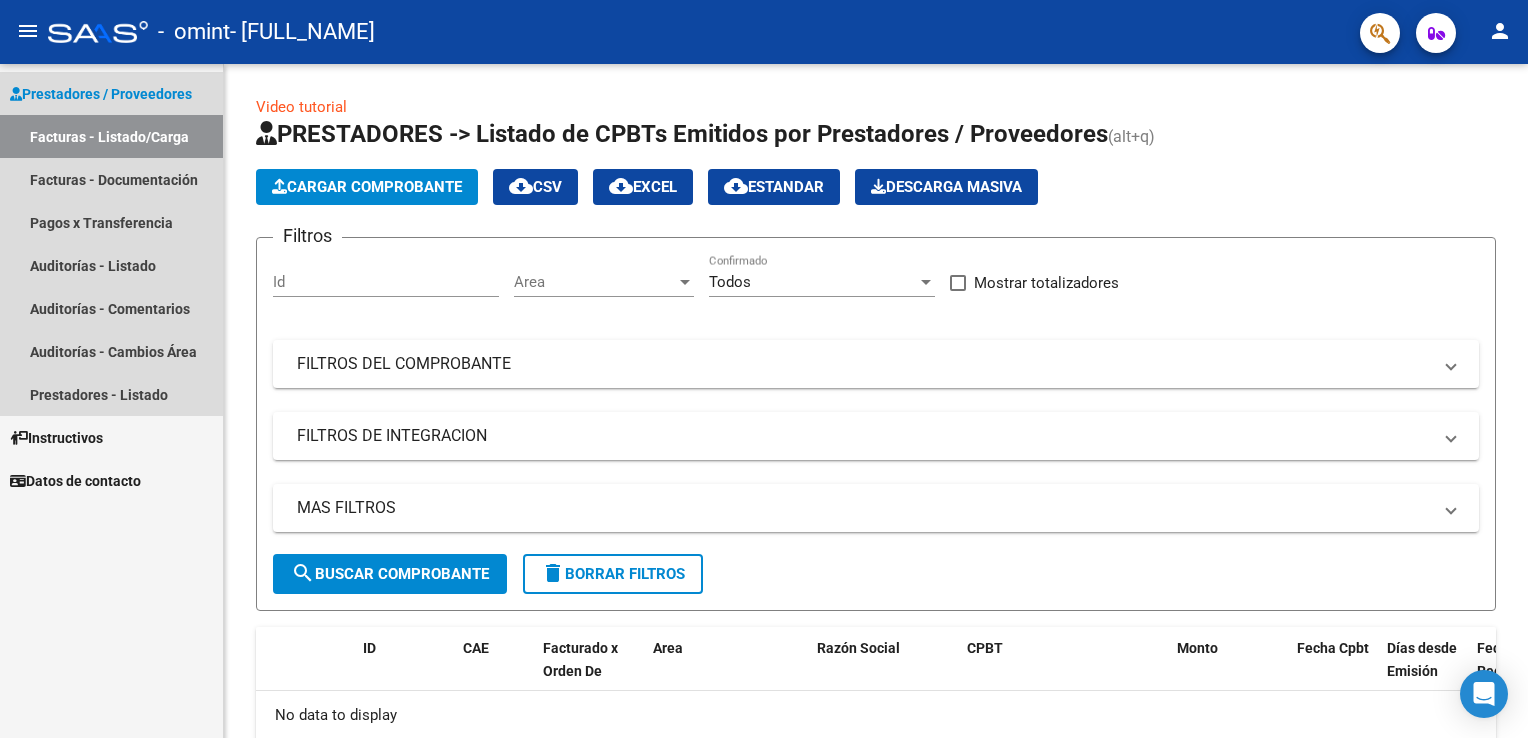 click on "Facturas - Listado/Carga" at bounding box center [111, 136] 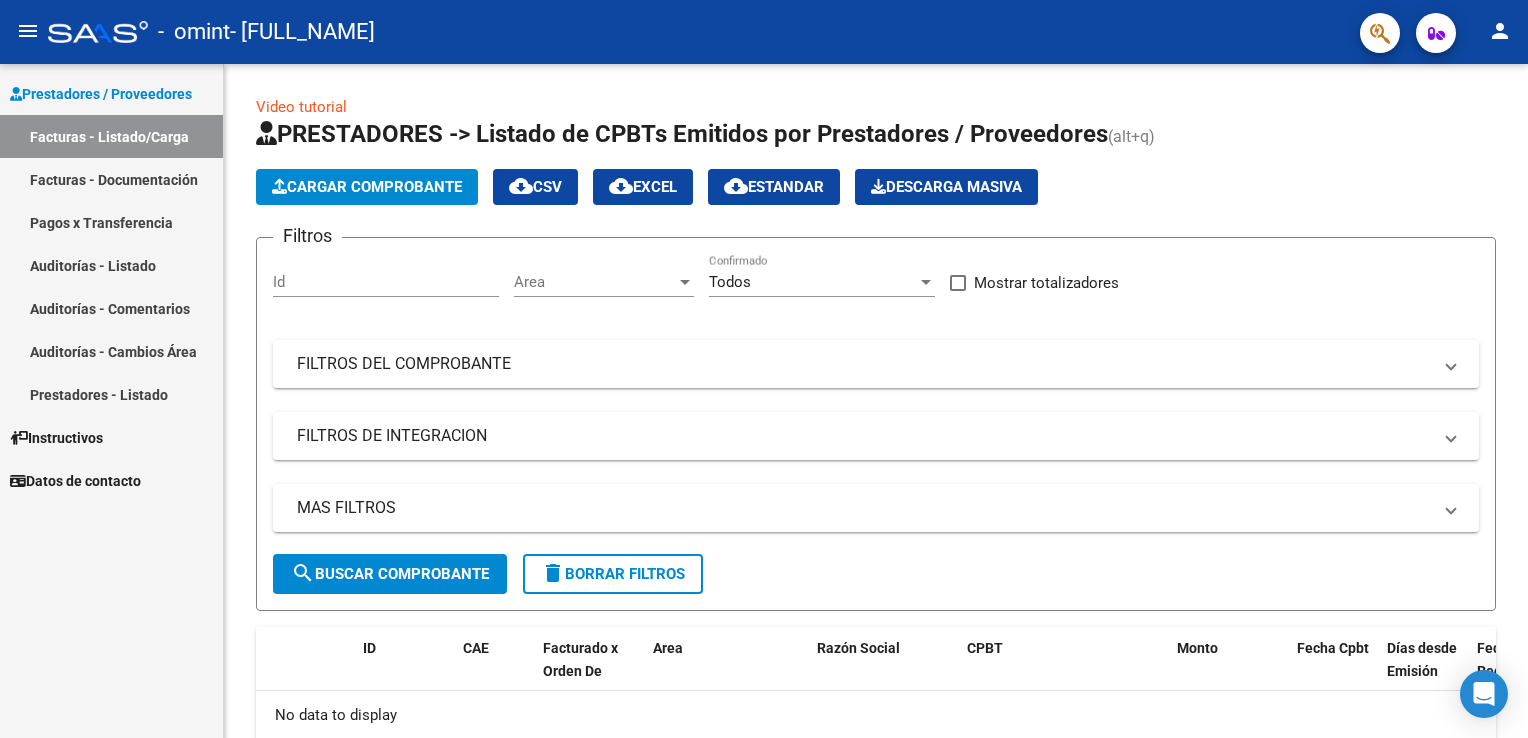 click on "Prestadores / Proveedores" at bounding box center [101, 94] 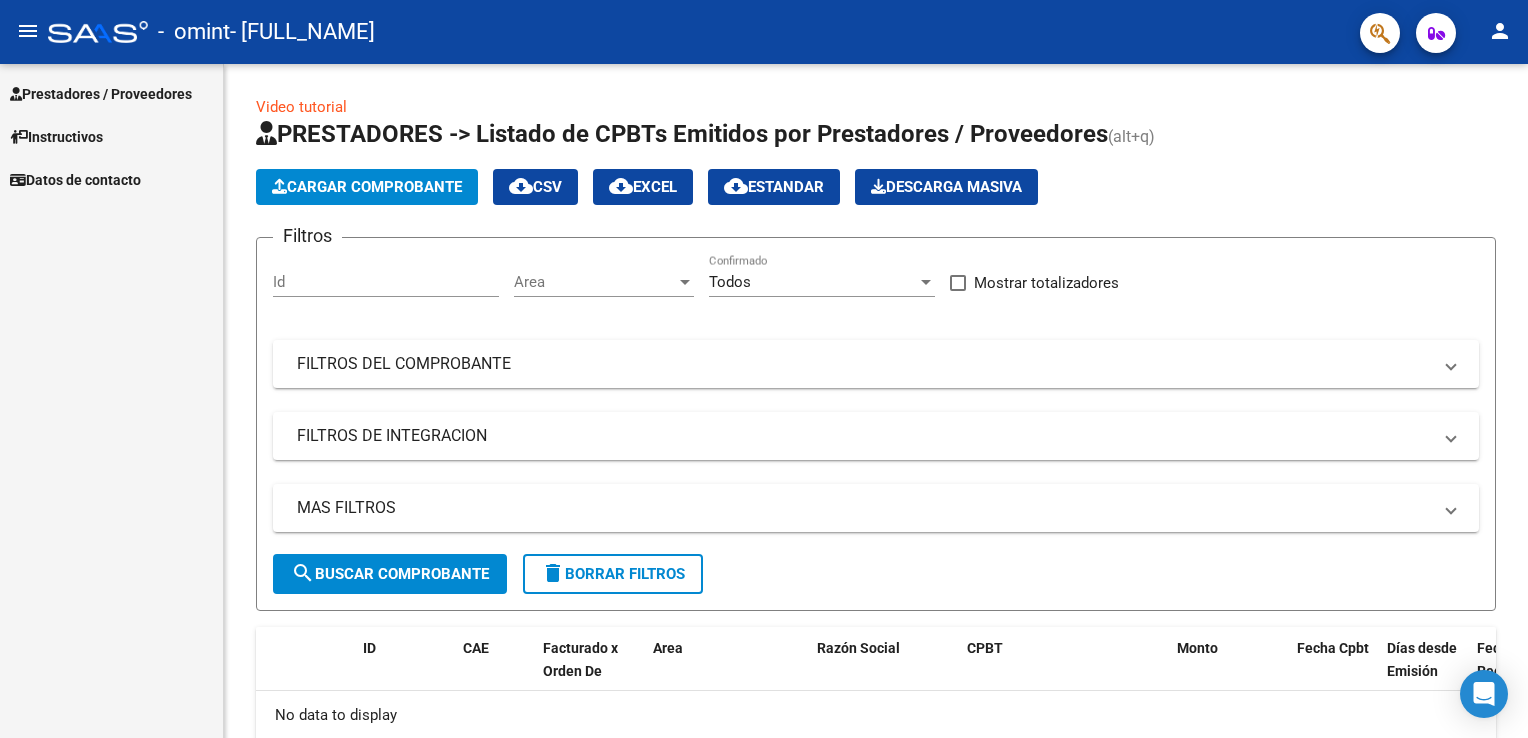 click on "Prestadores / Proveedores" at bounding box center (101, 94) 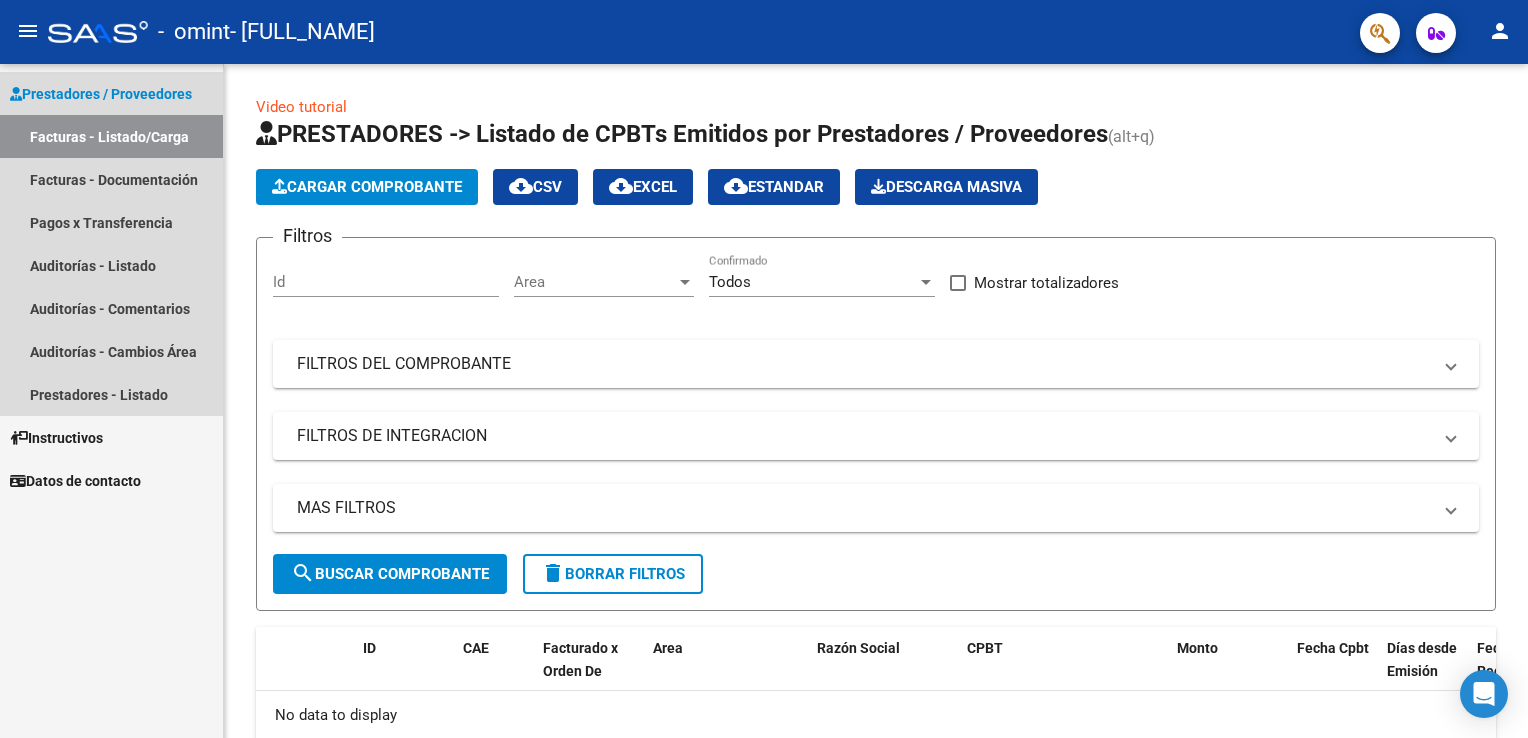 click on "Facturas - Listado/Carga" at bounding box center [111, 136] 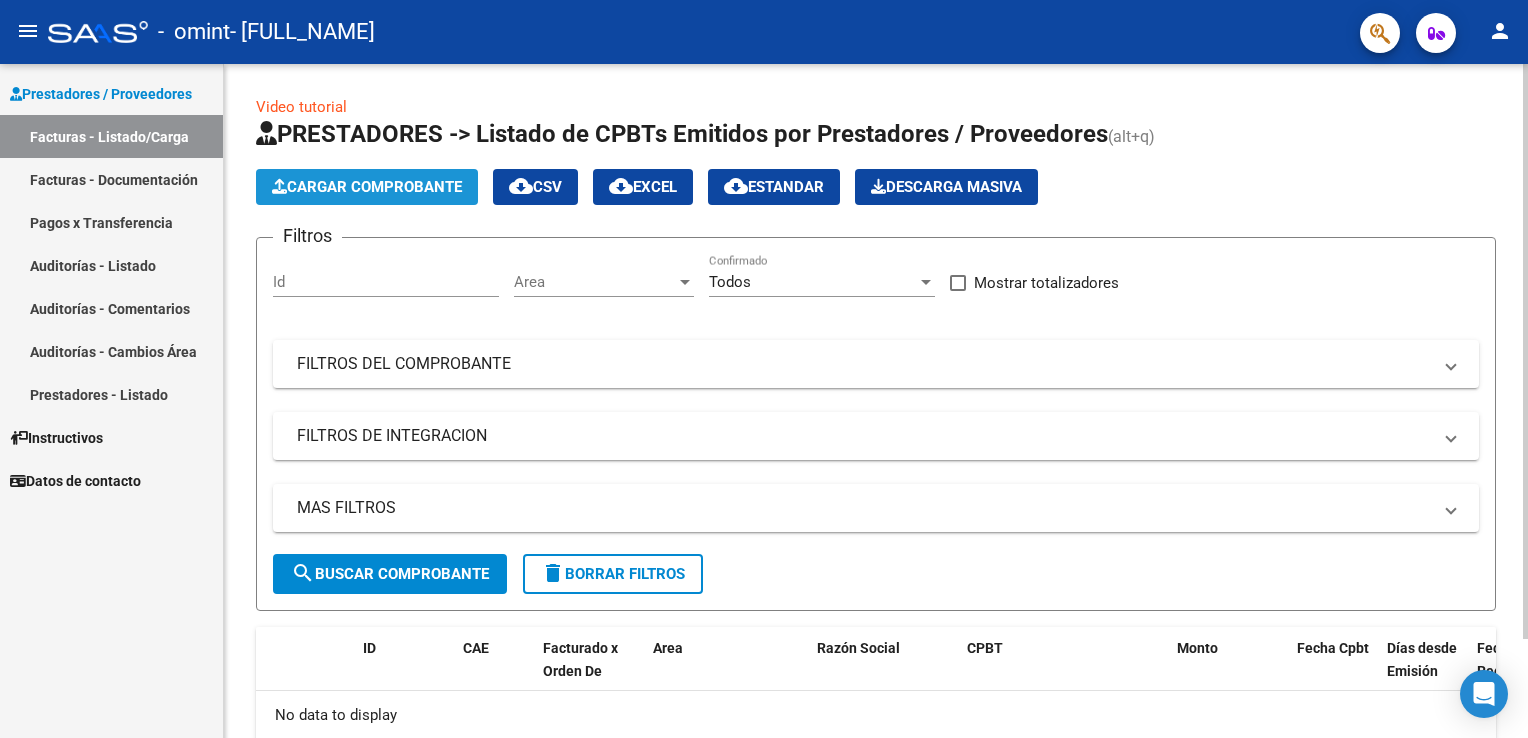 click on "Cargar Comprobante" 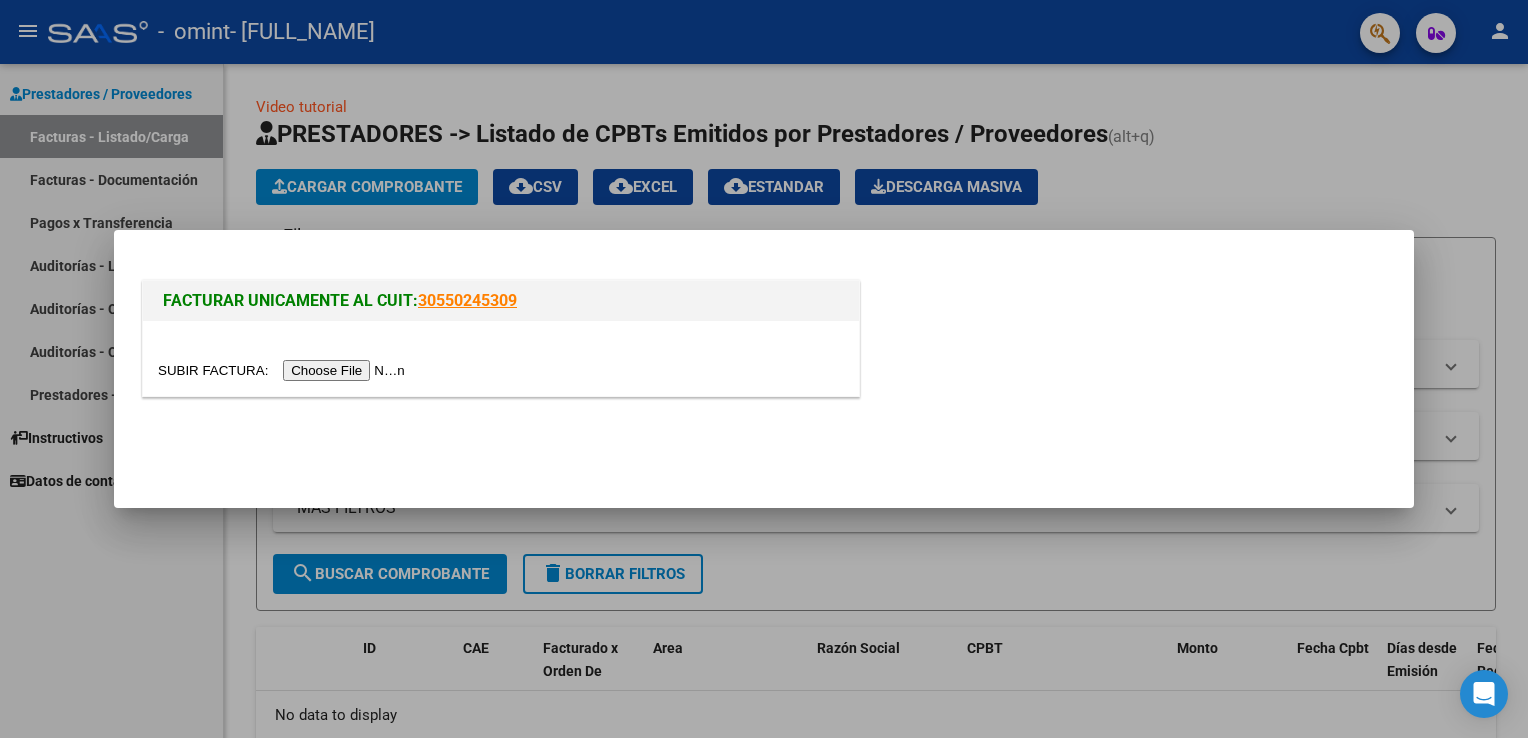 click at bounding box center (284, 370) 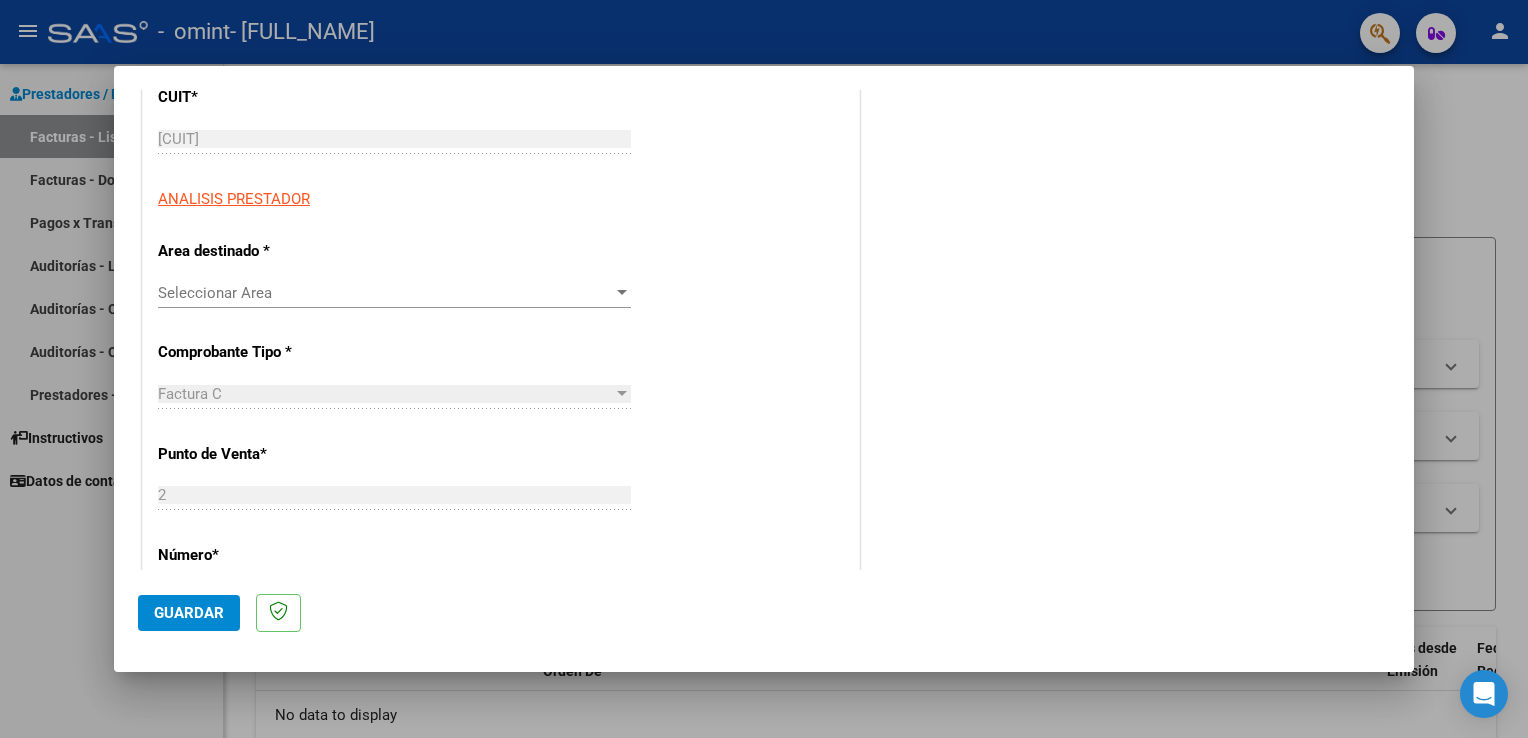 scroll, scrollTop: 296, scrollLeft: 0, axis: vertical 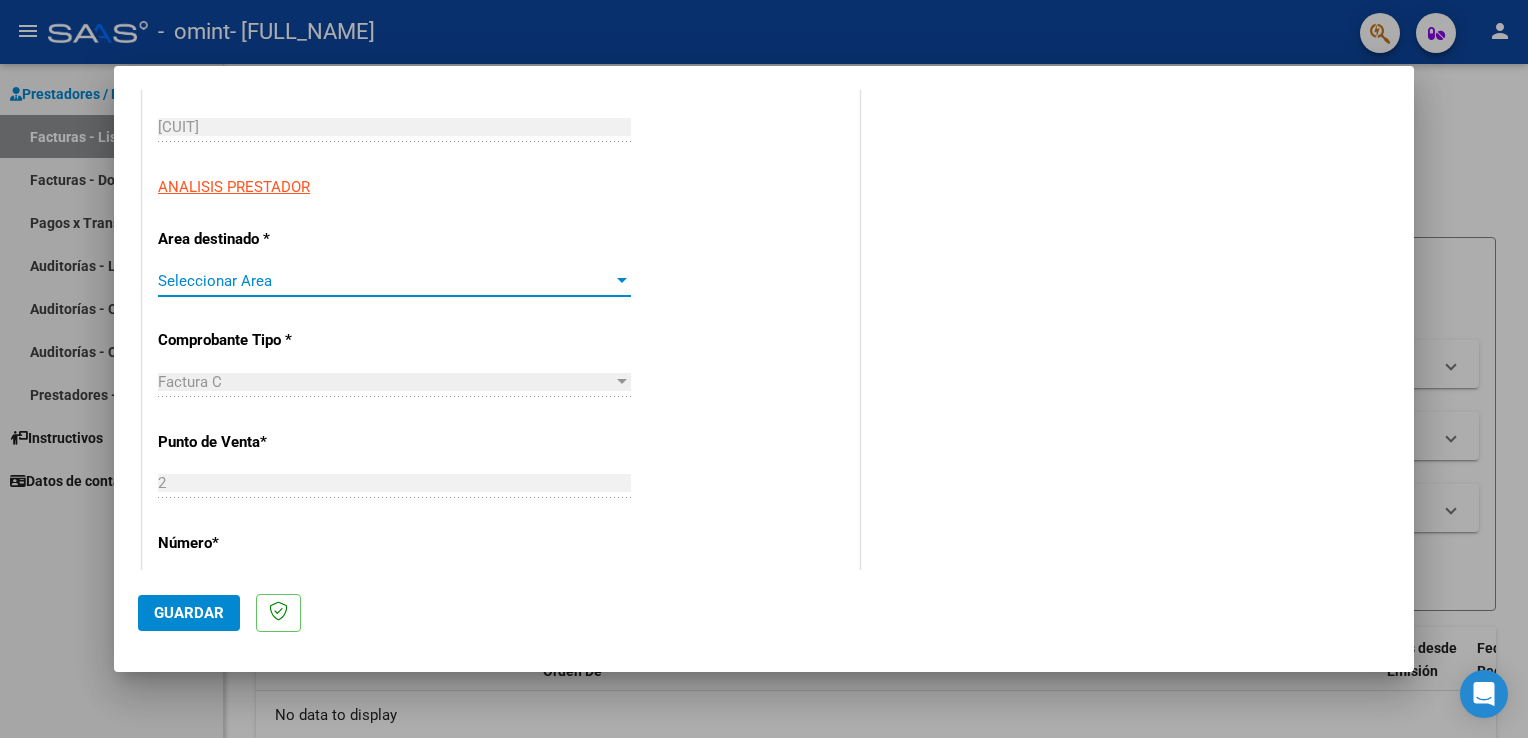 click at bounding box center (622, 280) 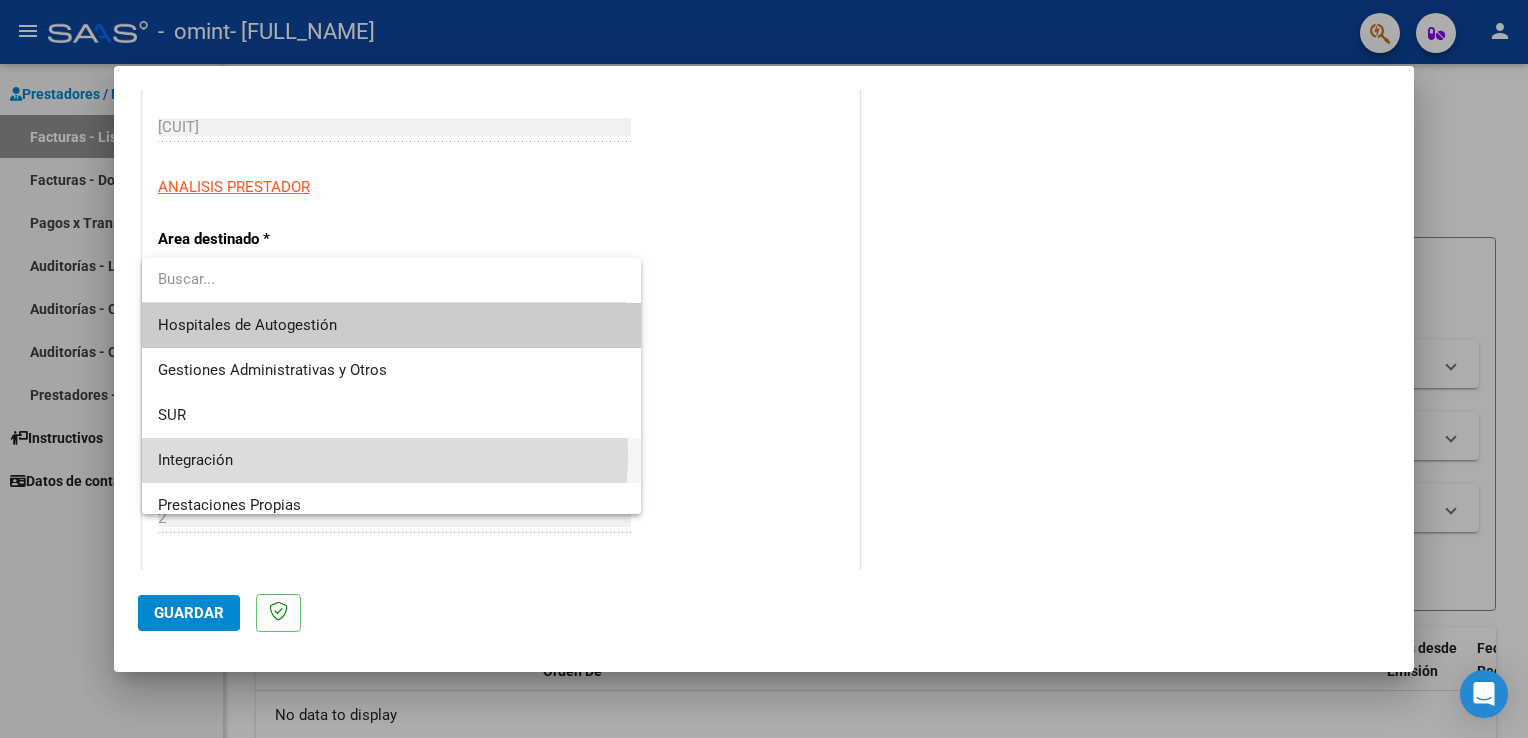 click on "Integración" at bounding box center [392, 460] 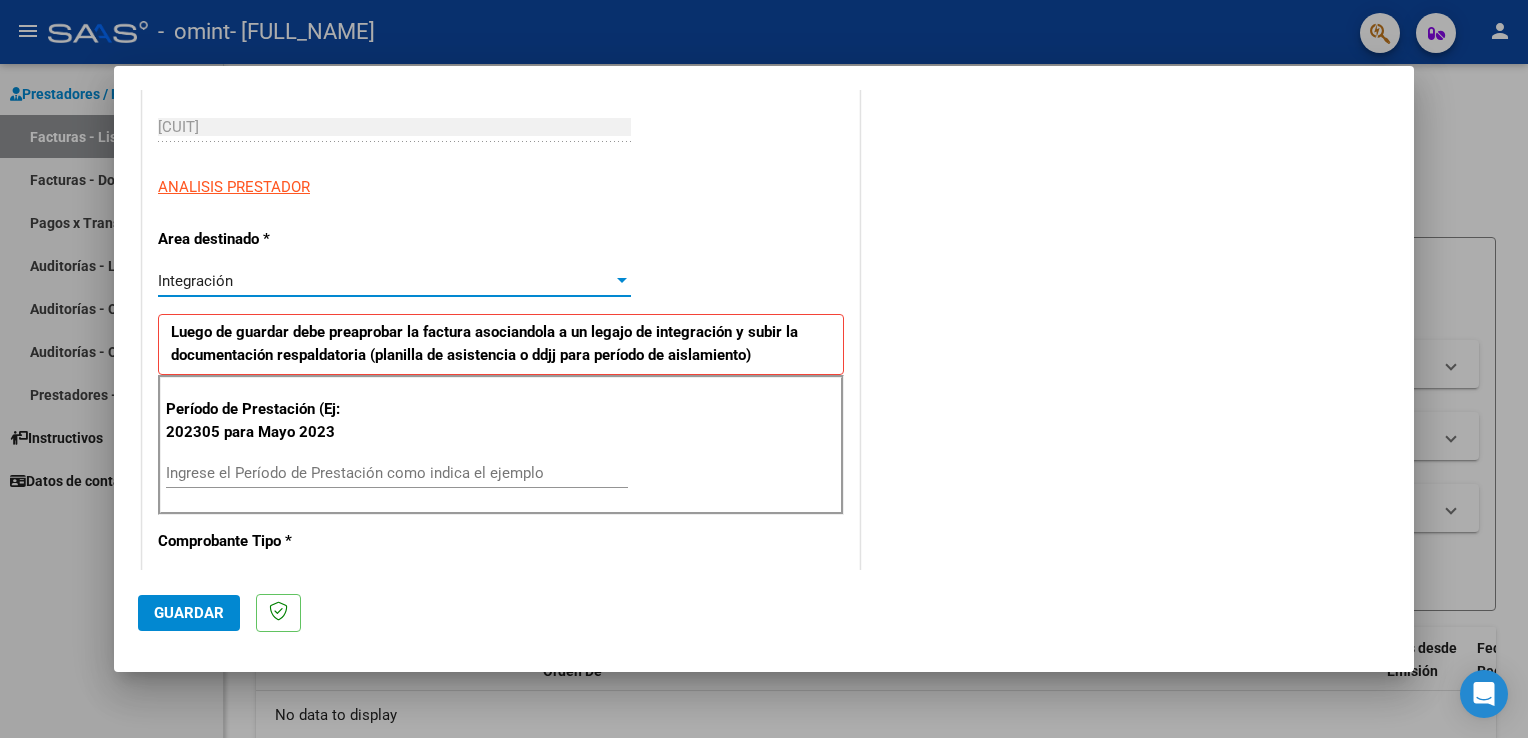 click on "Ingrese el Período de Prestación como indica el ejemplo" at bounding box center (397, 473) 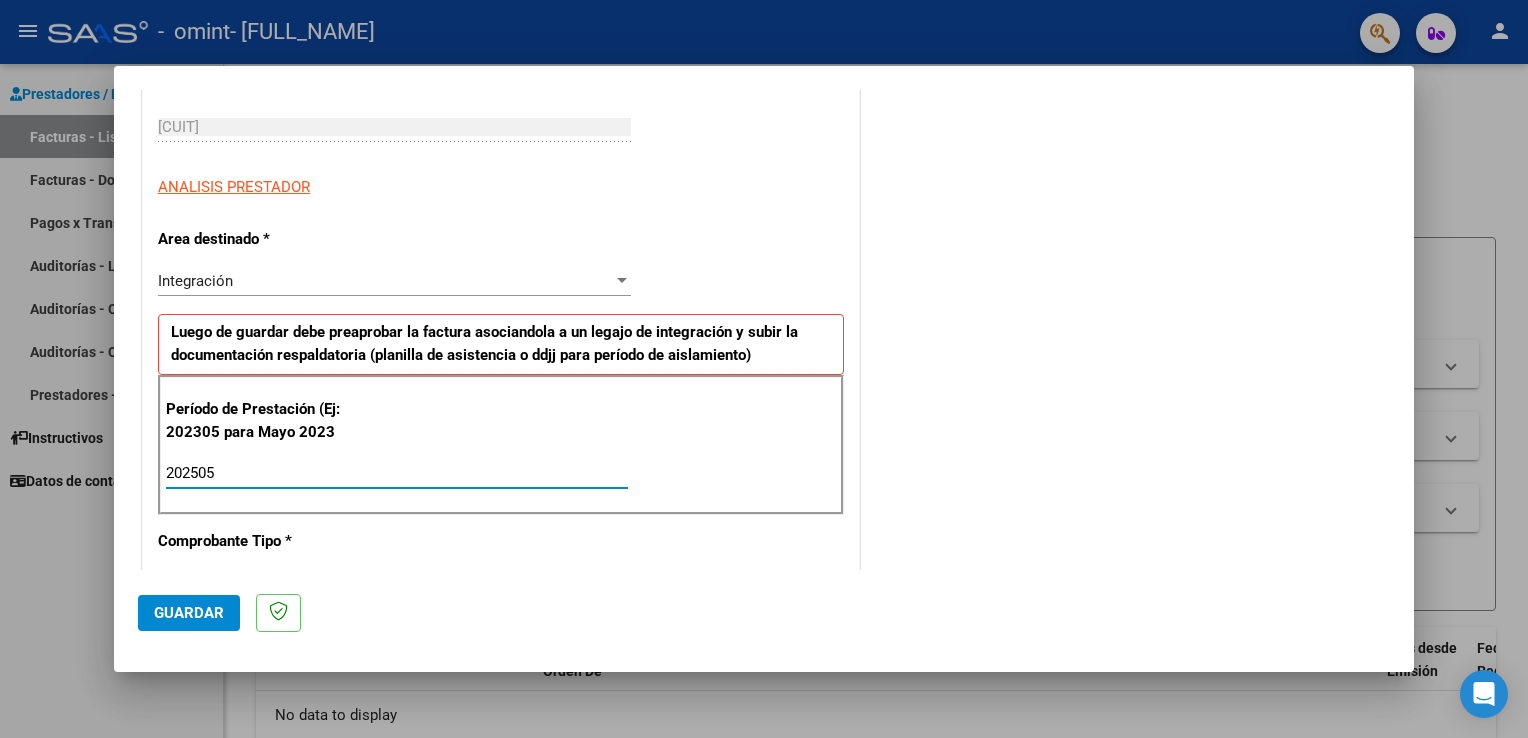 type on "202505" 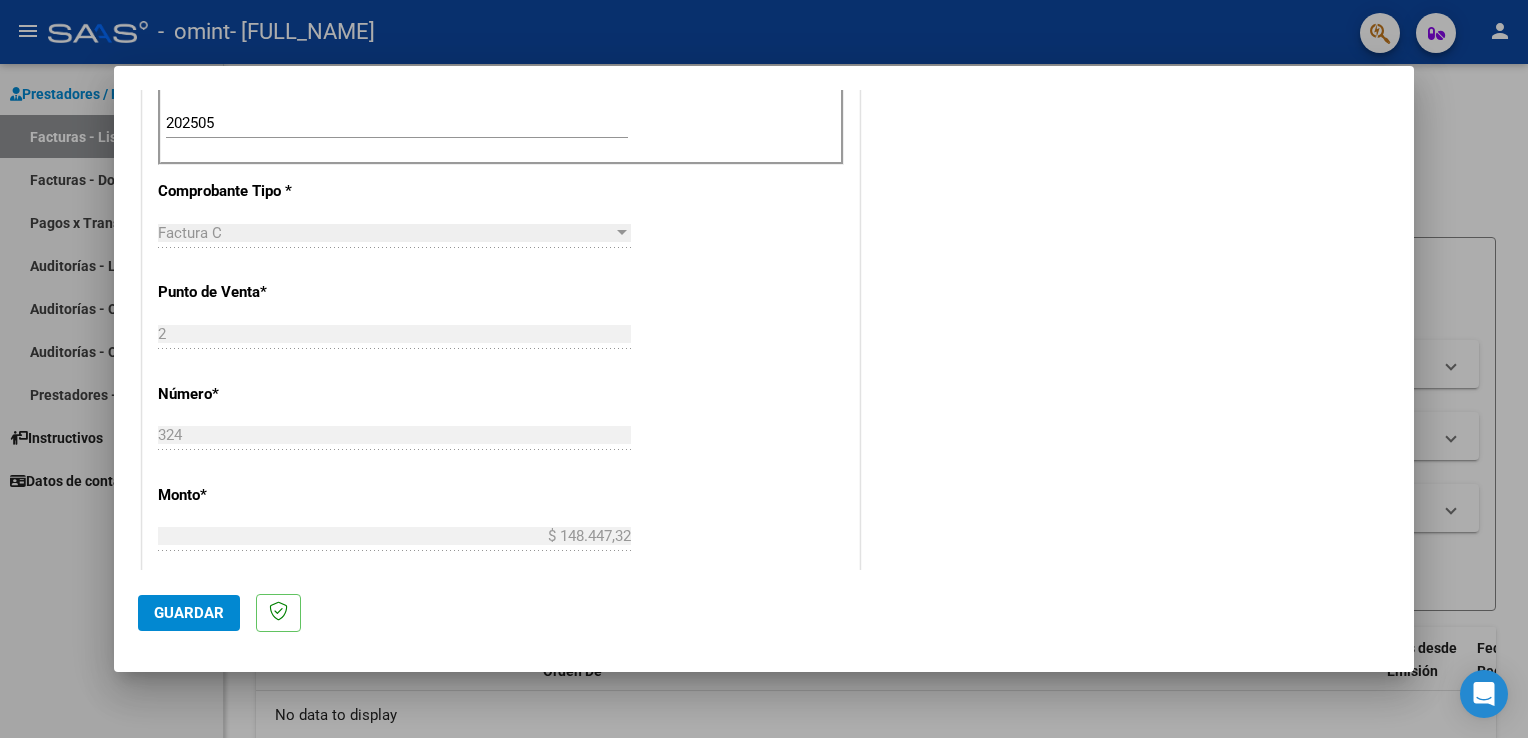 scroll, scrollTop: 668, scrollLeft: 0, axis: vertical 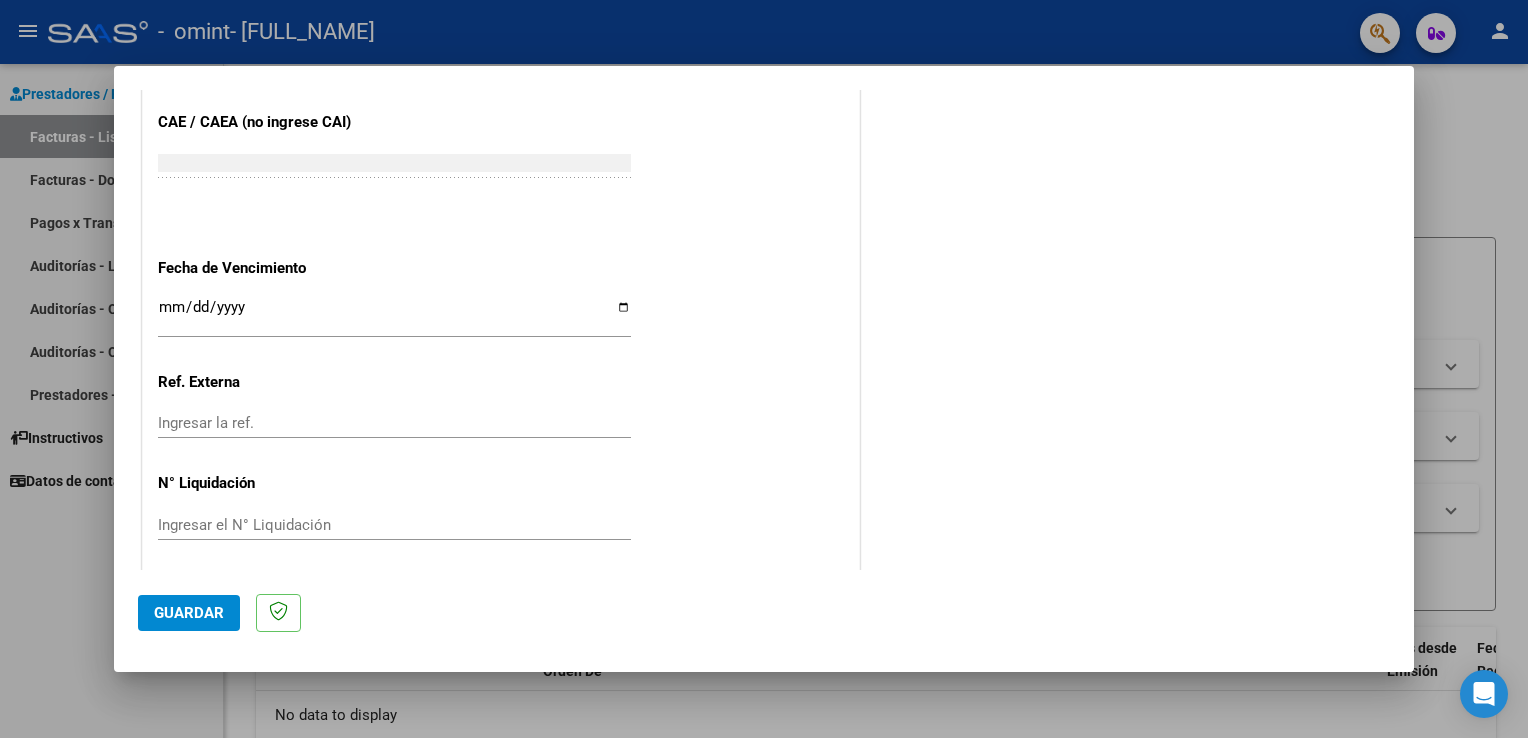 click on "Ingresar la fecha" at bounding box center (394, 315) 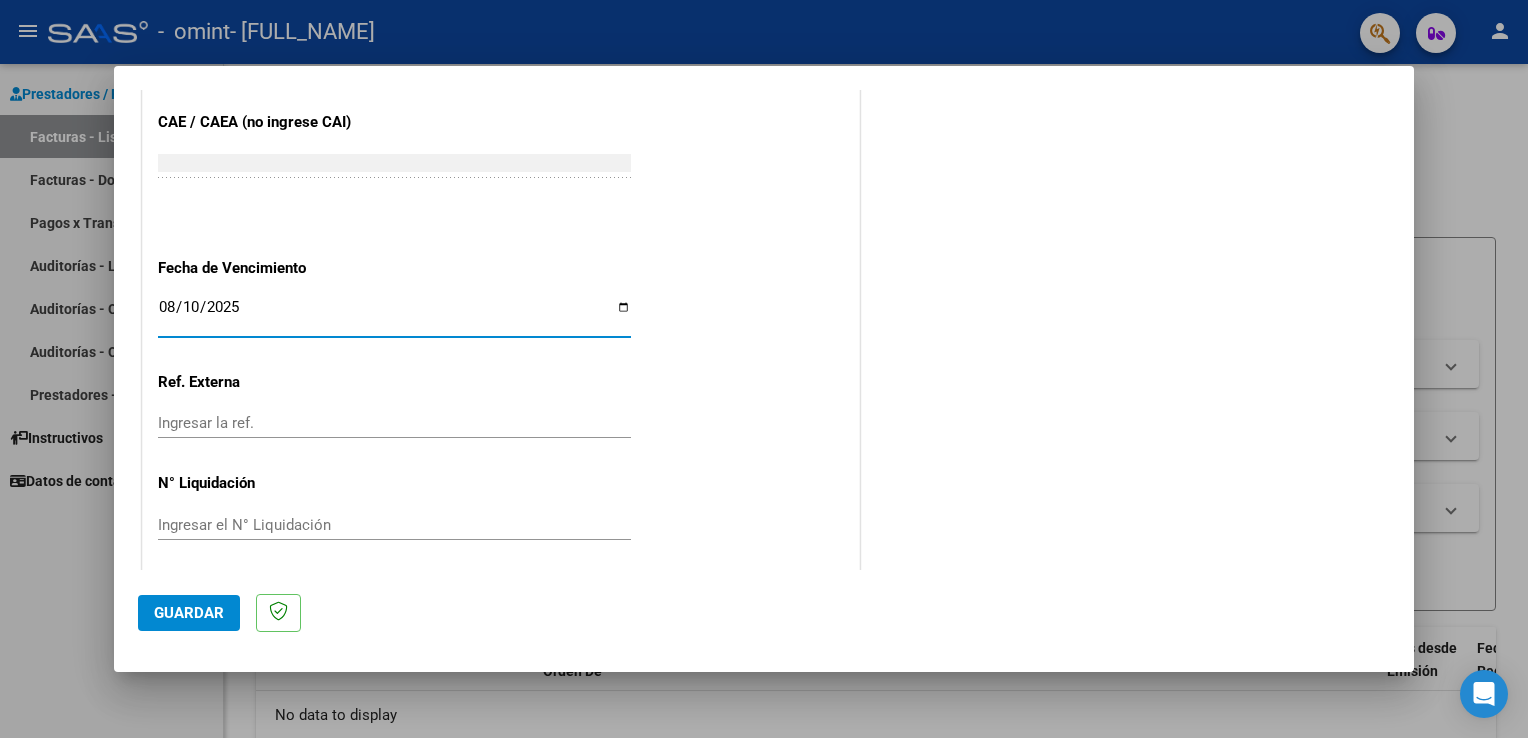 type on "2025-08-10" 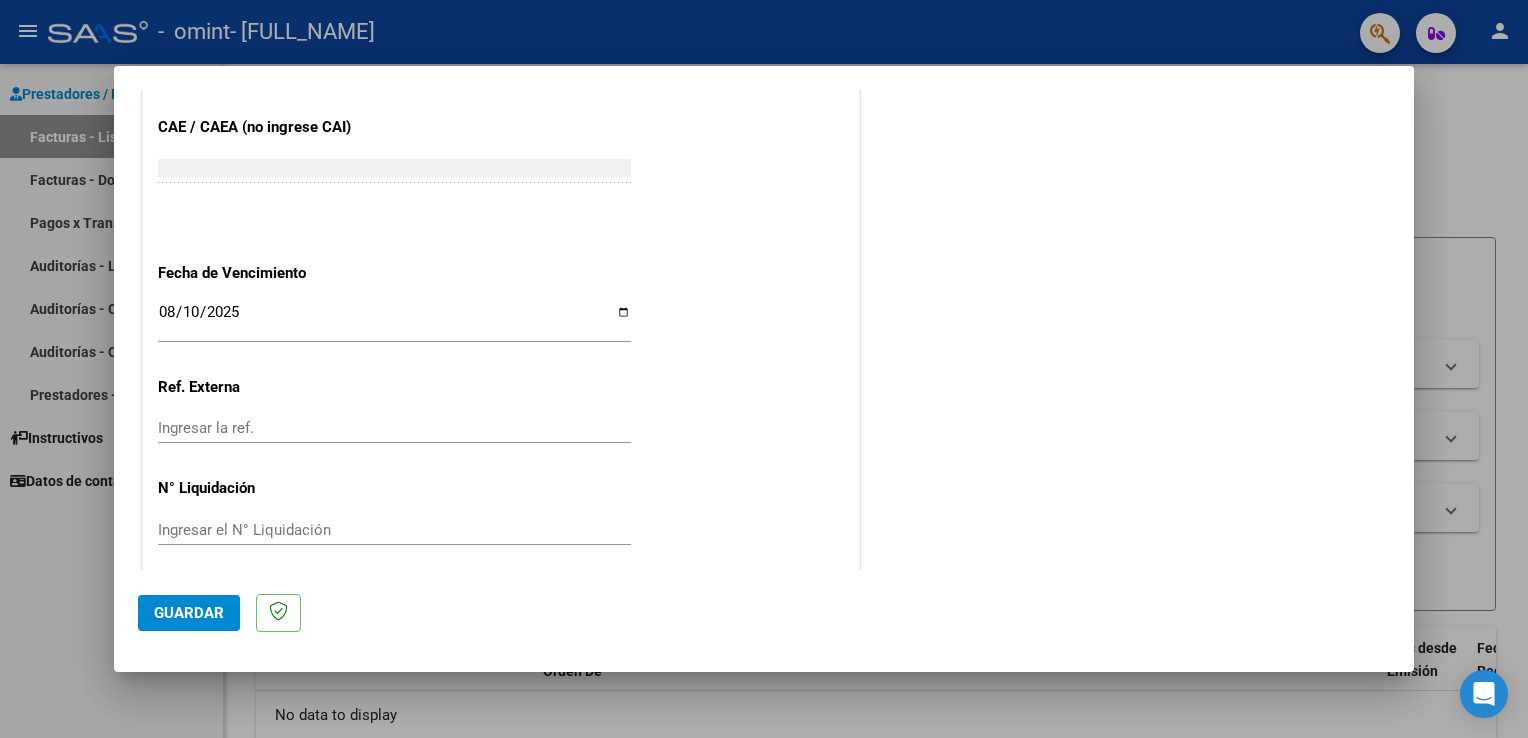 scroll, scrollTop: 1234, scrollLeft: 0, axis: vertical 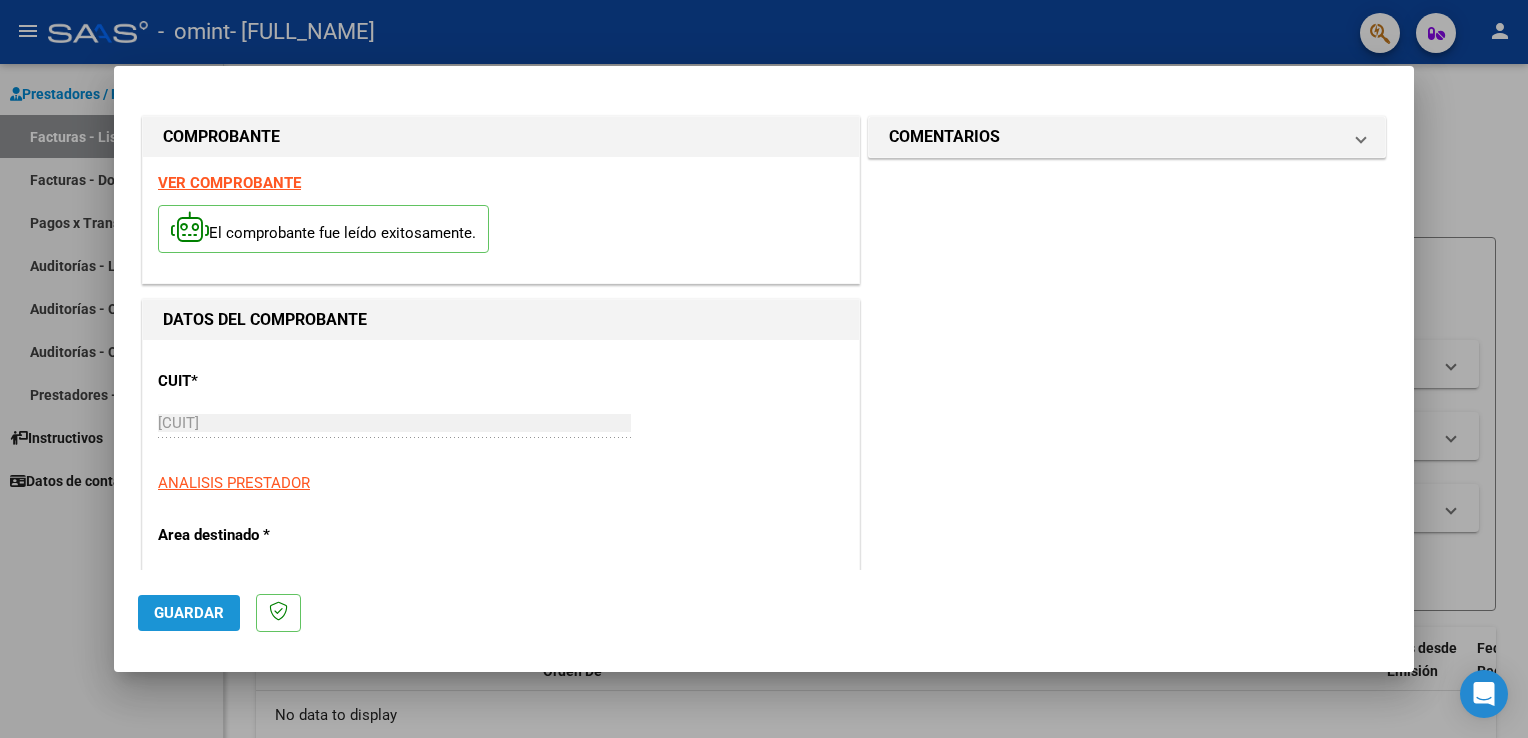 click on "Guardar" 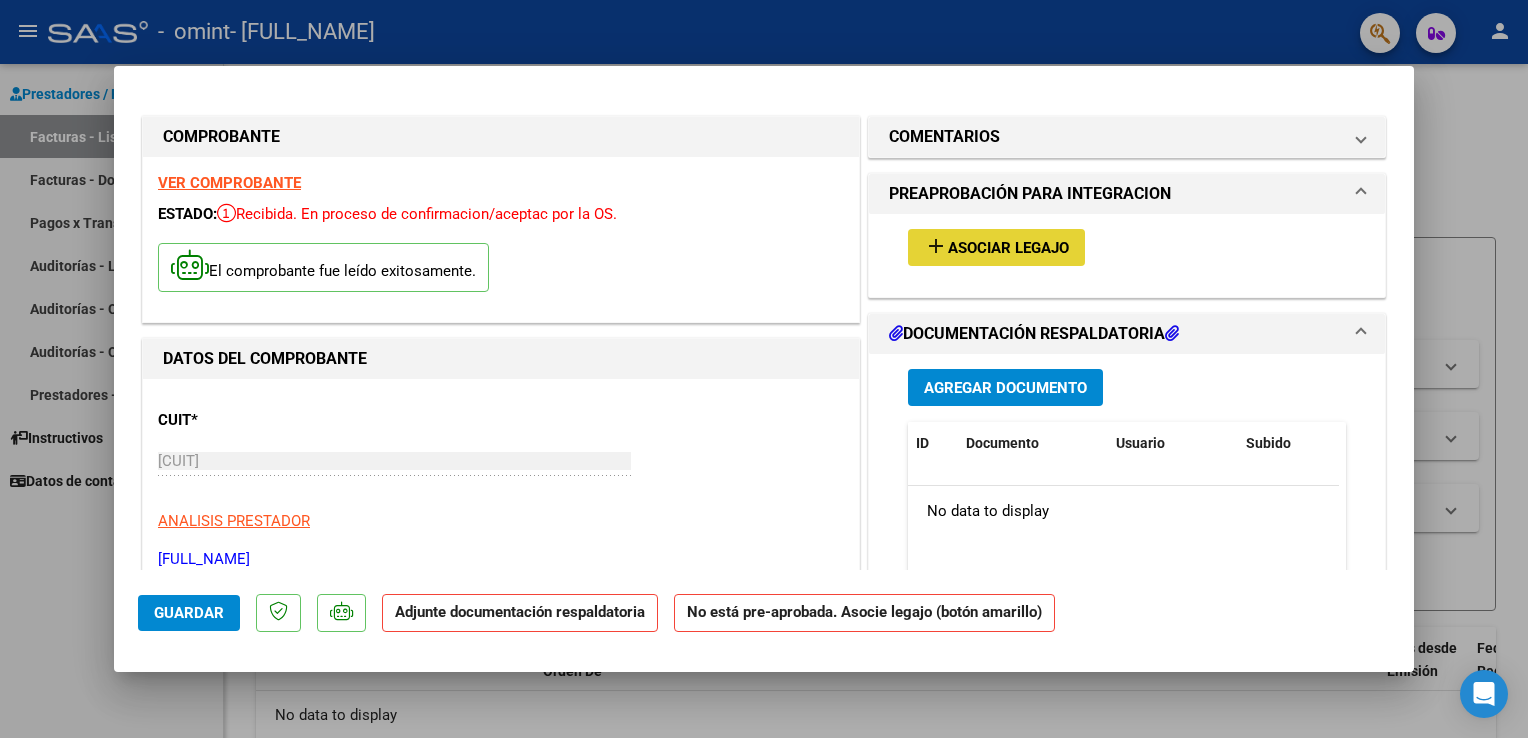 click on "add Asociar Legajo" at bounding box center [996, 247] 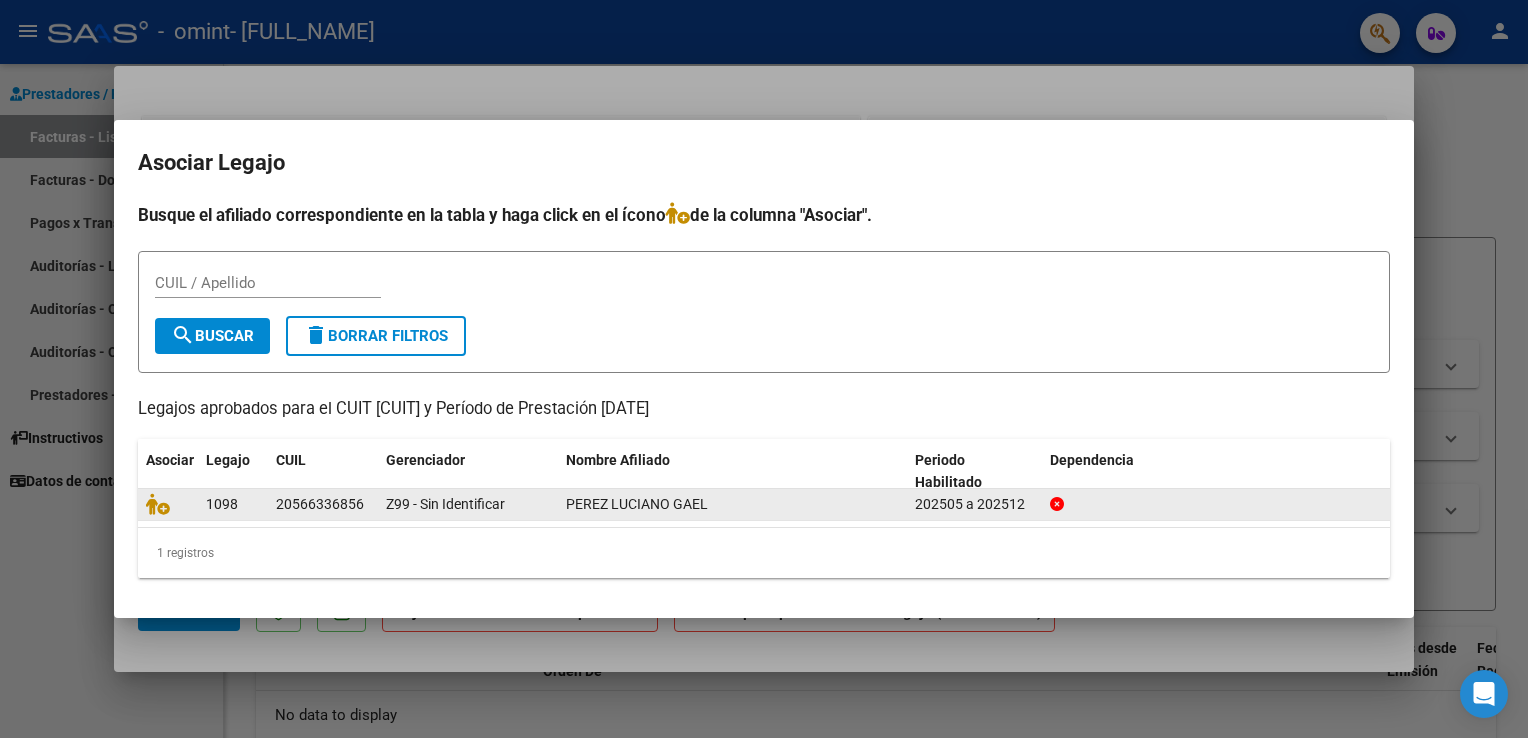 click on "PEREZ LUCIANO GAEL" 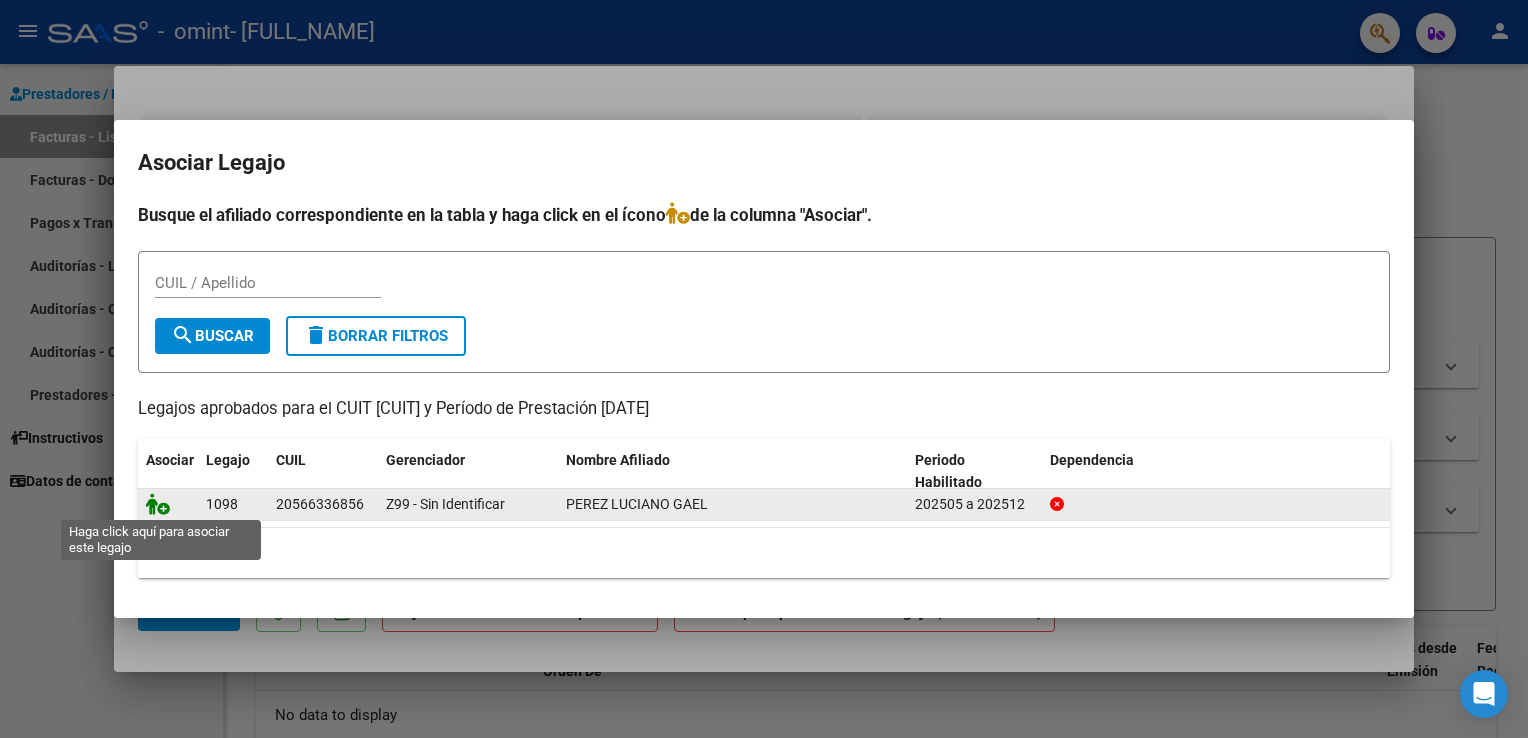 click 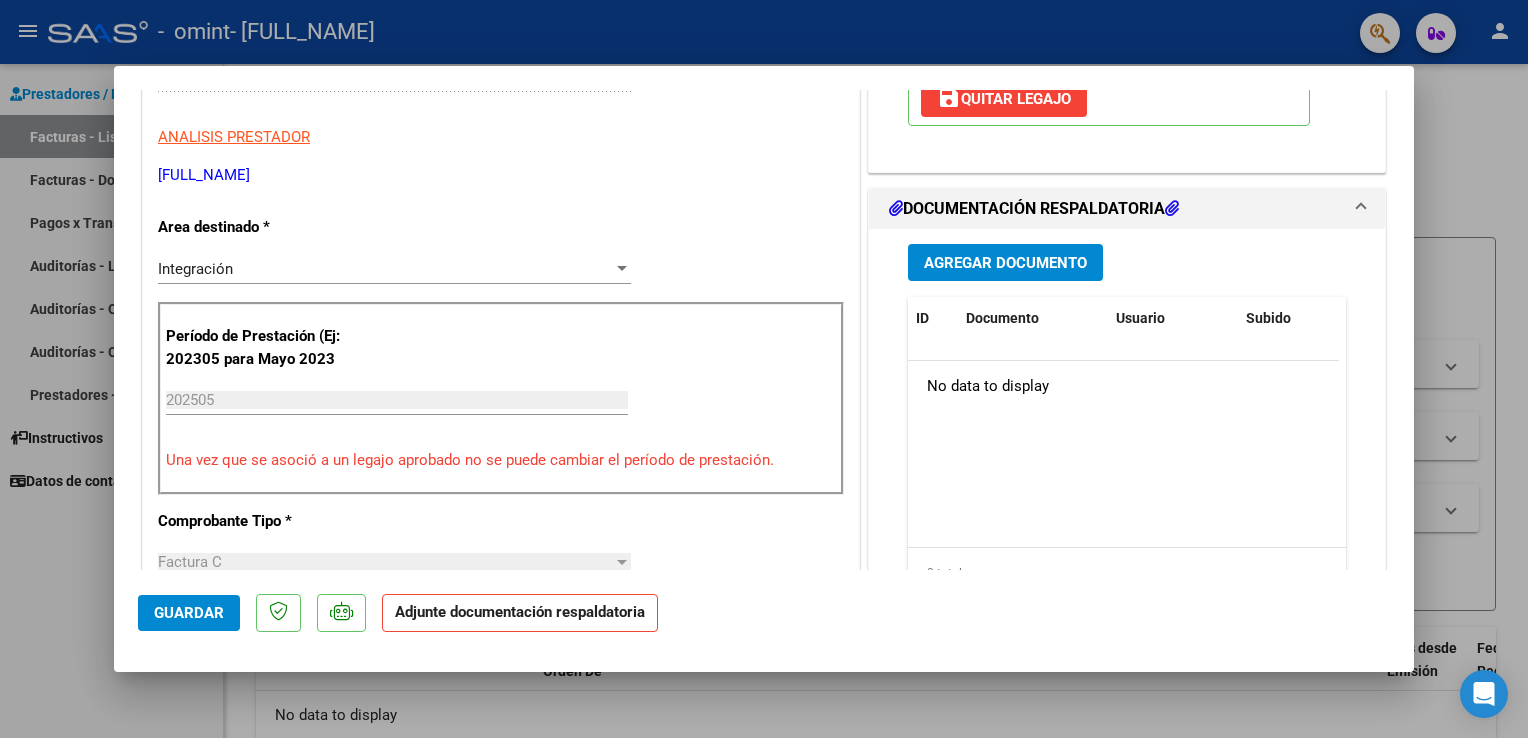 scroll, scrollTop: 603, scrollLeft: 0, axis: vertical 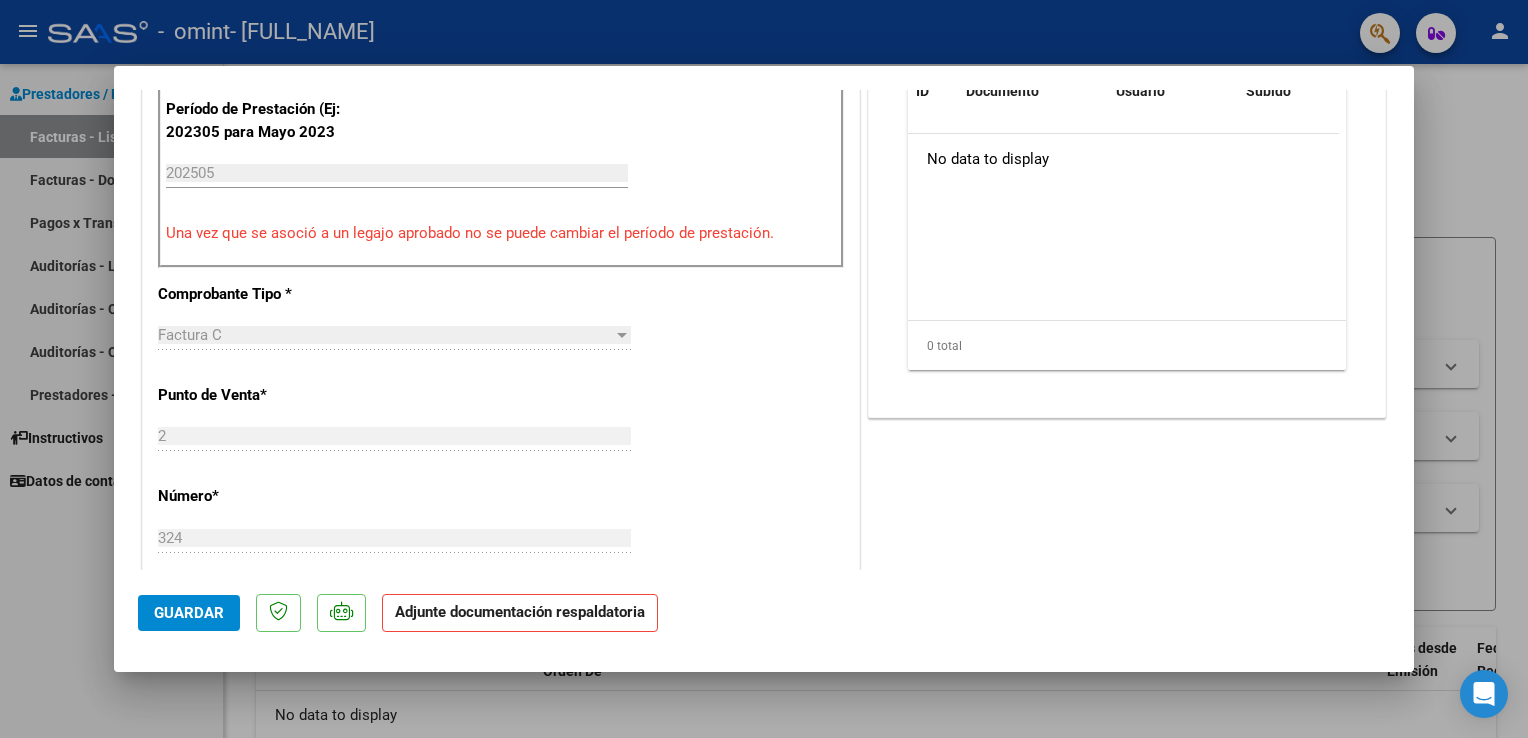 click on "Guardar" 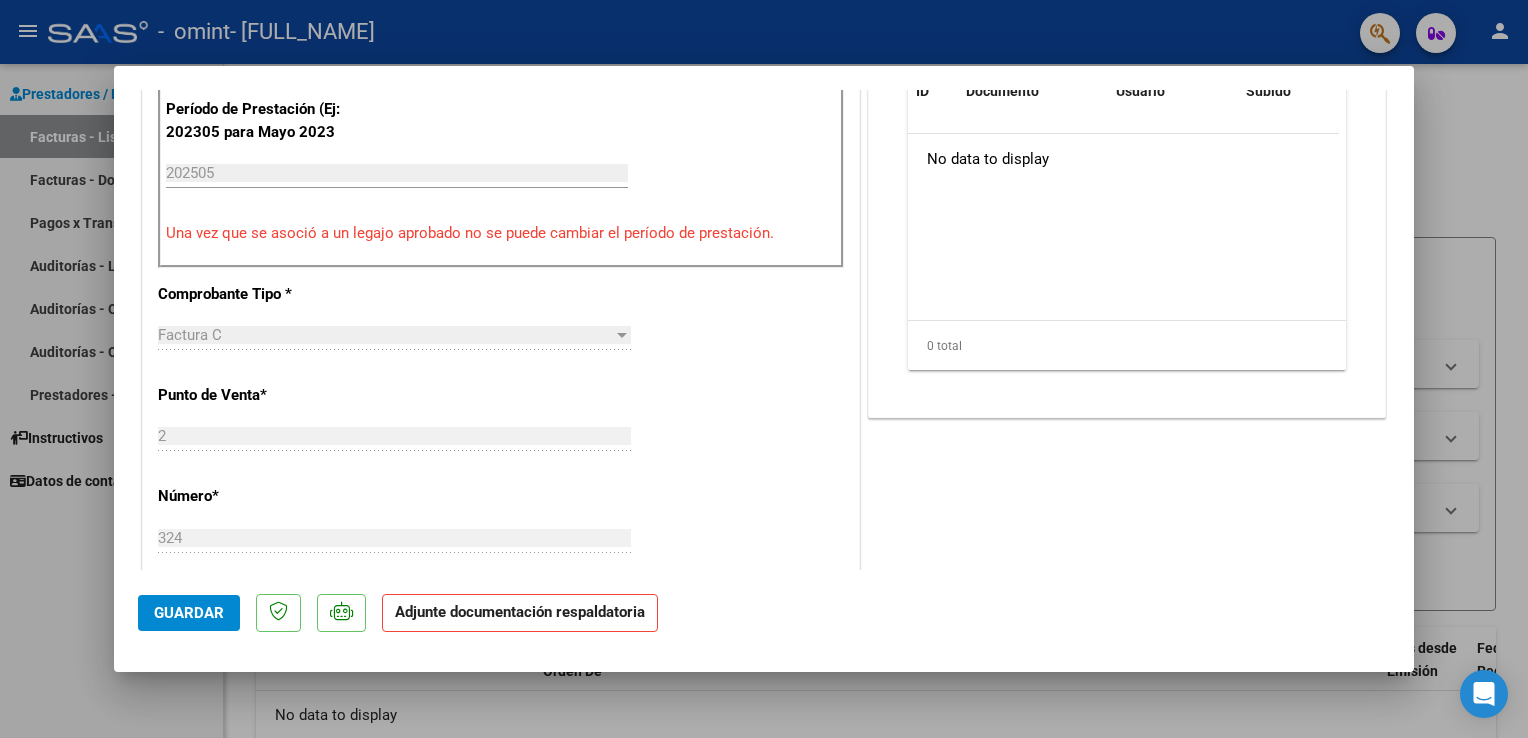 drag, startPoint x: 1416, startPoint y: 331, endPoint x: 1401, endPoint y: 166, distance: 165.68042 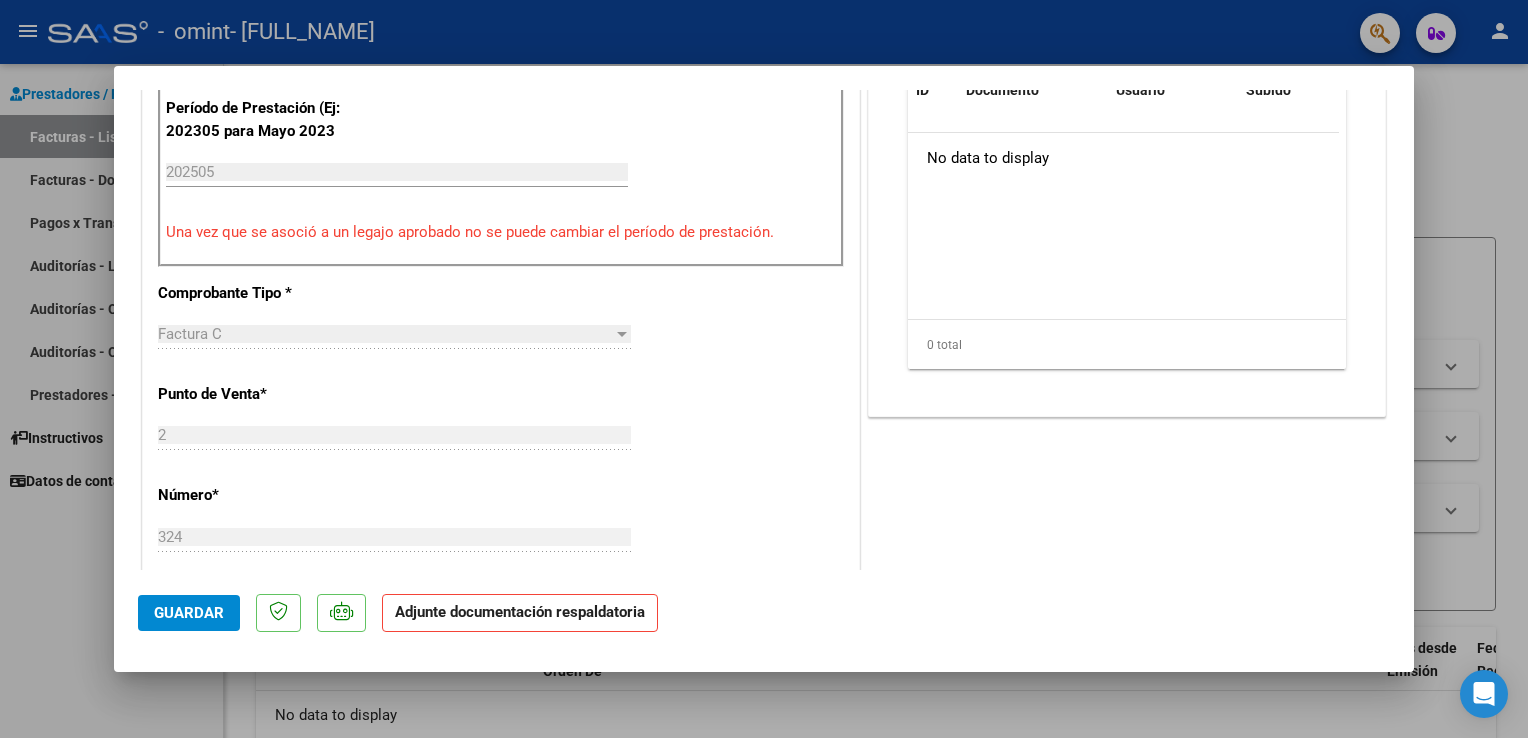 scroll, scrollTop: 0, scrollLeft: 0, axis: both 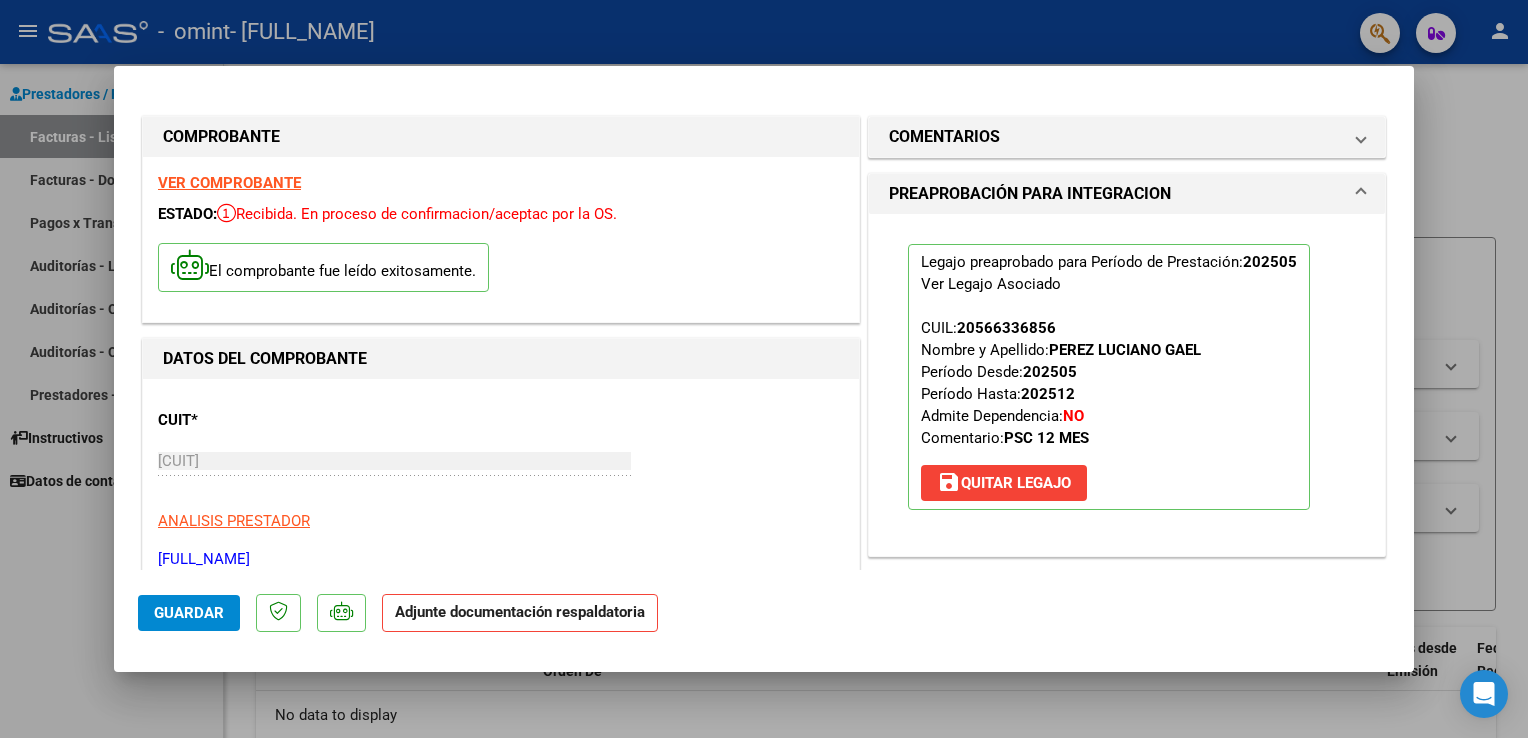 click on "DATOS DEL COMPROBANTE" at bounding box center (501, 359) 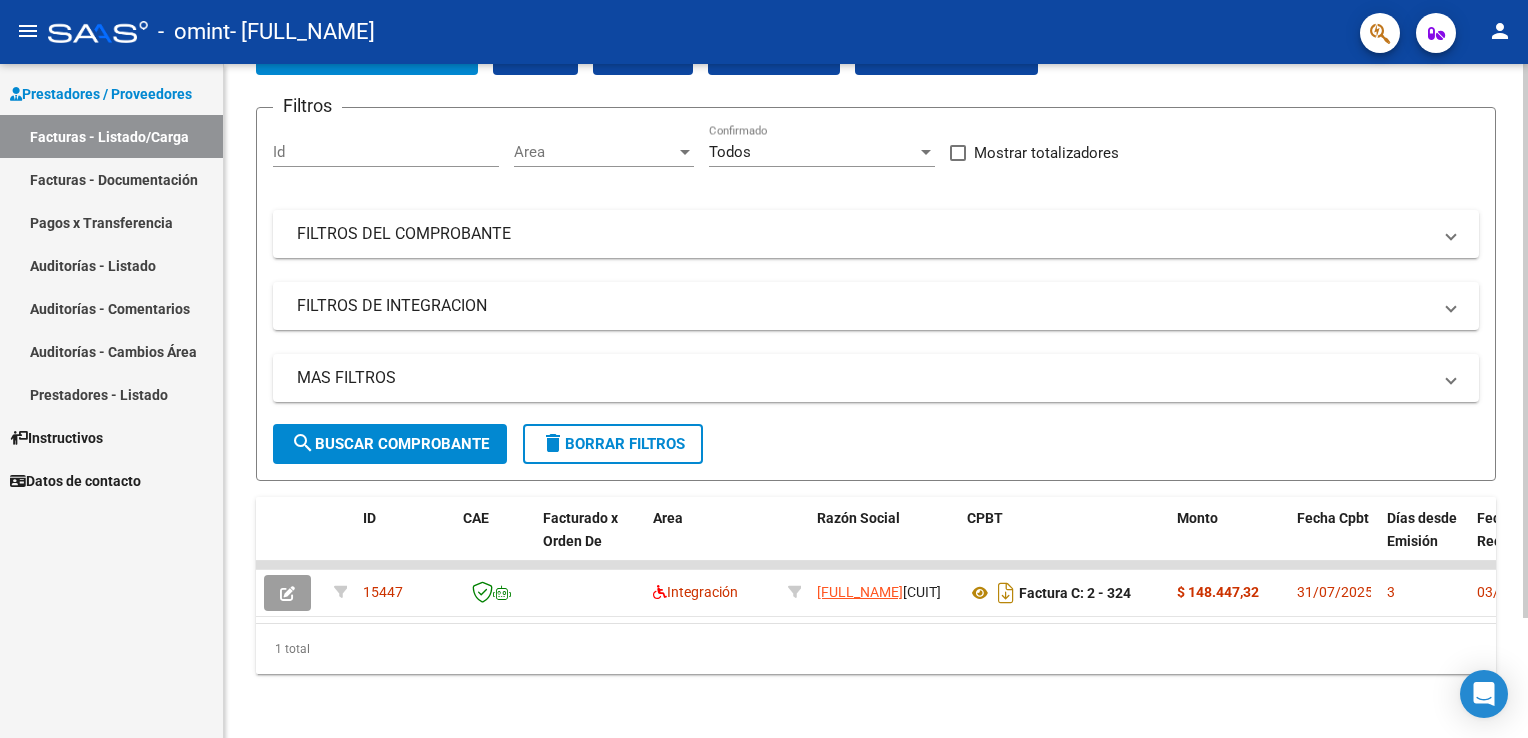 click on "menu -   omint   - [FULL_NAME] person    Prestadores / Proveedores Facturas - Listado/Carga Facturas - Documentación Pagos x Transferencia Auditorías - Listado Auditorías - Comentarios Auditorías - Cambios Área Prestadores - Listado    Instructivos    Datos de contacto  Video tutorial   PRESTADORES -> Listado de CPBTs Emitidos por Prestadores / Proveedores (alt+q)   Cargar Comprobante
cloud_download  CSV  cloud_download  EXCEL  cloud_download  Estandar   Descarga Masiva
Filtros Id Area Area Todos Confirmado   Mostrar totalizadores   FILTROS DEL COMPROBANTE  Comprobante Tipo Comprobante Tipo Start date – End date Fec. Comprobante Desde / Hasta Días Emisión Desde(cant. días) Días Emisión Hasta(cant. días) CUIT / Razón Social Pto. Venta Nro. Comprobante Código SSS CAE Válido CAE Válido Todos Cargado Módulo Hosp. Todos Tiene facturacion Apócrifa Hospital Refes  FILTROS DE INTEGRACION  Período De Prestación Campos del Archivo de Rendición Devuelto x SSS (dr_envio) Op" at bounding box center [764, 369] 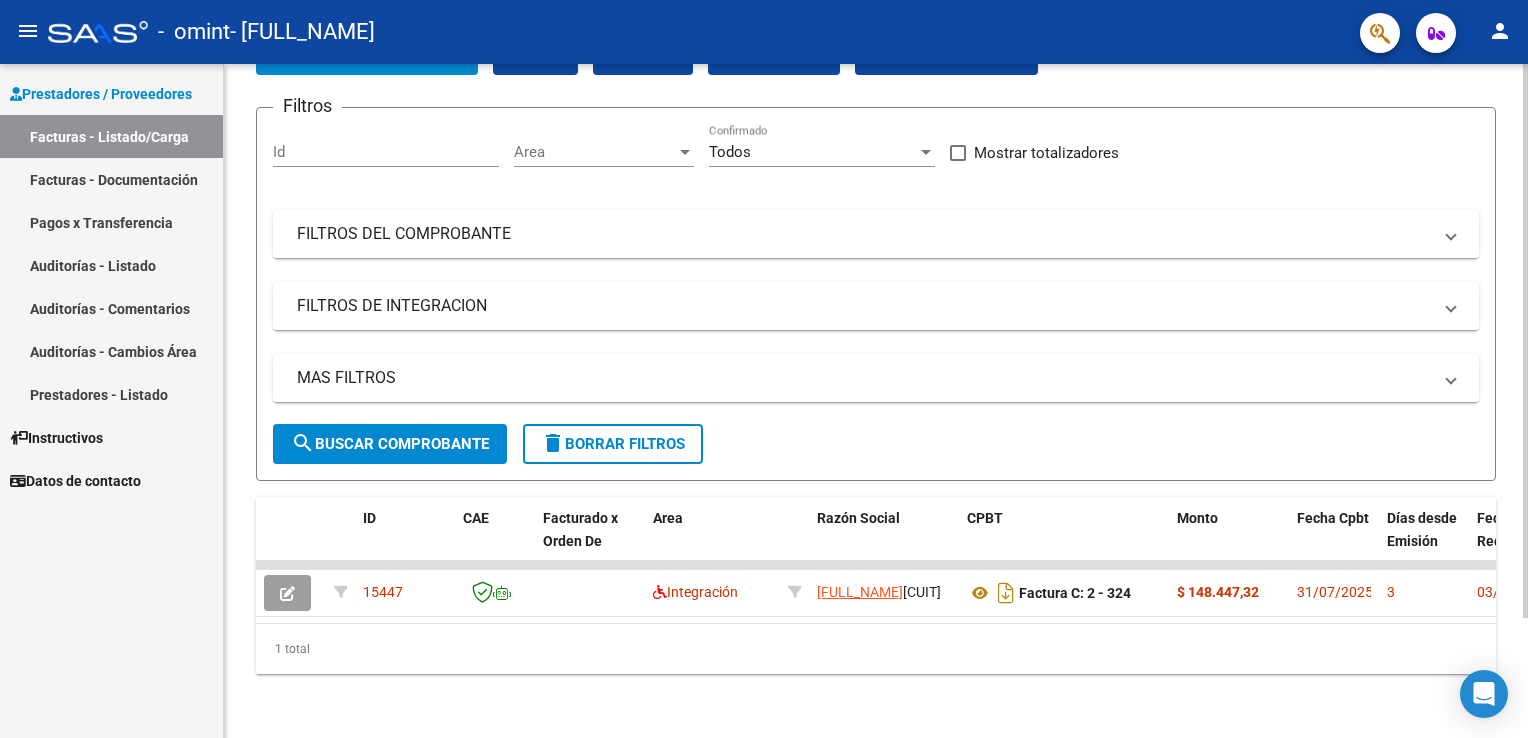 scroll, scrollTop: 0, scrollLeft: 0, axis: both 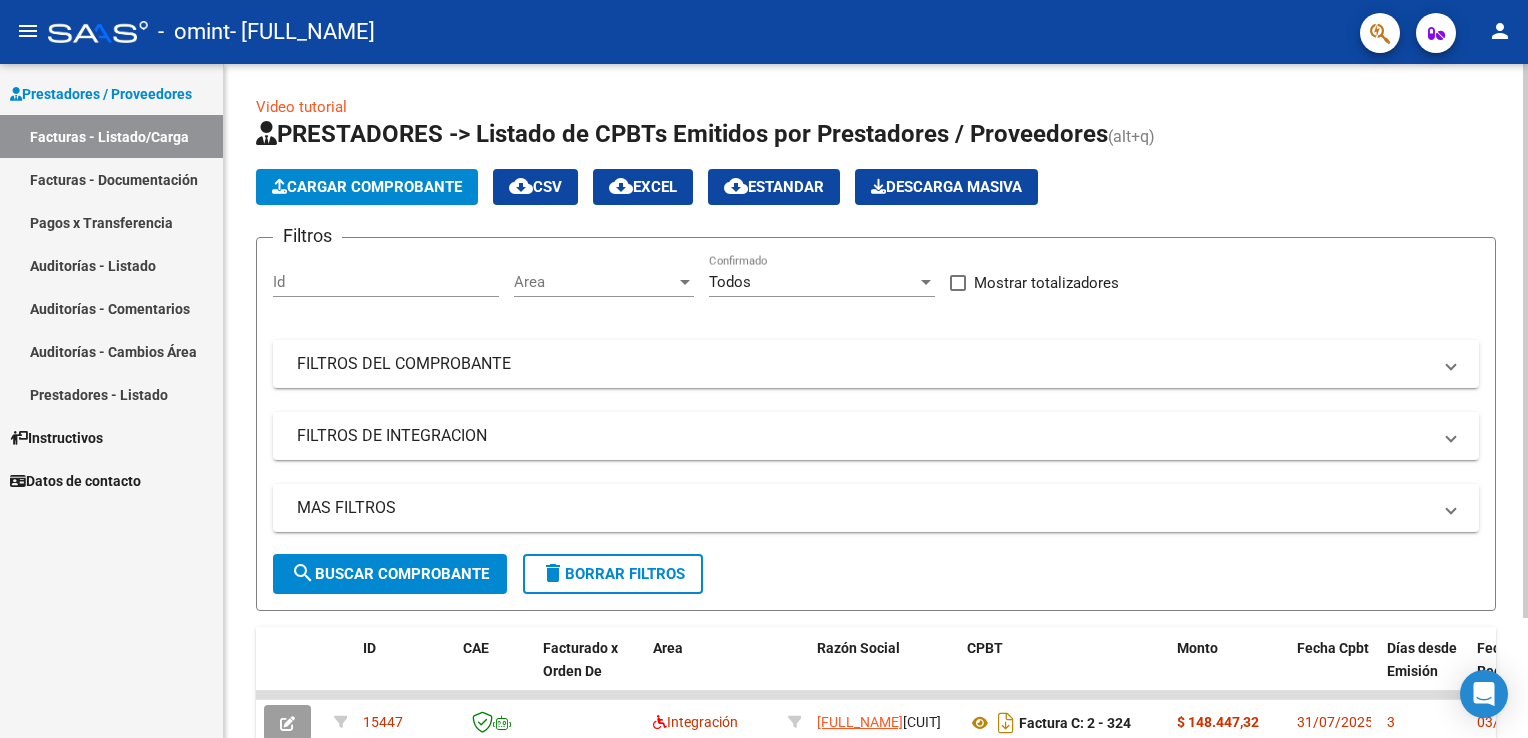 click 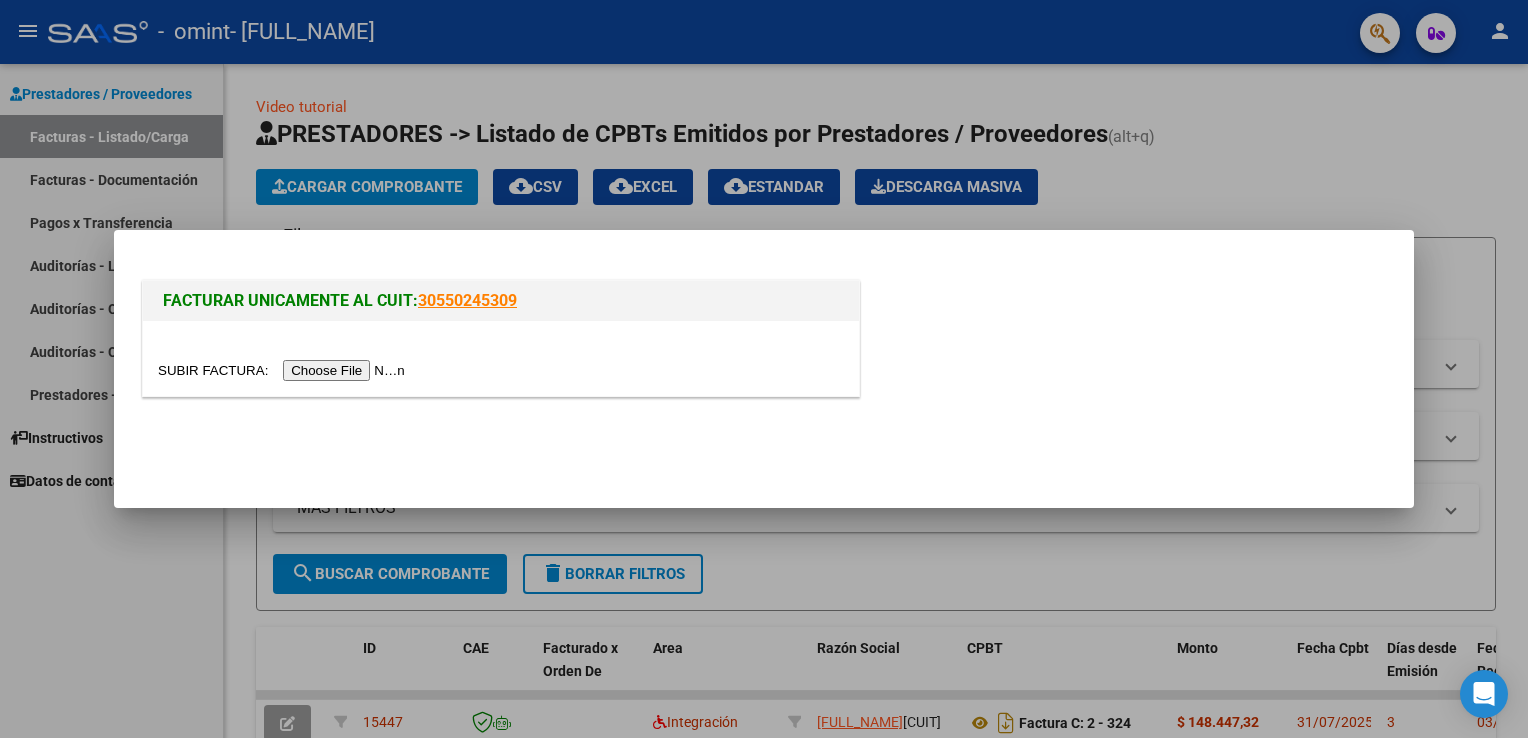 click at bounding box center [284, 370] 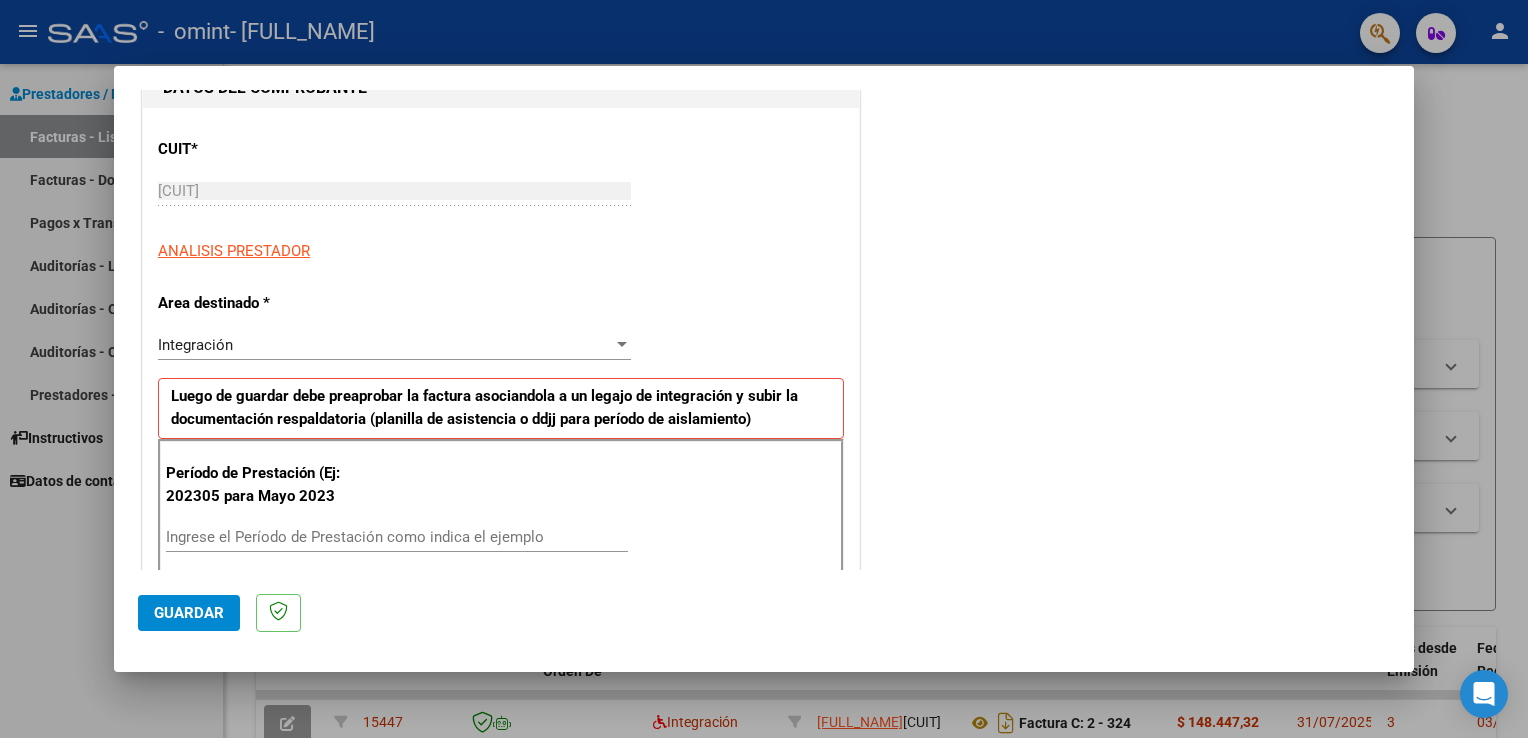 scroll, scrollTop: 350, scrollLeft: 0, axis: vertical 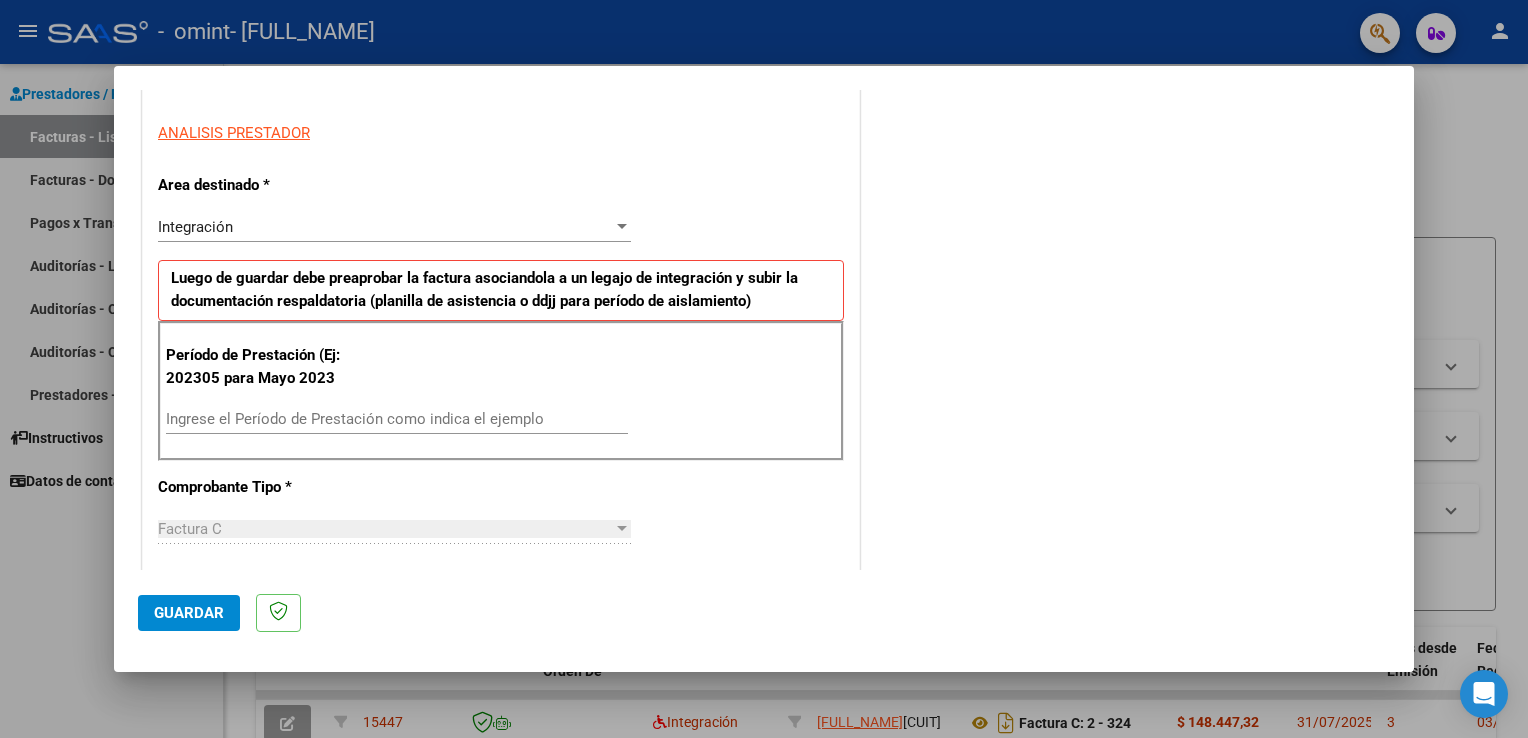 click on "Ingrese el Período de Prestación como indica el ejemplo" at bounding box center [397, 419] 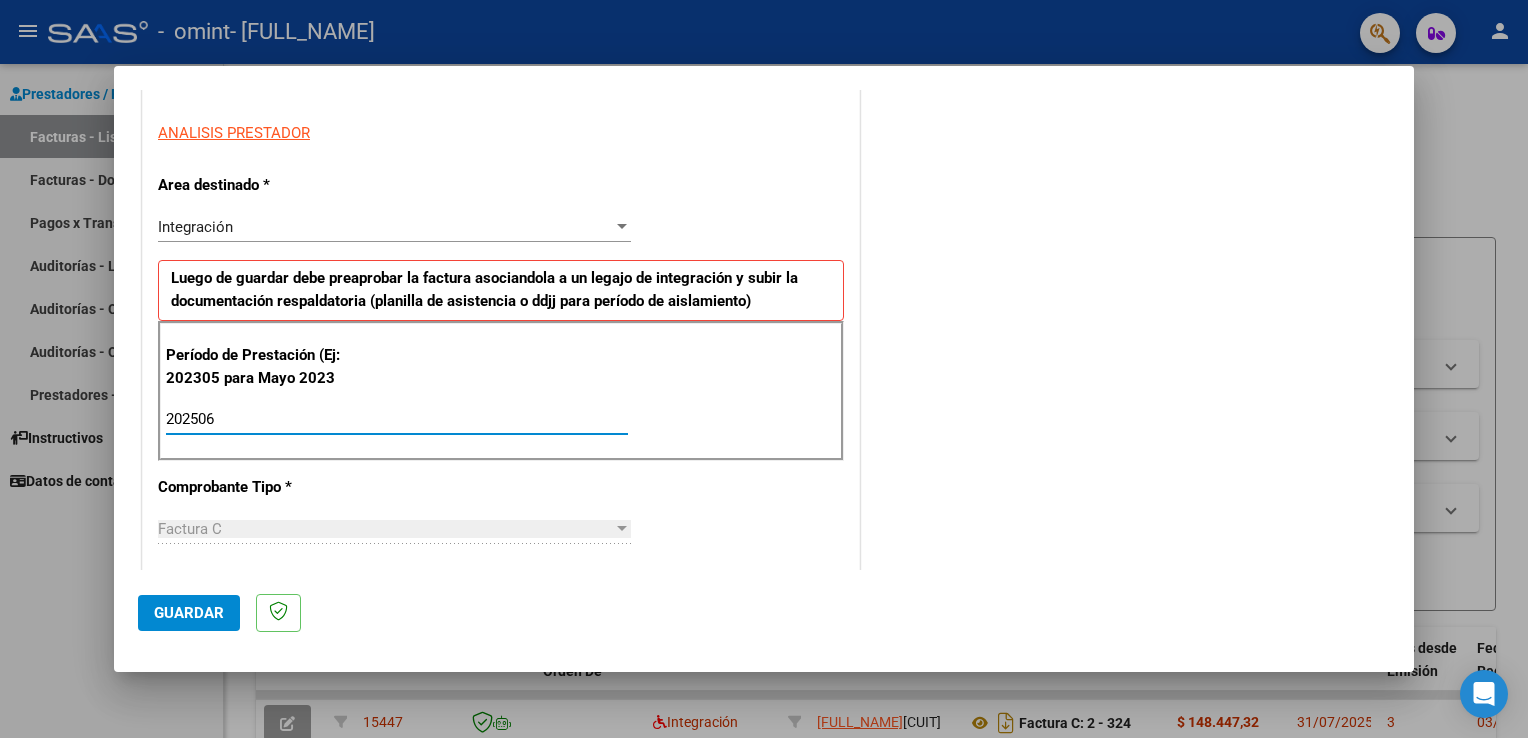 type on "202506" 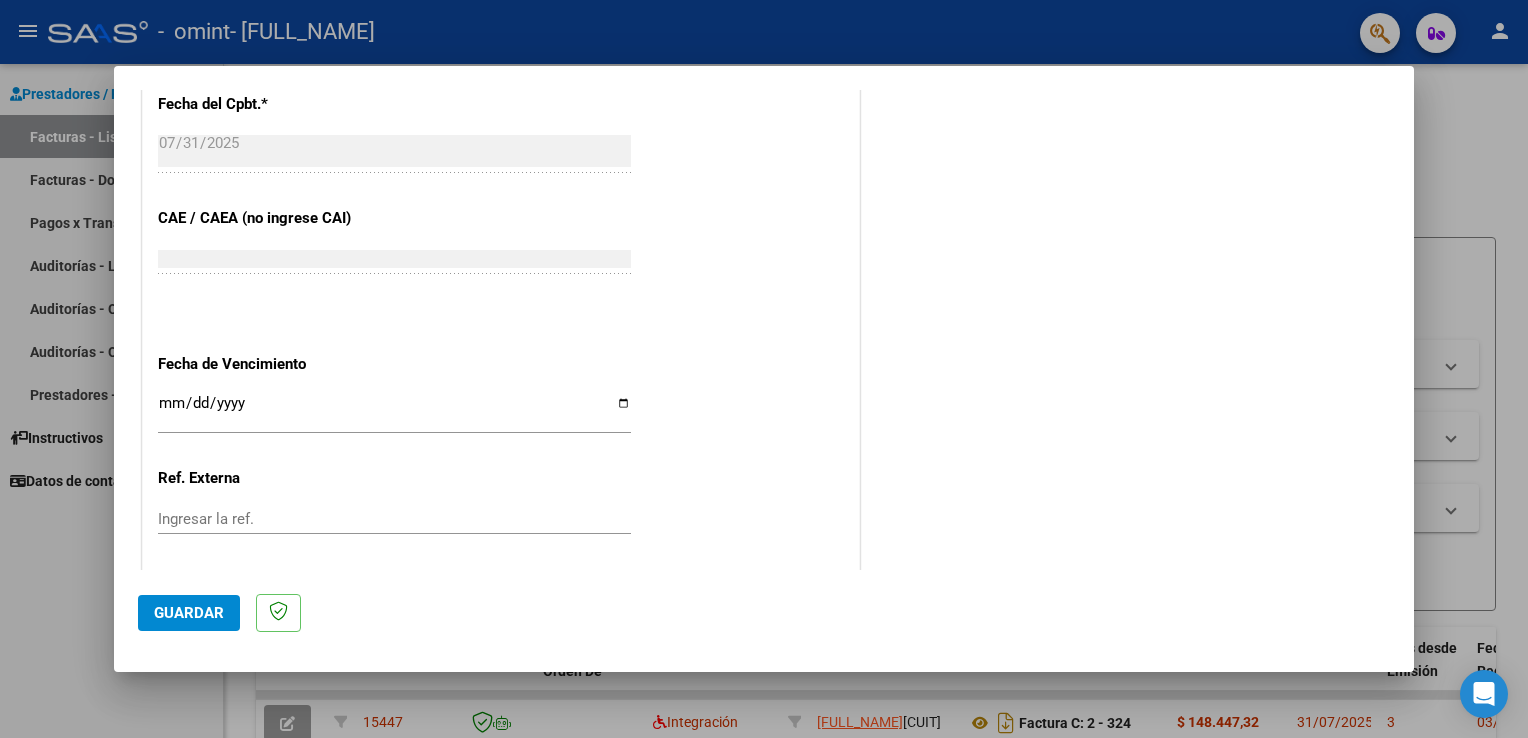 scroll, scrollTop: 1240, scrollLeft: 0, axis: vertical 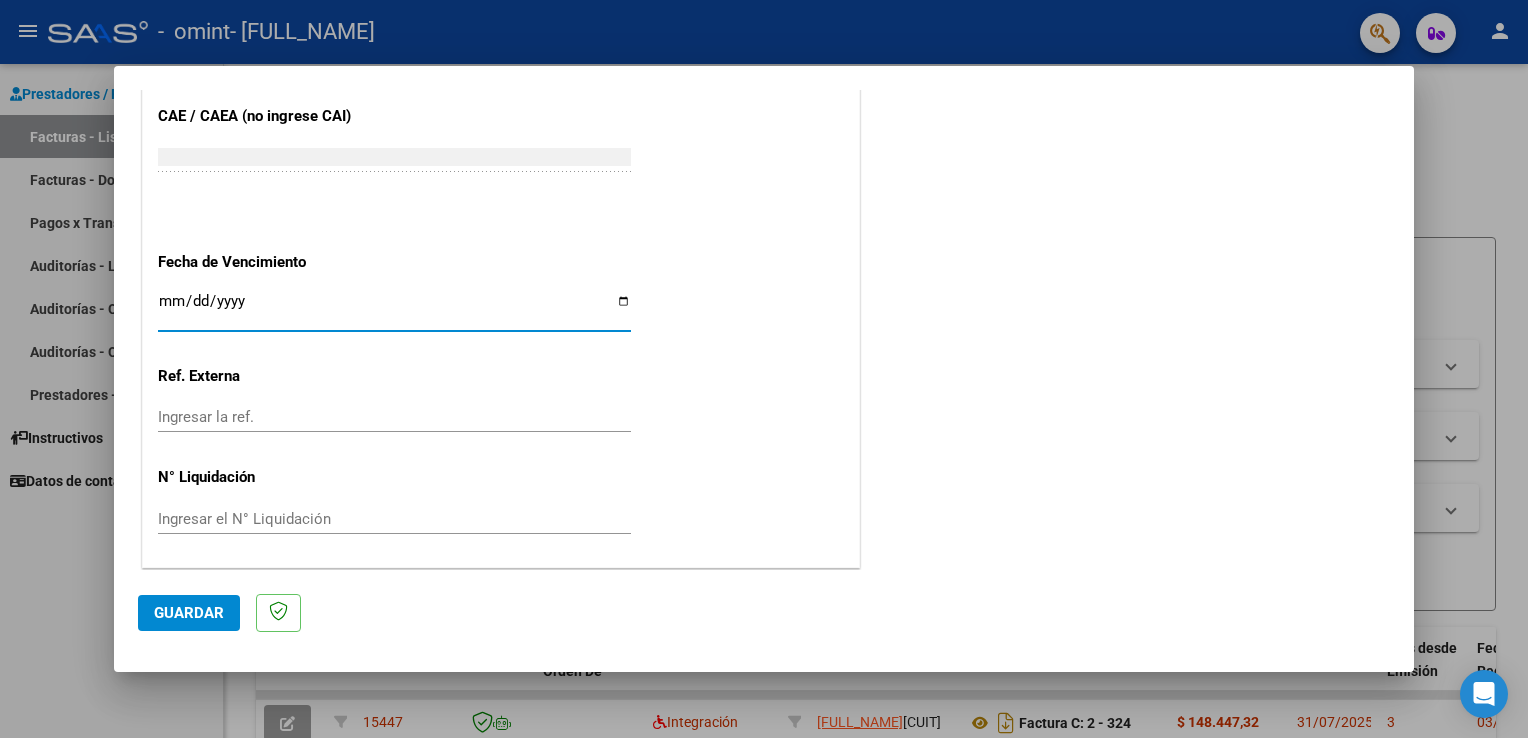 click on "Ingresar la fecha" at bounding box center [394, 309] 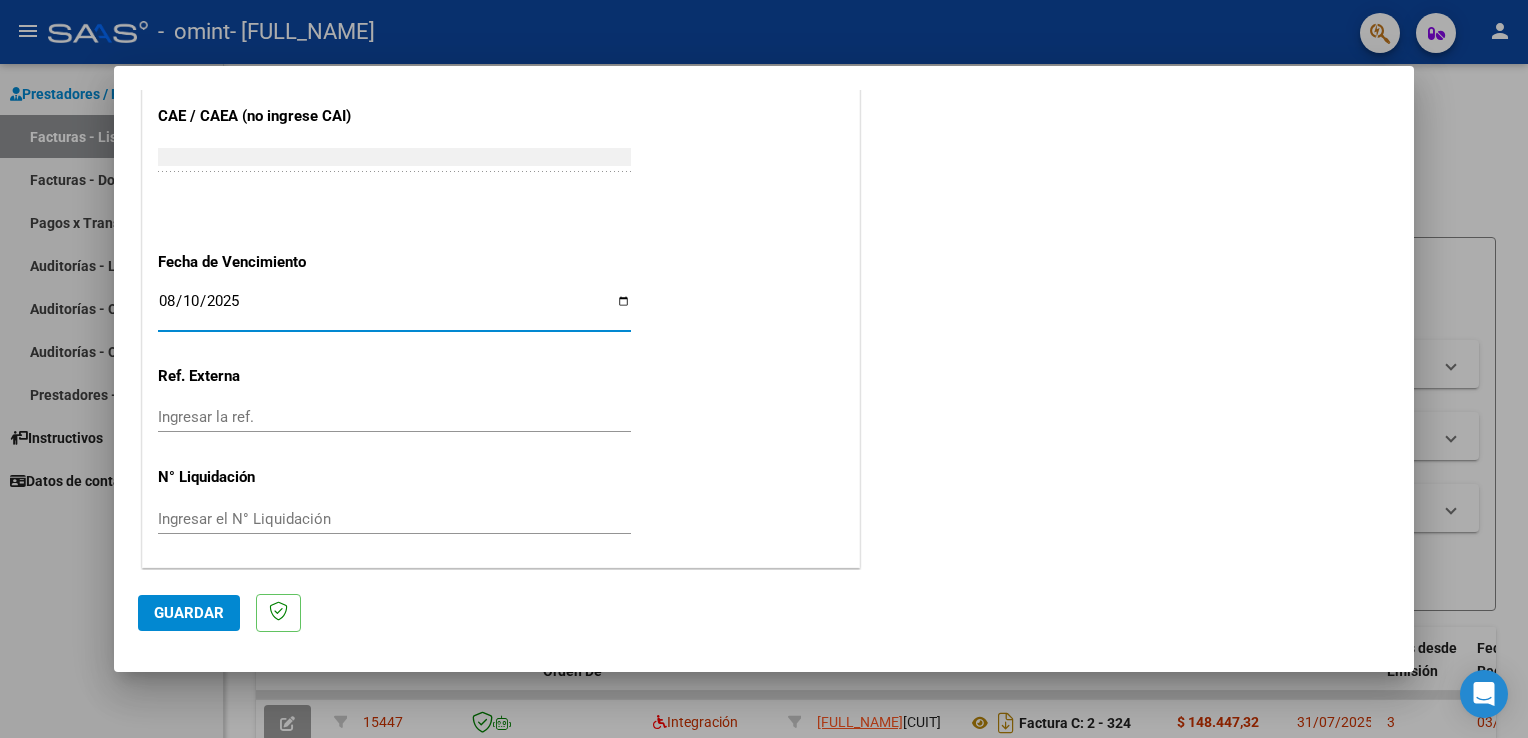 type on "2025-08-10" 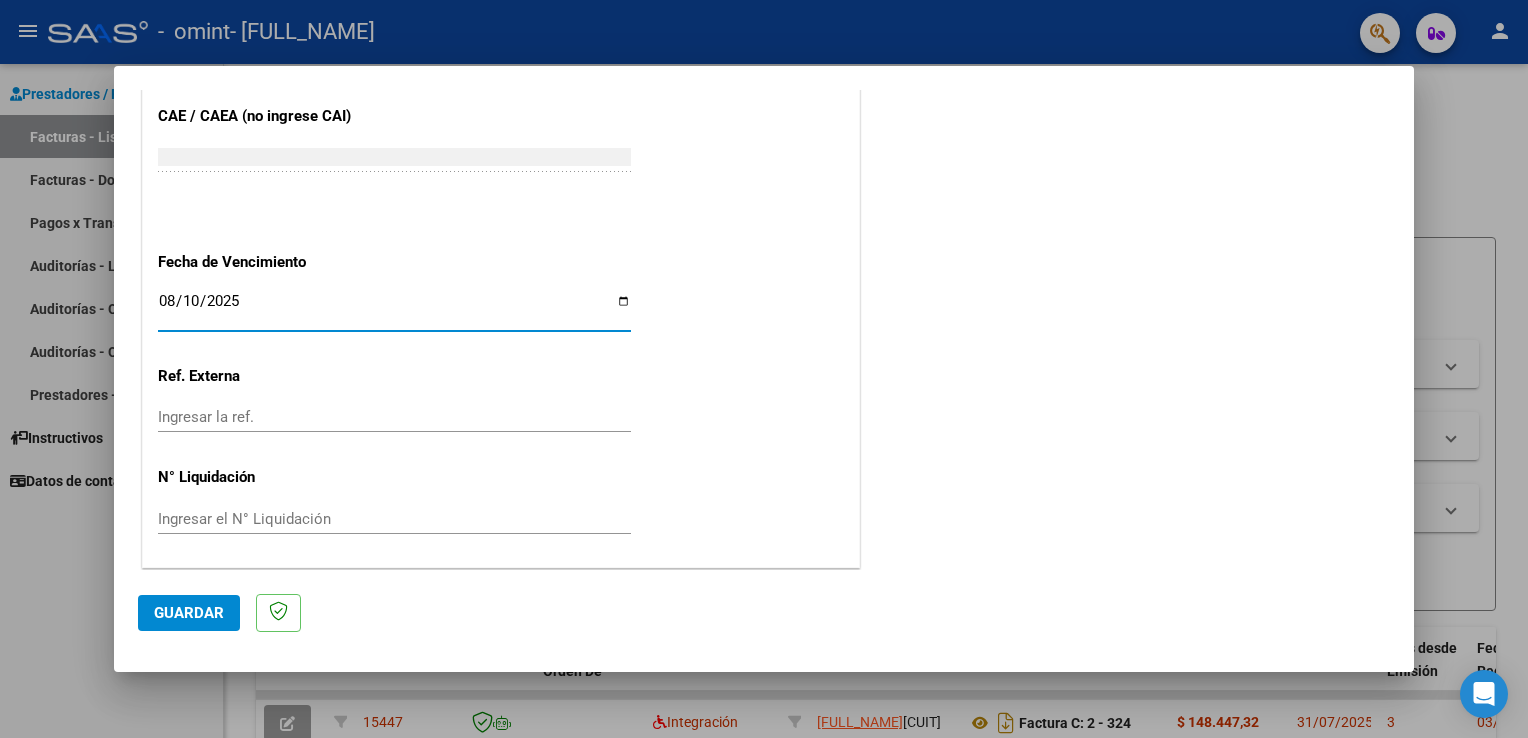click on "Guardar" 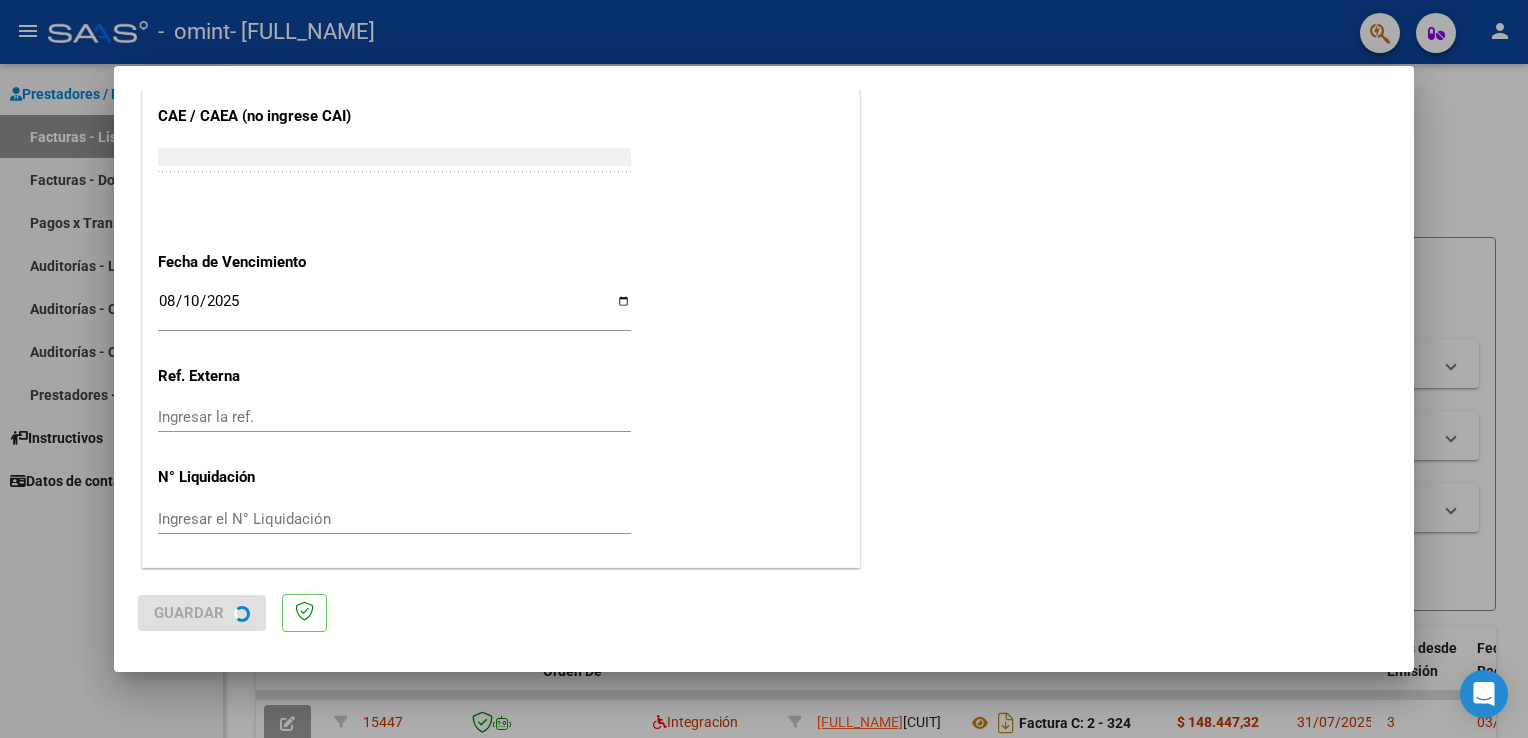 scroll, scrollTop: 0, scrollLeft: 0, axis: both 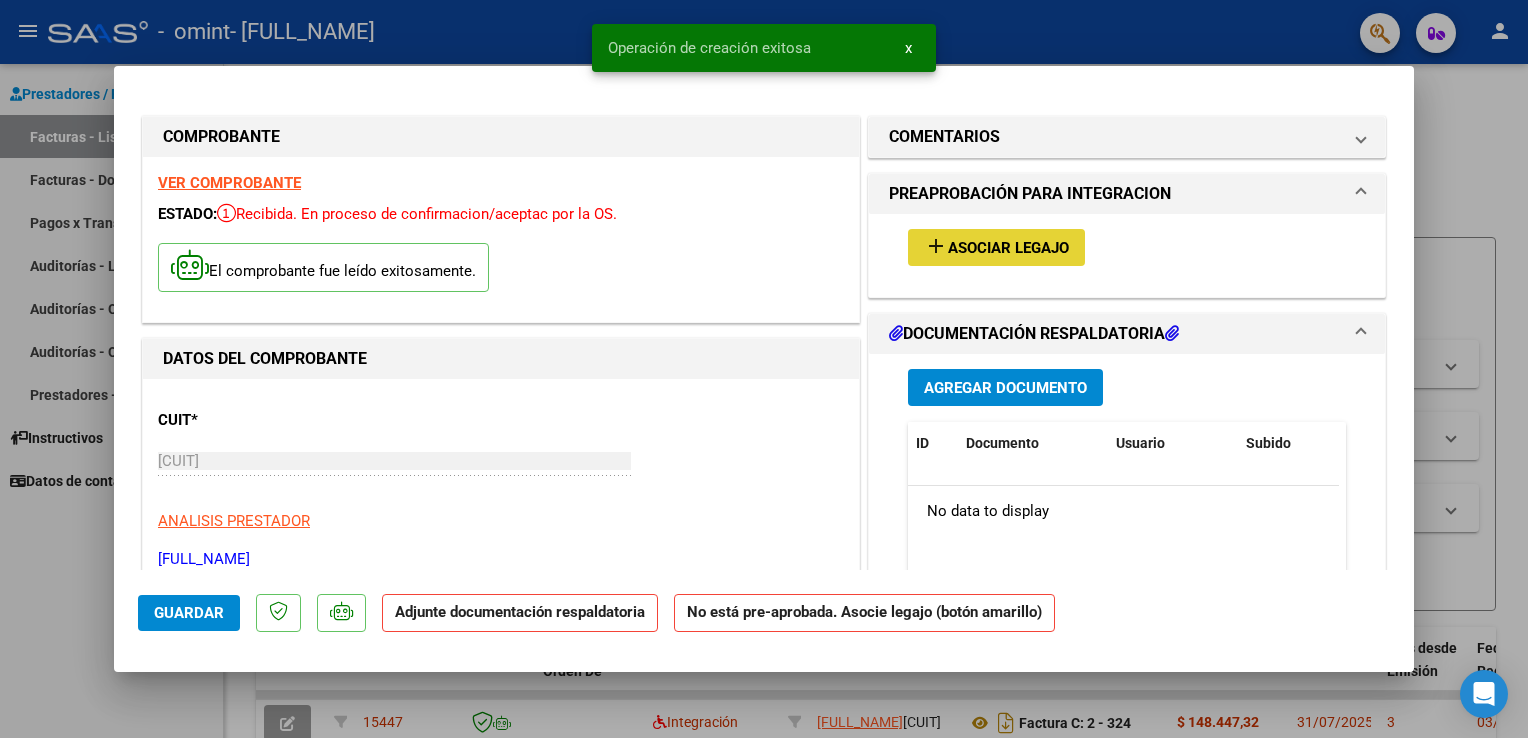 click on "Asociar Legajo" at bounding box center [1008, 248] 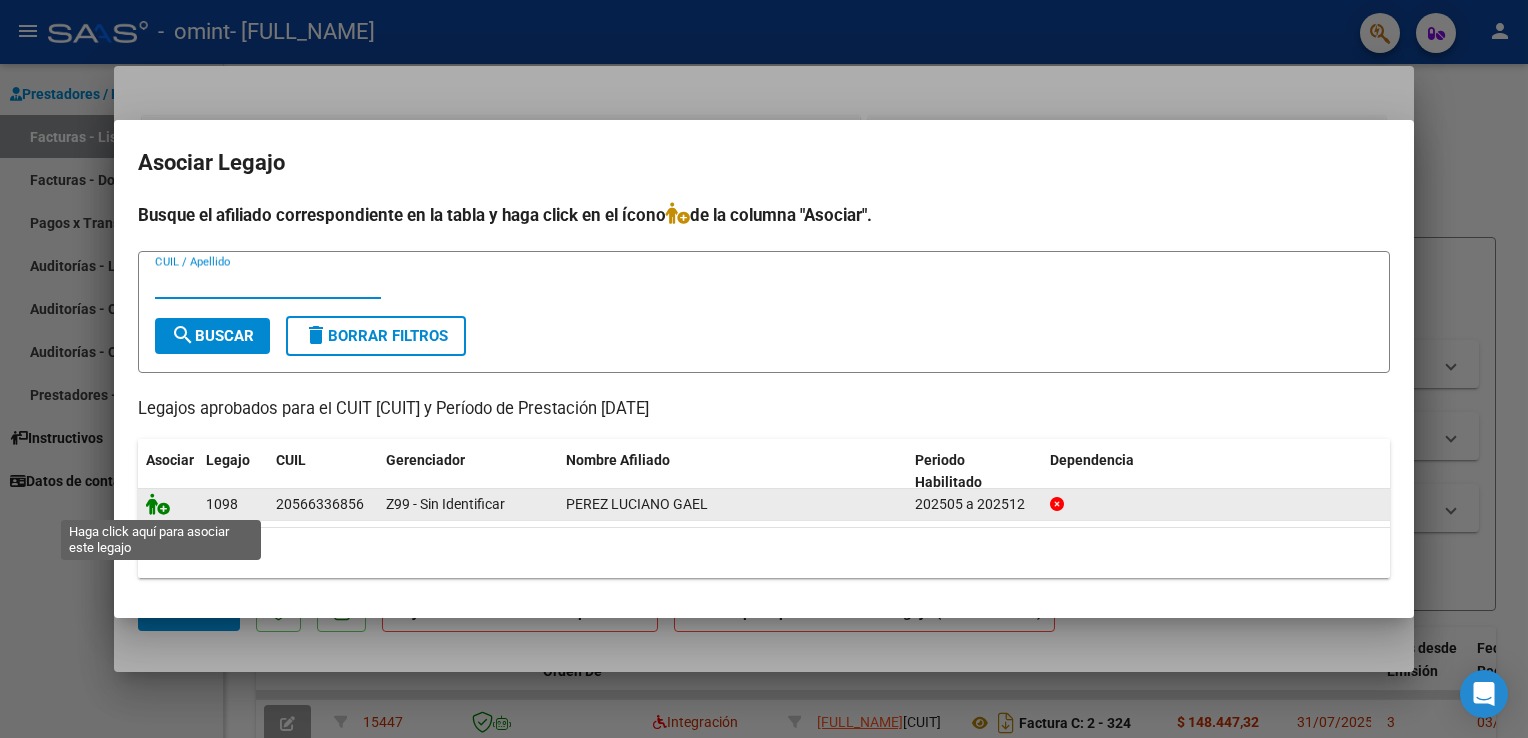 click 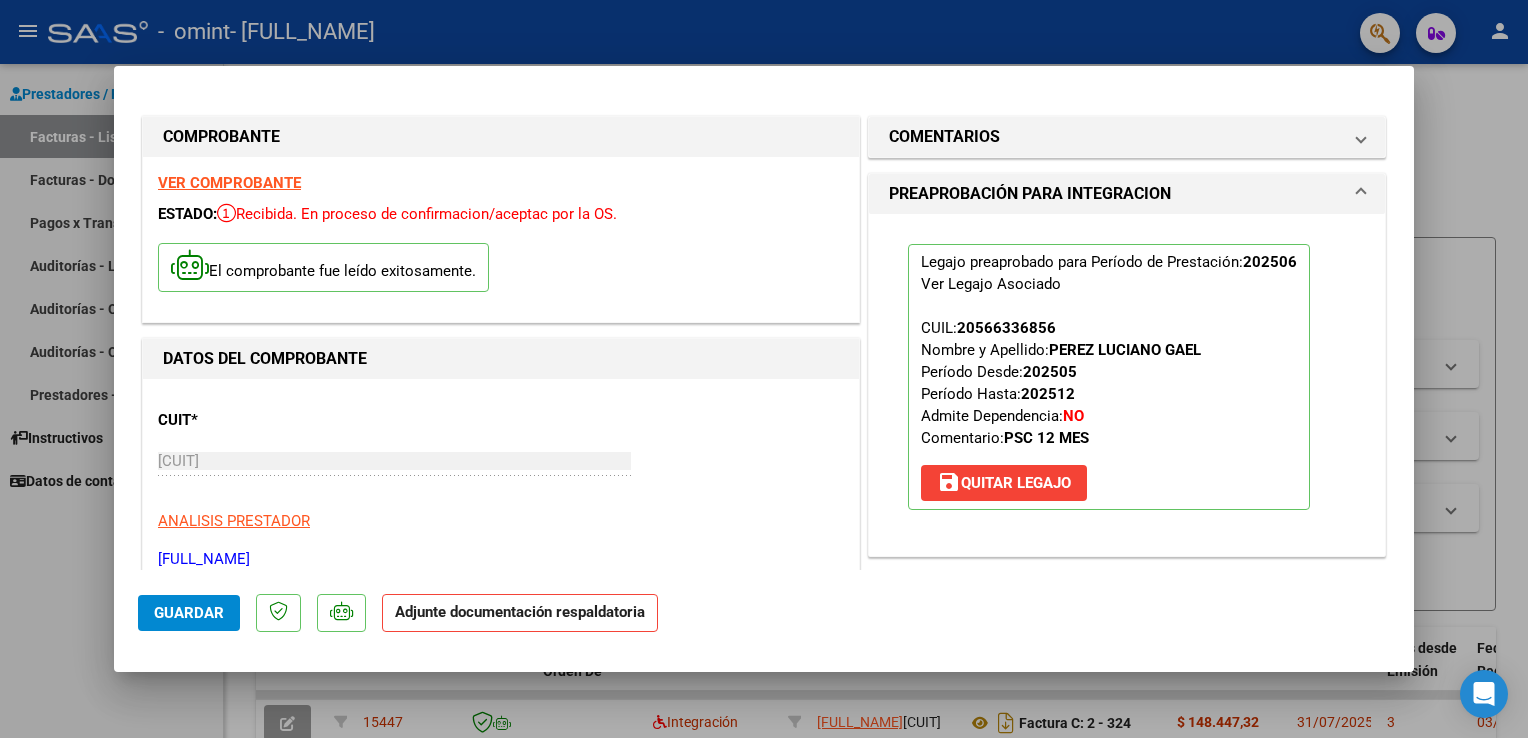 click on "Guardar" 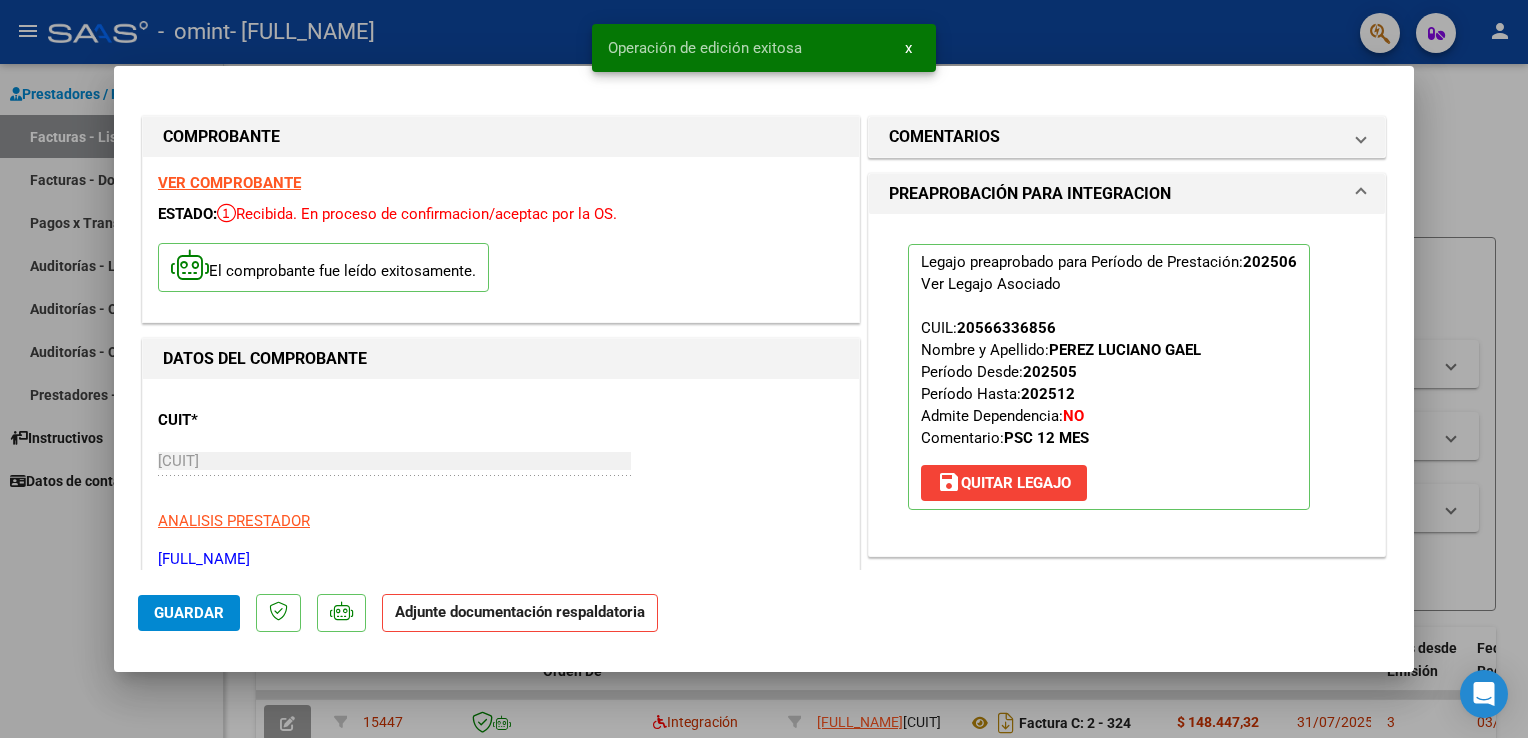 click at bounding box center (764, 369) 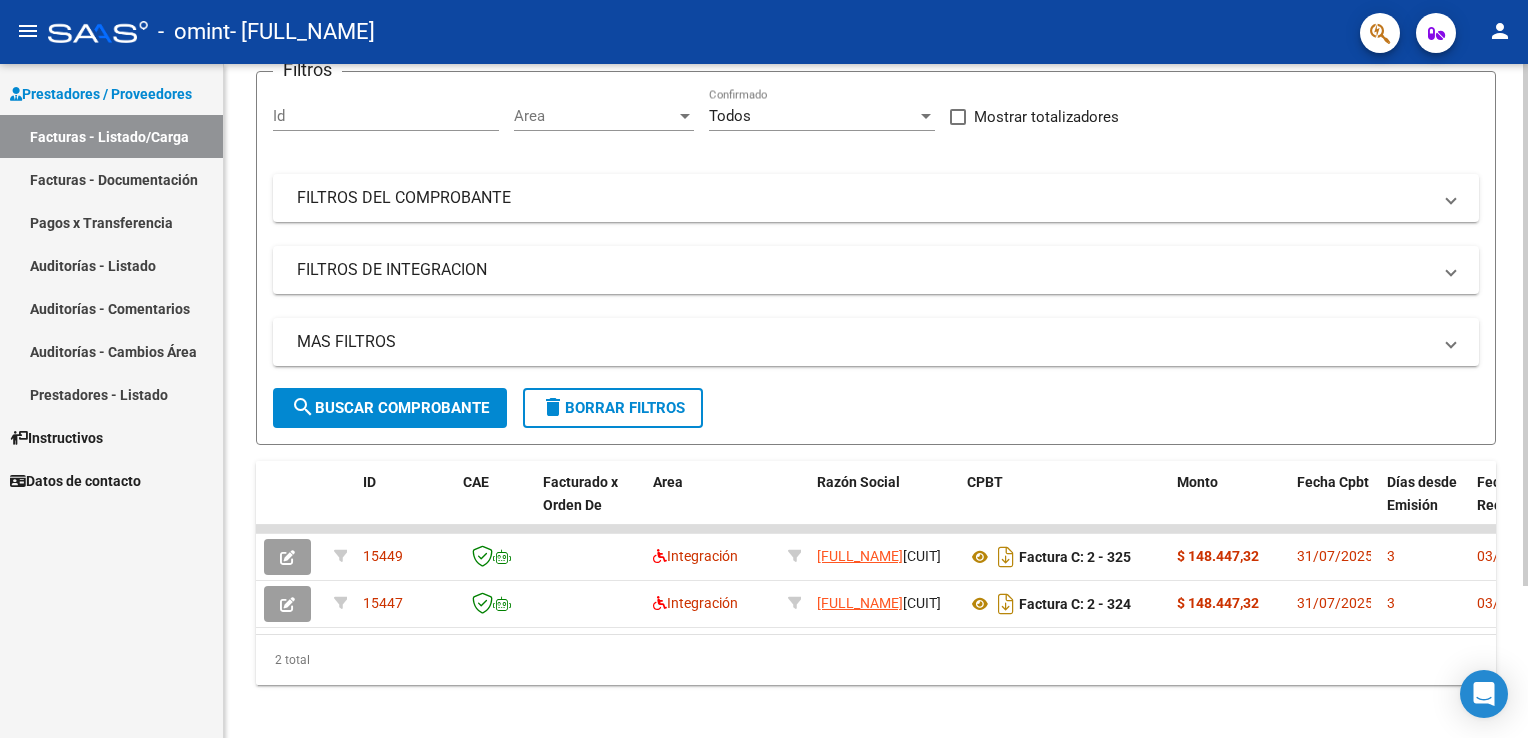 scroll, scrollTop: 169, scrollLeft: 0, axis: vertical 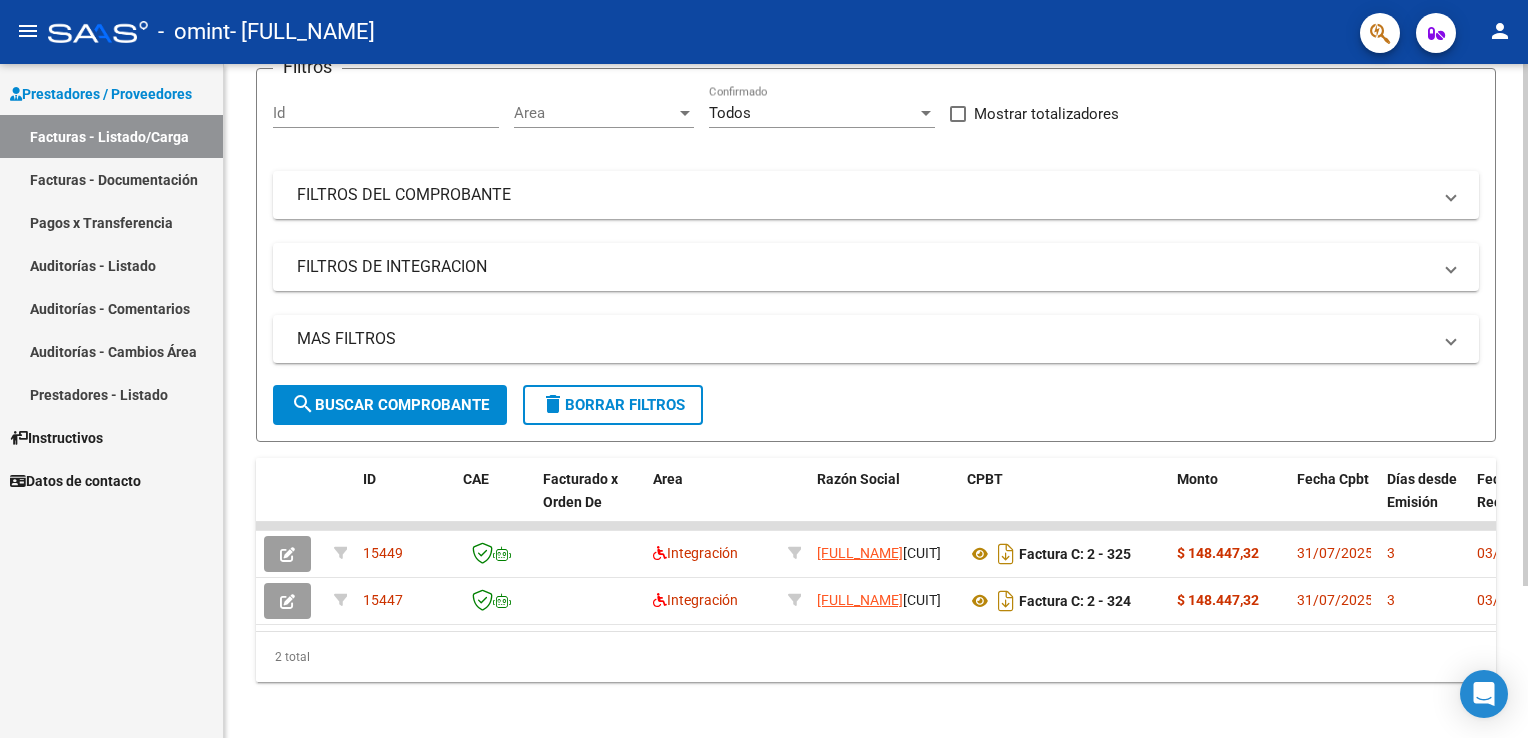 click on "menu -   omint   - [FULL_NAME] person    Prestadores / Proveedores Facturas - Listado/Carga Facturas - Documentación Pagos x Transferencia Auditorías - Listado Auditorías - Comentarios Auditorías - Cambios Área Prestadores - Listado    Instructivos    Datos de contacto  Video tutorial   PRESTADORES -> Listado de CPBTs Emitidos por Prestadores / Proveedores (alt+q)   Cargar Comprobante
cloud_download  CSV  cloud_download  EXCEL  cloud_download  Estandar   Descarga Masiva
Filtros Id Area Area Todos Confirmado   Mostrar totalizadores   FILTROS DEL COMPROBANTE  Comprobante Tipo Comprobante Tipo Start date – End date Fec. Comprobante Desde / Hasta Días Emisión Desde(cant. días) Días Emisión Hasta(cant. días) CUIT / Razón Social Pto. Venta Nro. Comprobante Código SSS CAE Válido CAE Válido Todos Cargado Módulo Hosp. Todos Tiene facturacion Apócrifa Hospital Refes  FILTROS DE INTEGRACION  Período De Prestación Campos del Archivo de Rendición Devuelto x SSS (dr_envio) Op" at bounding box center (764, 369) 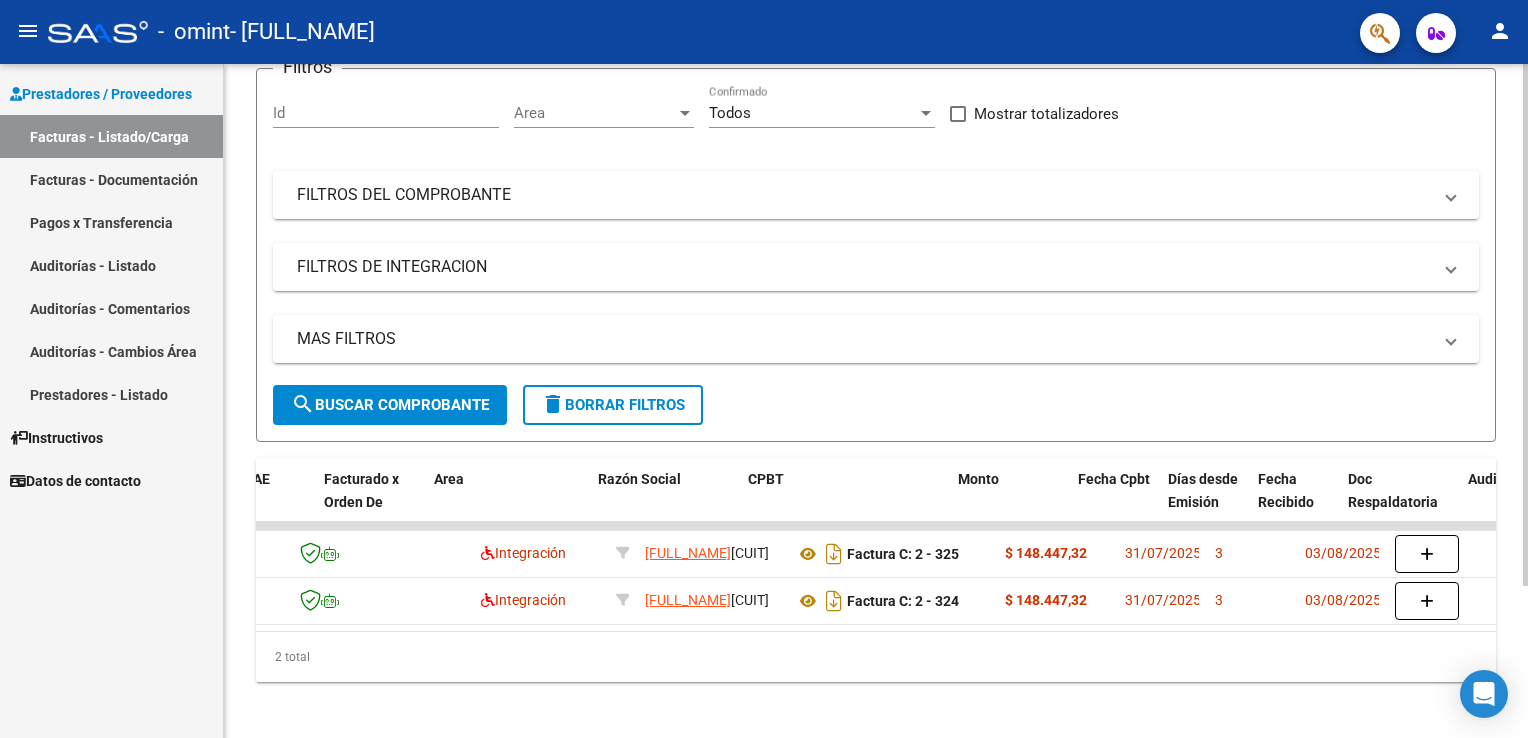 scroll, scrollTop: 0, scrollLeft: 280, axis: horizontal 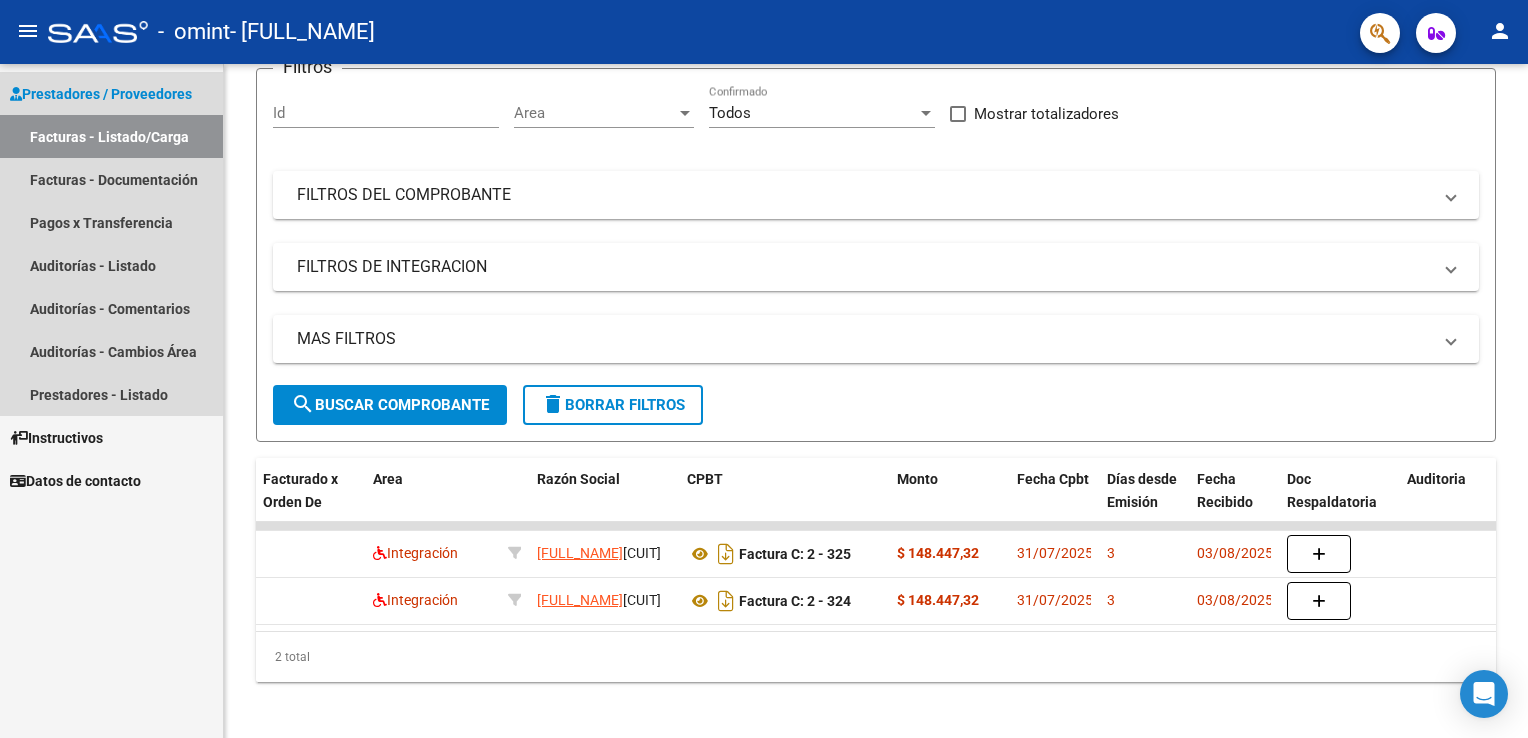 click on "Facturas - Listado/Carga" at bounding box center (111, 136) 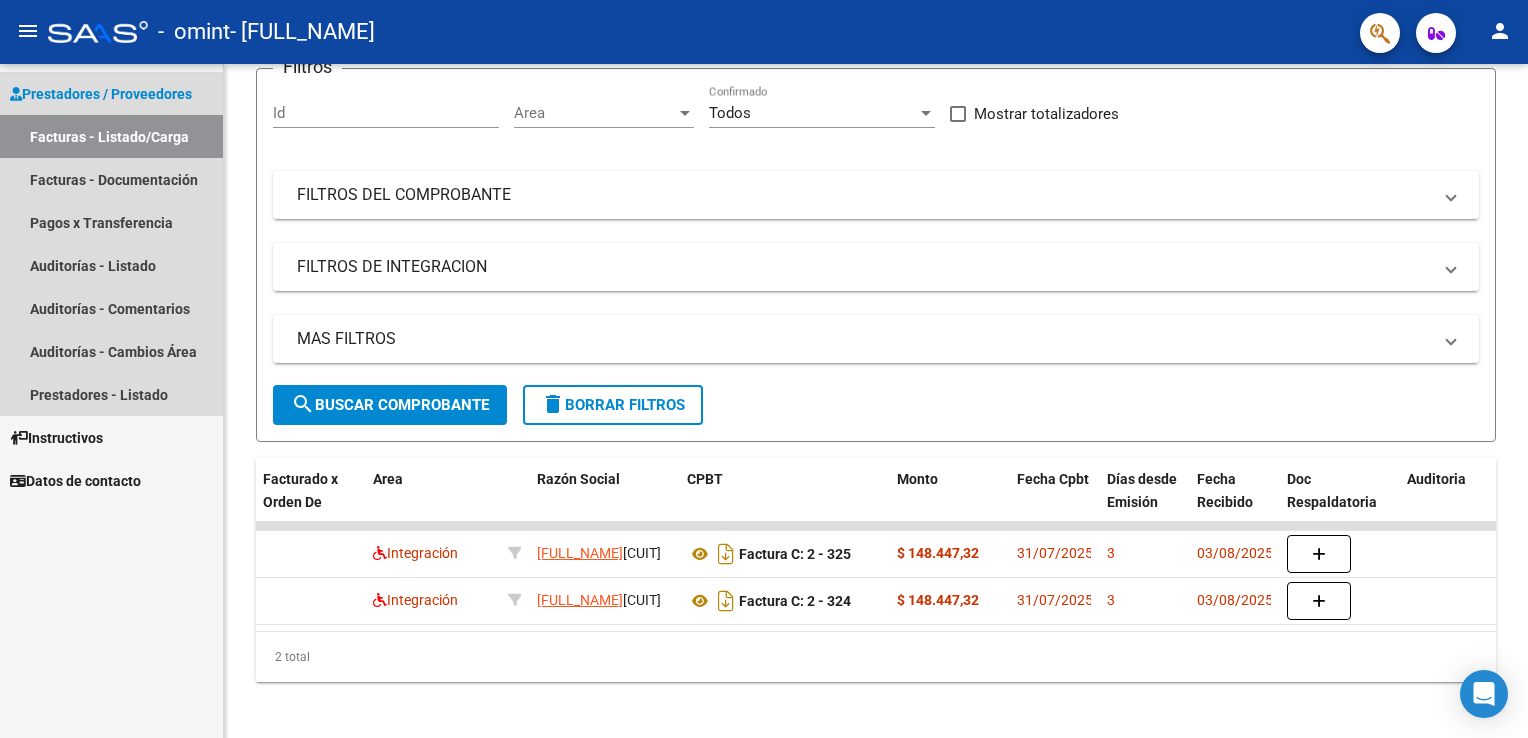 click on "Facturas - Listado/Carga" at bounding box center [111, 136] 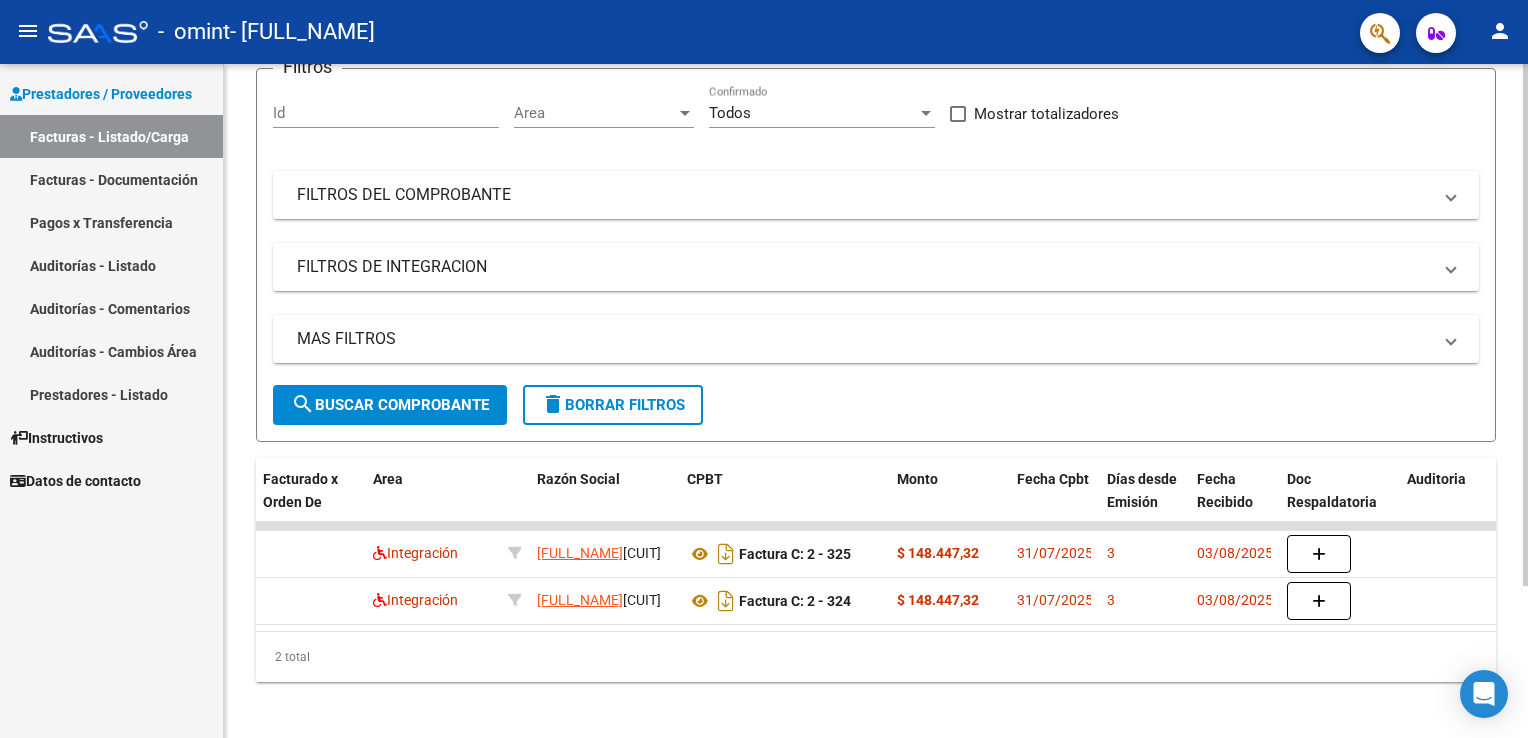 scroll, scrollTop: 0, scrollLeft: 0, axis: both 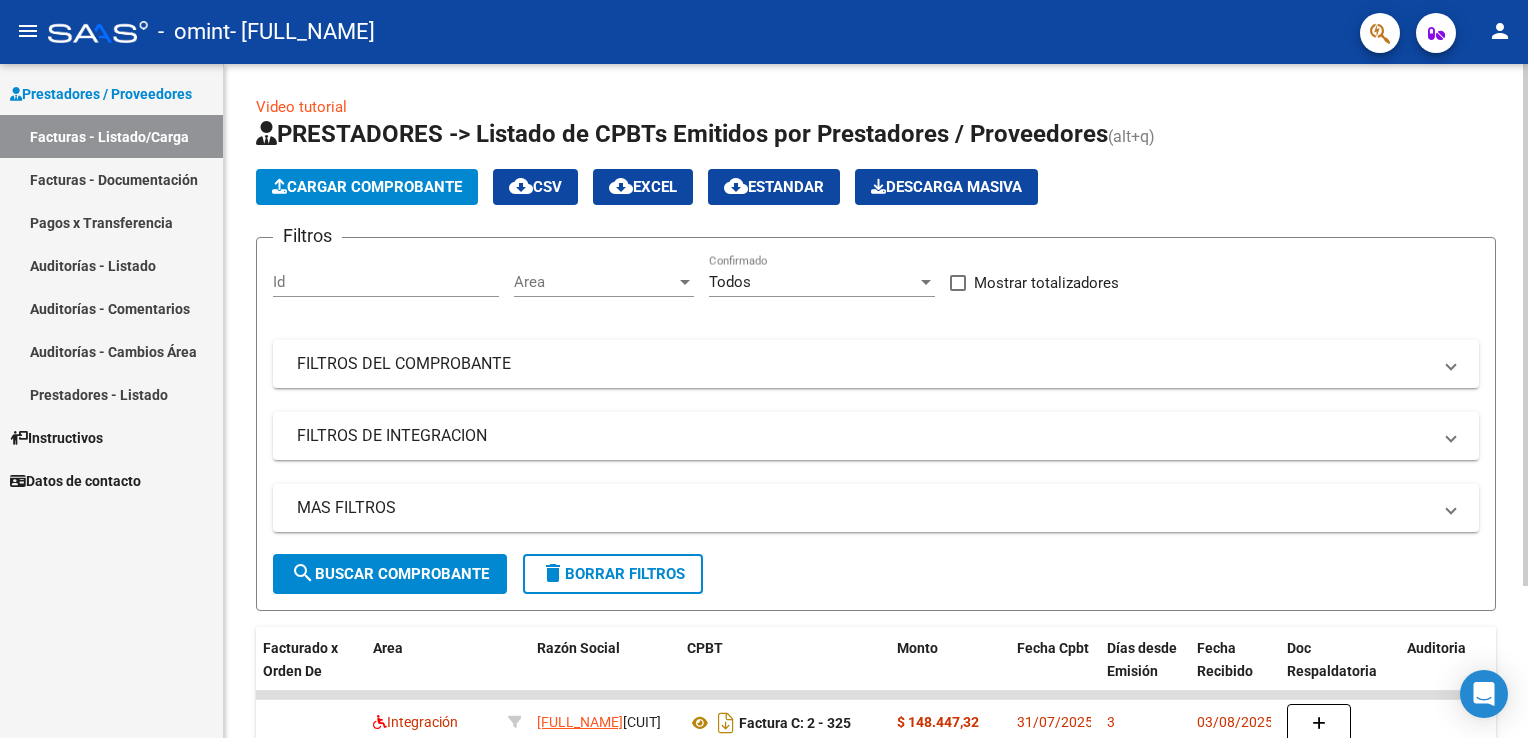 click on "menu -   omint   - [FULL_NAME] person    Prestadores / Proveedores Facturas - Listado/Carga Facturas - Documentación Pagos x Transferencia Auditorías - Listado Auditorías - Comentarios Auditorías - Cambios Área Prestadores - Listado    Instructivos    Datos de contacto  Video tutorial   PRESTADORES -> Listado de CPBTs Emitidos por Prestadores / Proveedores (alt+q)   Cargar Comprobante
cloud_download  CSV  cloud_download  EXCEL  cloud_download  Estandar   Descarga Masiva
Filtros Id Area Area Todos Confirmado   Mostrar totalizadores   FILTROS DEL COMPROBANTE  Comprobante Tipo Comprobante Tipo Start date – End date Fec. Comprobante Desde / Hasta Días Emisión Desde(cant. días) Días Emisión Hasta(cant. días) CUIT / Razón Social Pto. Venta Nro. Comprobante Código SSS CAE Válido CAE Válido Todos Cargado Módulo Hosp. Todos Tiene facturacion Apócrifa Hospital Refes  FILTROS DE INTEGRACION  Período De Prestación Campos del Archivo de Rendición Devuelto x SSS (dr_envio) Op" at bounding box center [764, 369] 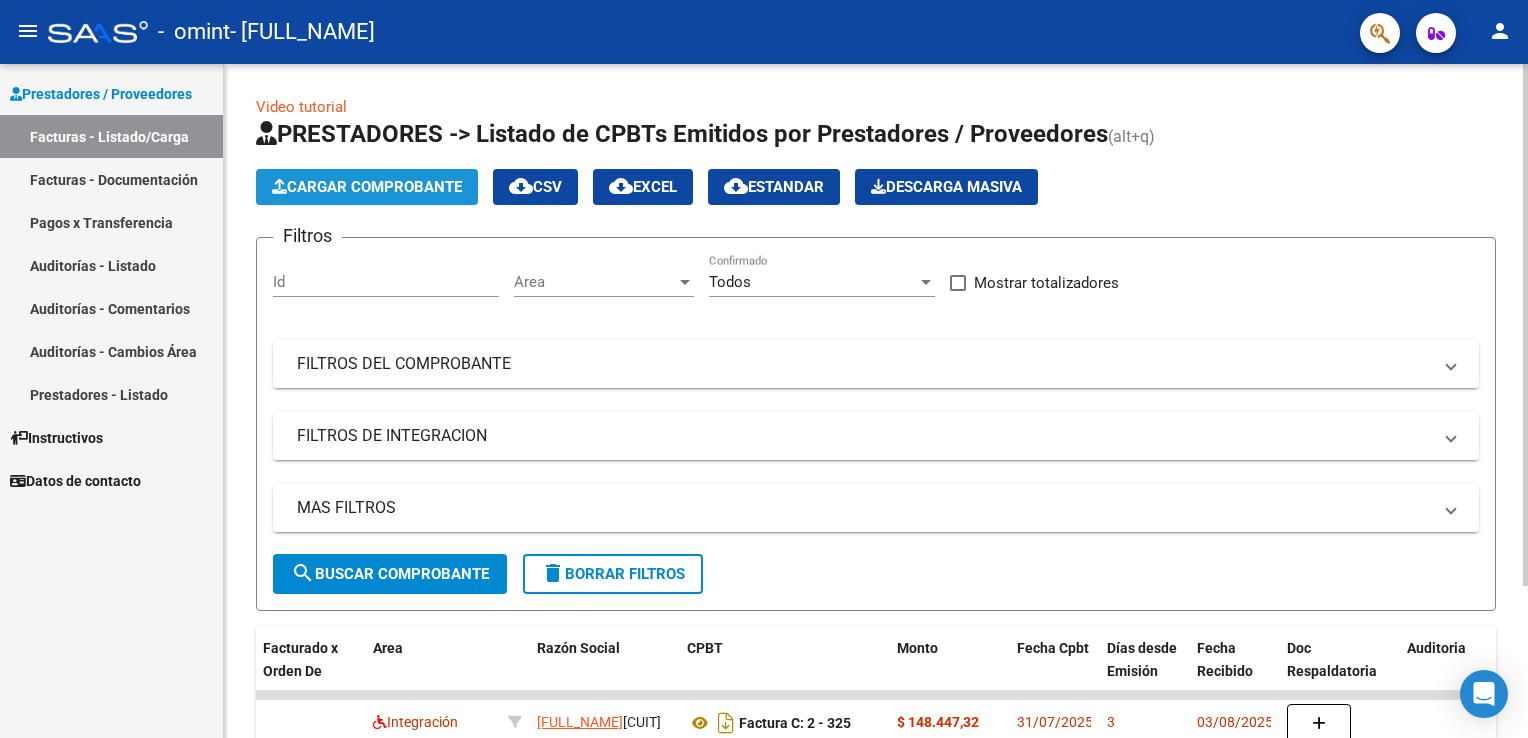 click on "Cargar Comprobante" 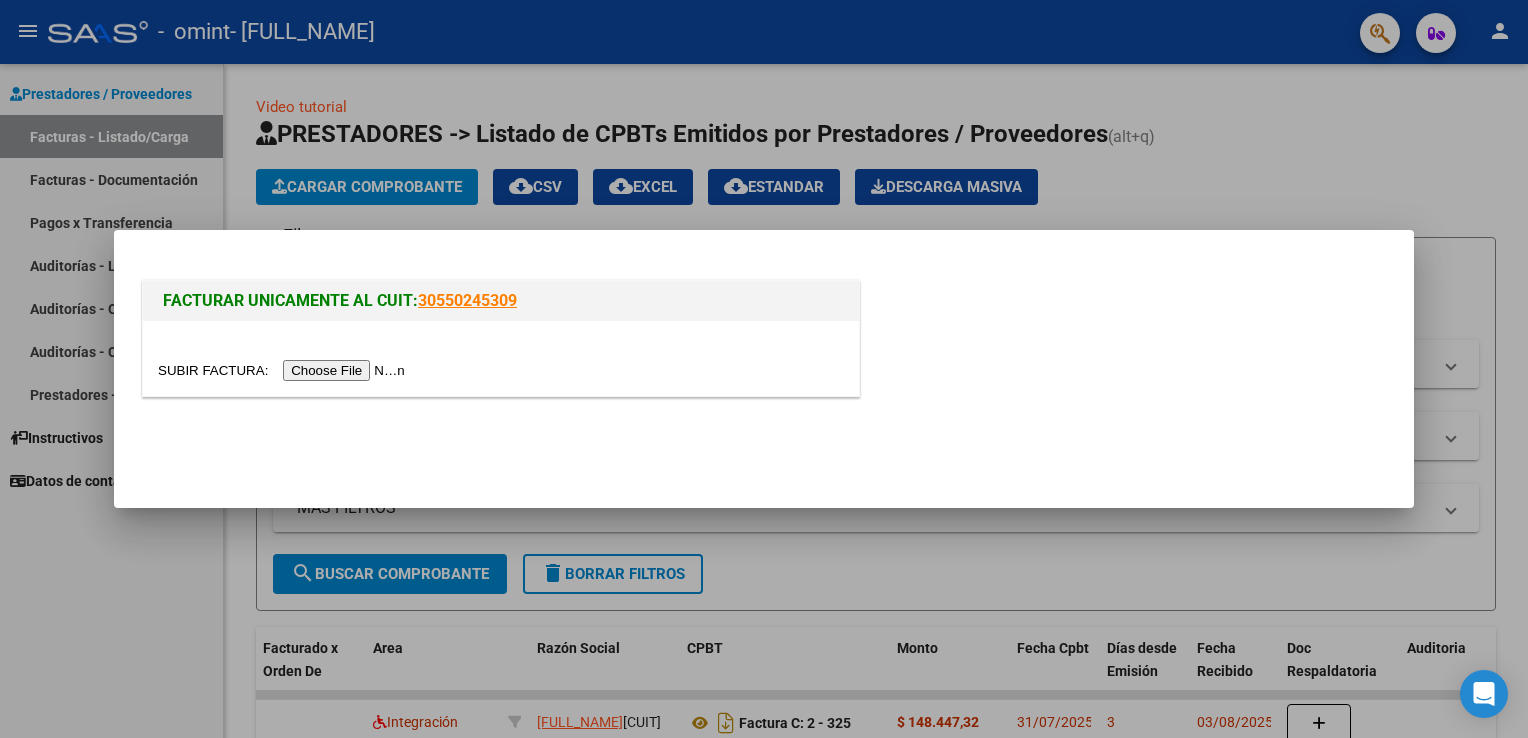 click at bounding box center (284, 370) 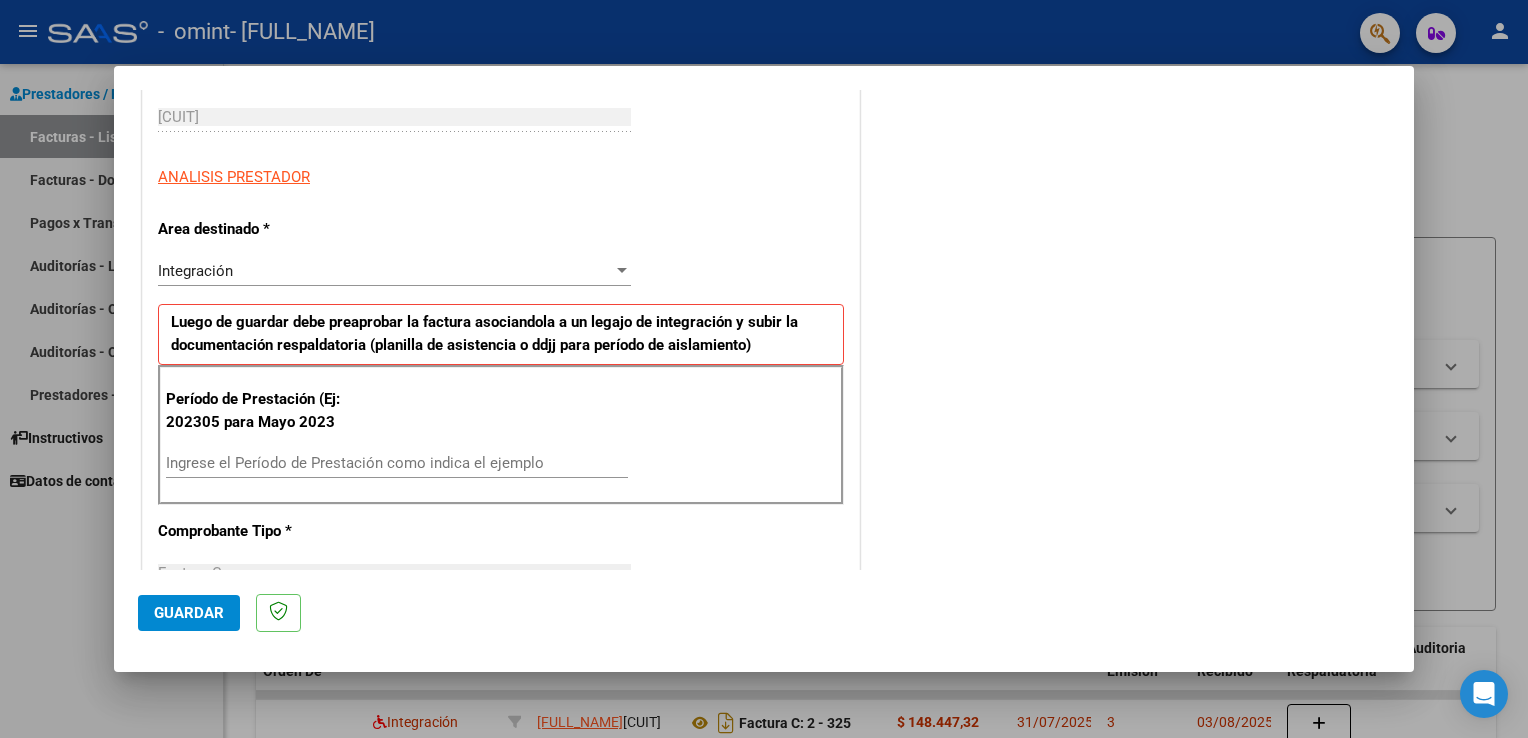 scroll, scrollTop: 328, scrollLeft: 0, axis: vertical 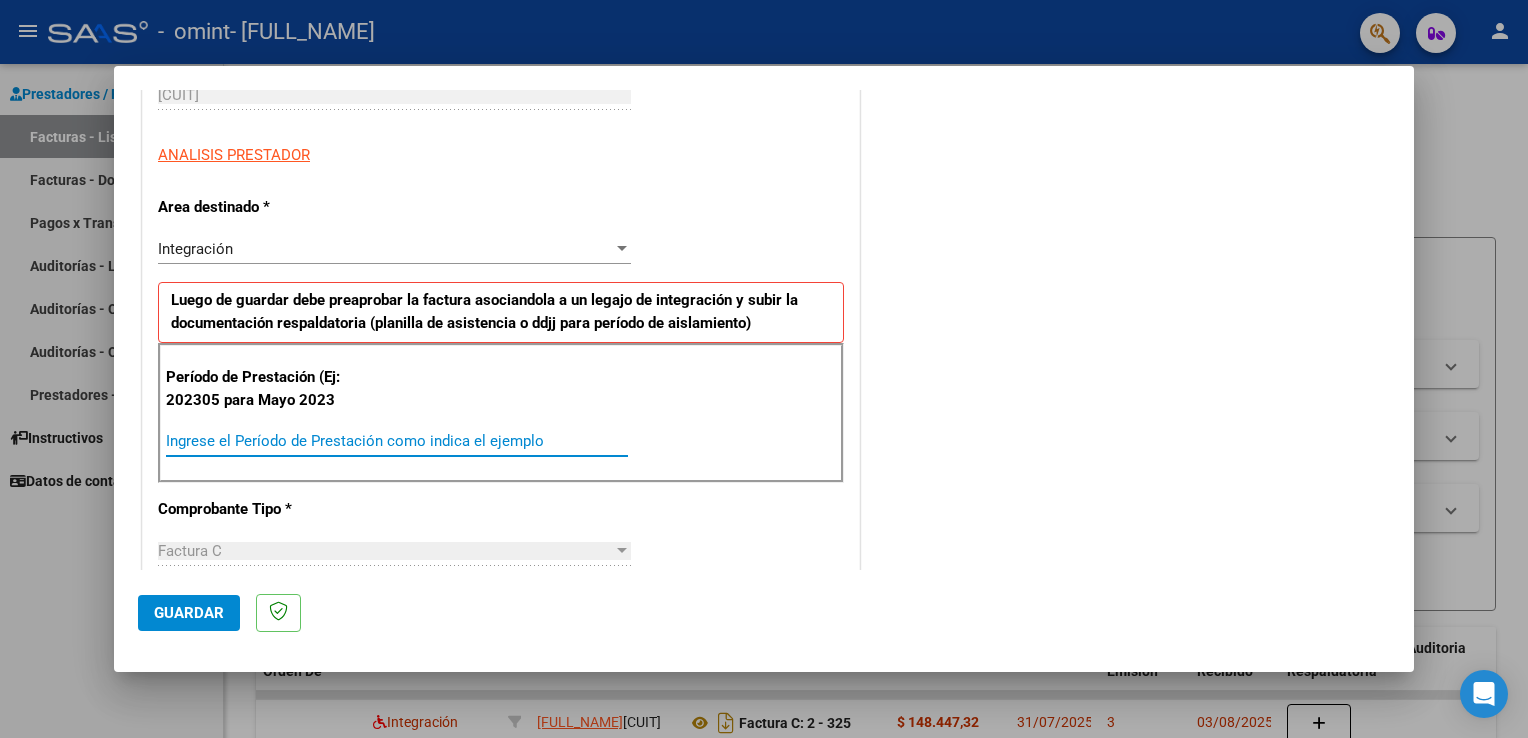 click on "Ingrese el Período de Prestación como indica el ejemplo" at bounding box center (397, 441) 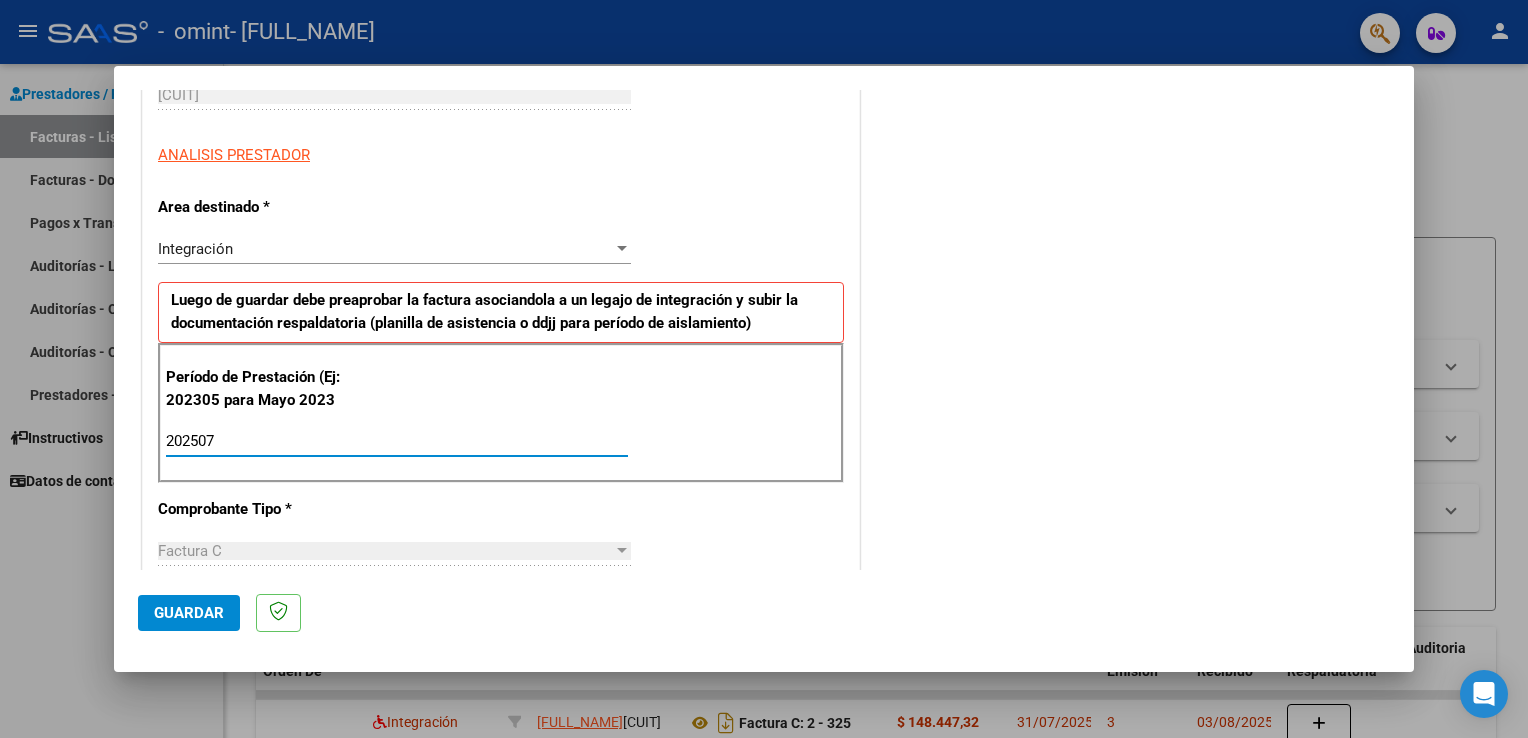 type on "202507" 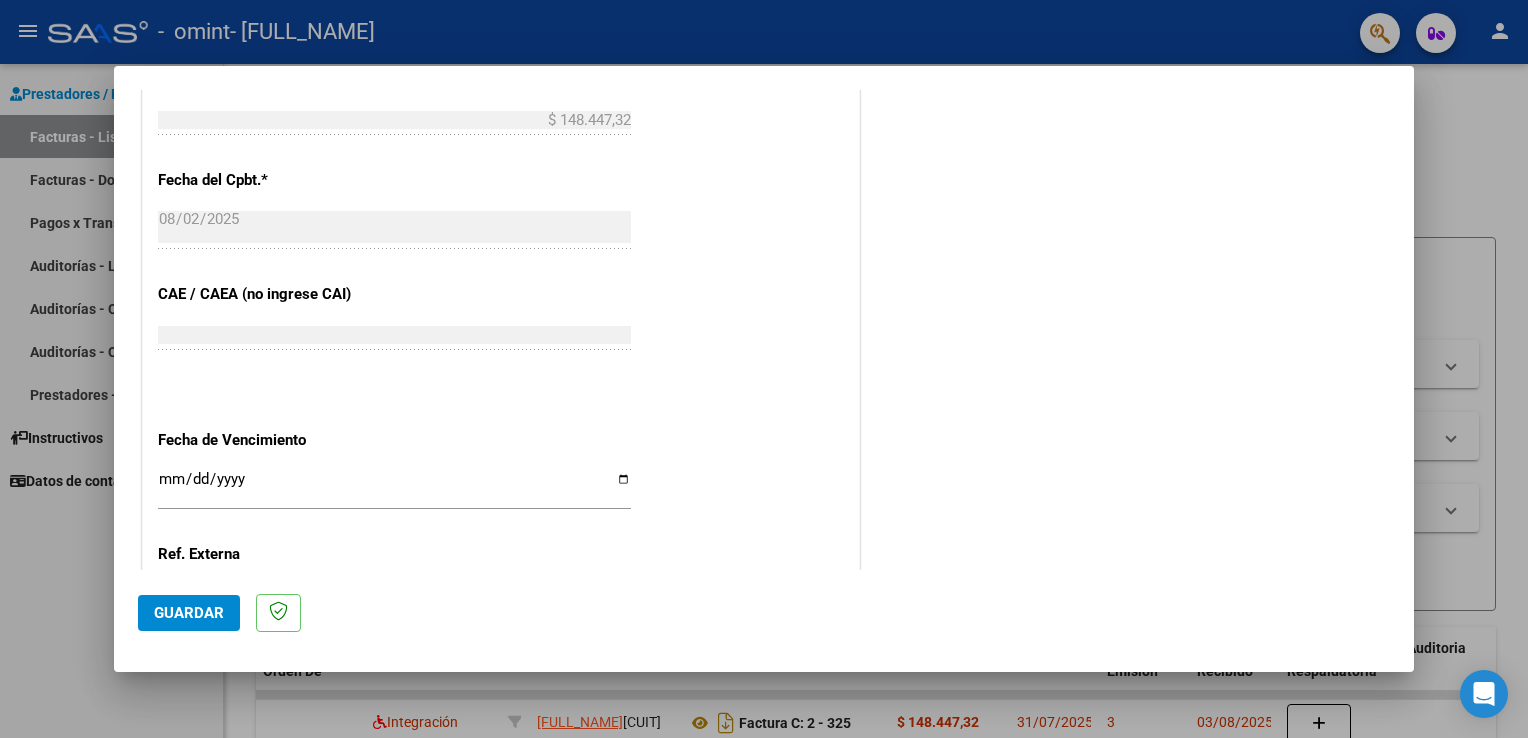 scroll, scrollTop: 1100, scrollLeft: 0, axis: vertical 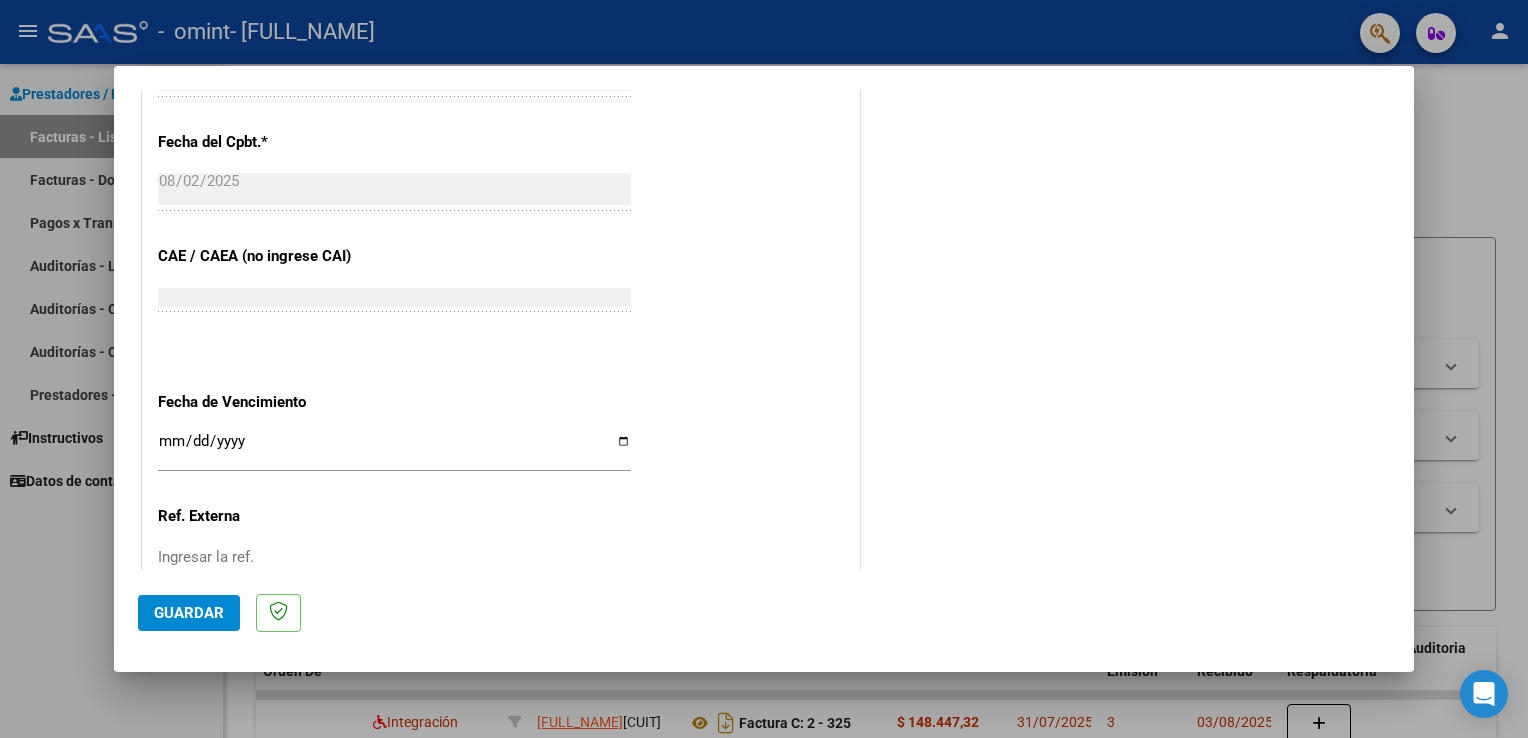 click on "Ingresar la fecha" at bounding box center [394, 449] 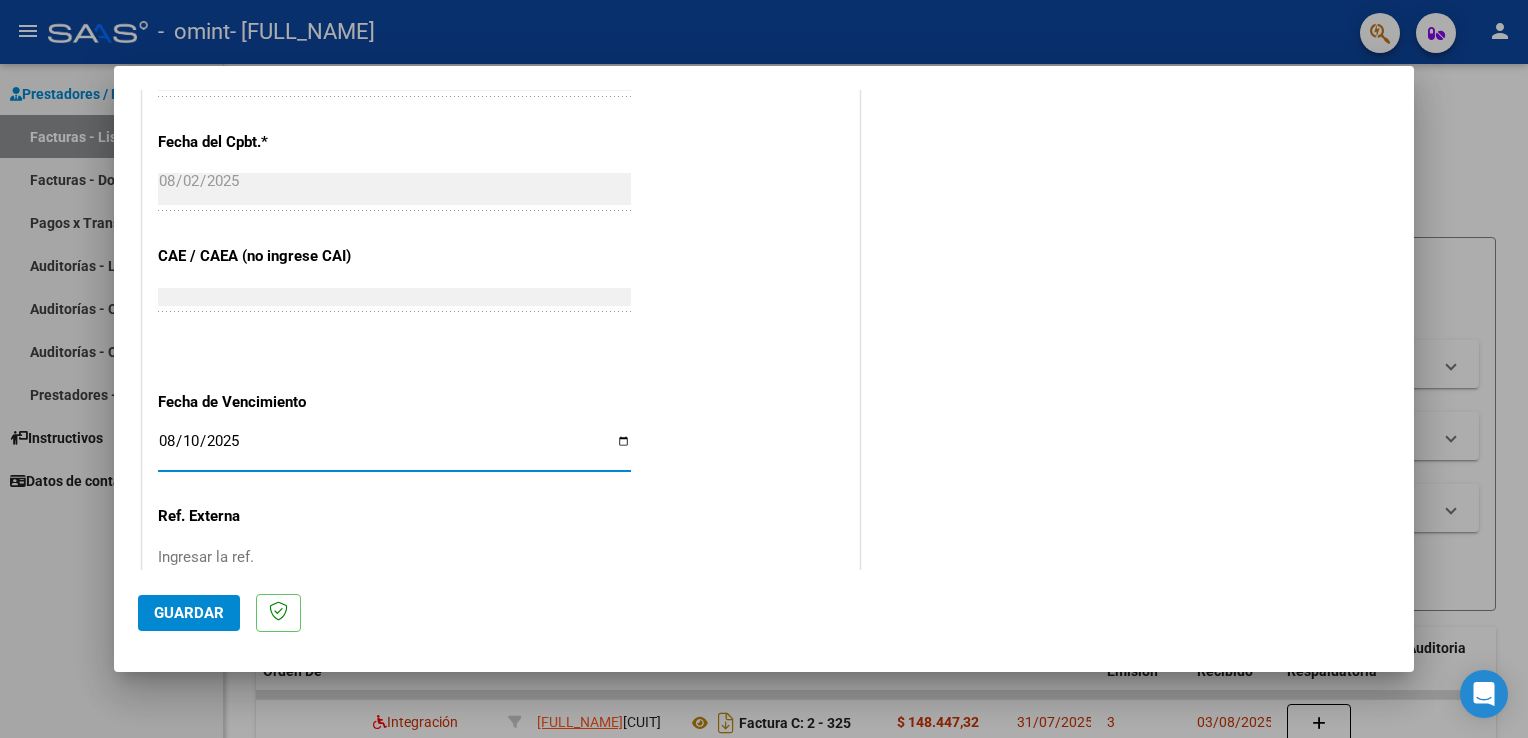 type on "2025-08-10" 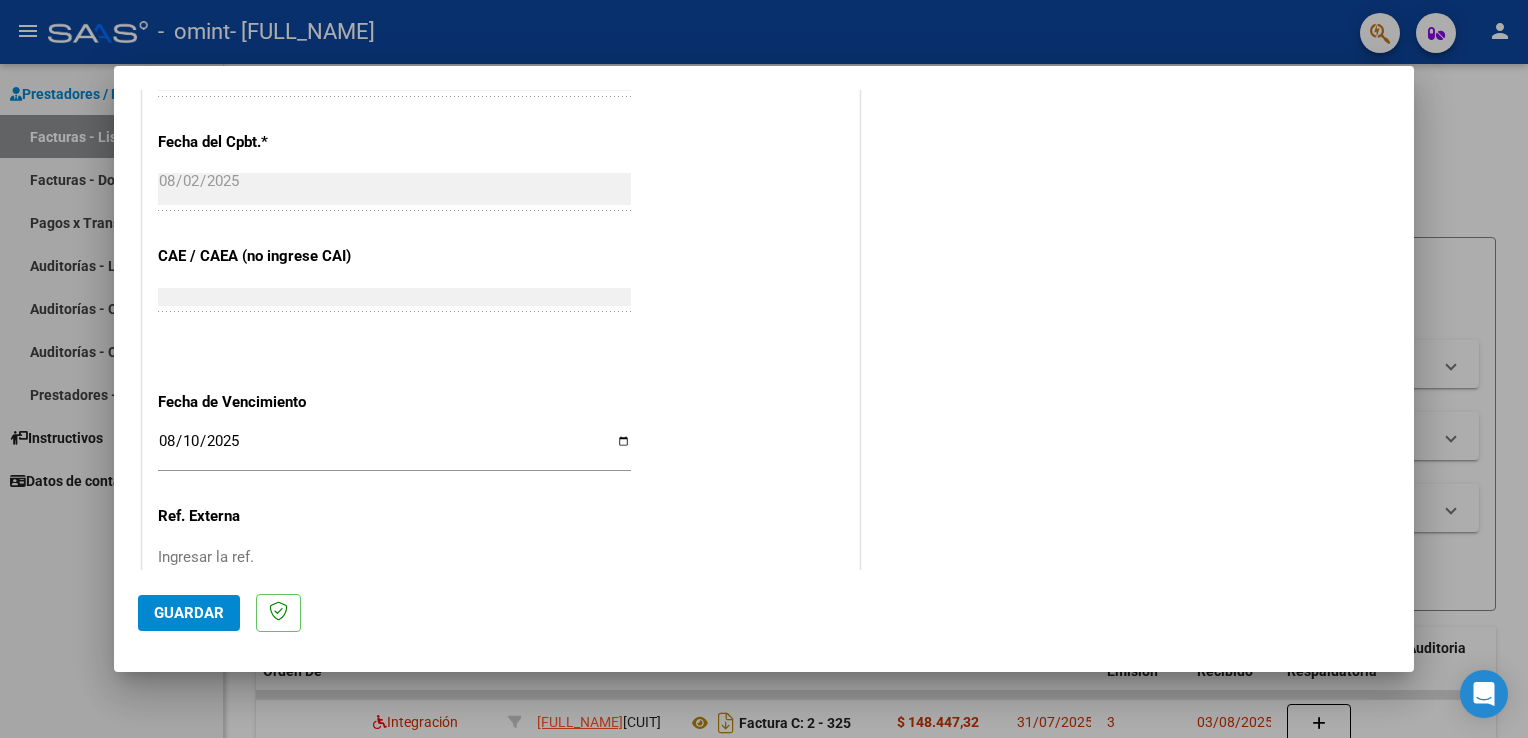 scroll, scrollTop: 1240, scrollLeft: 0, axis: vertical 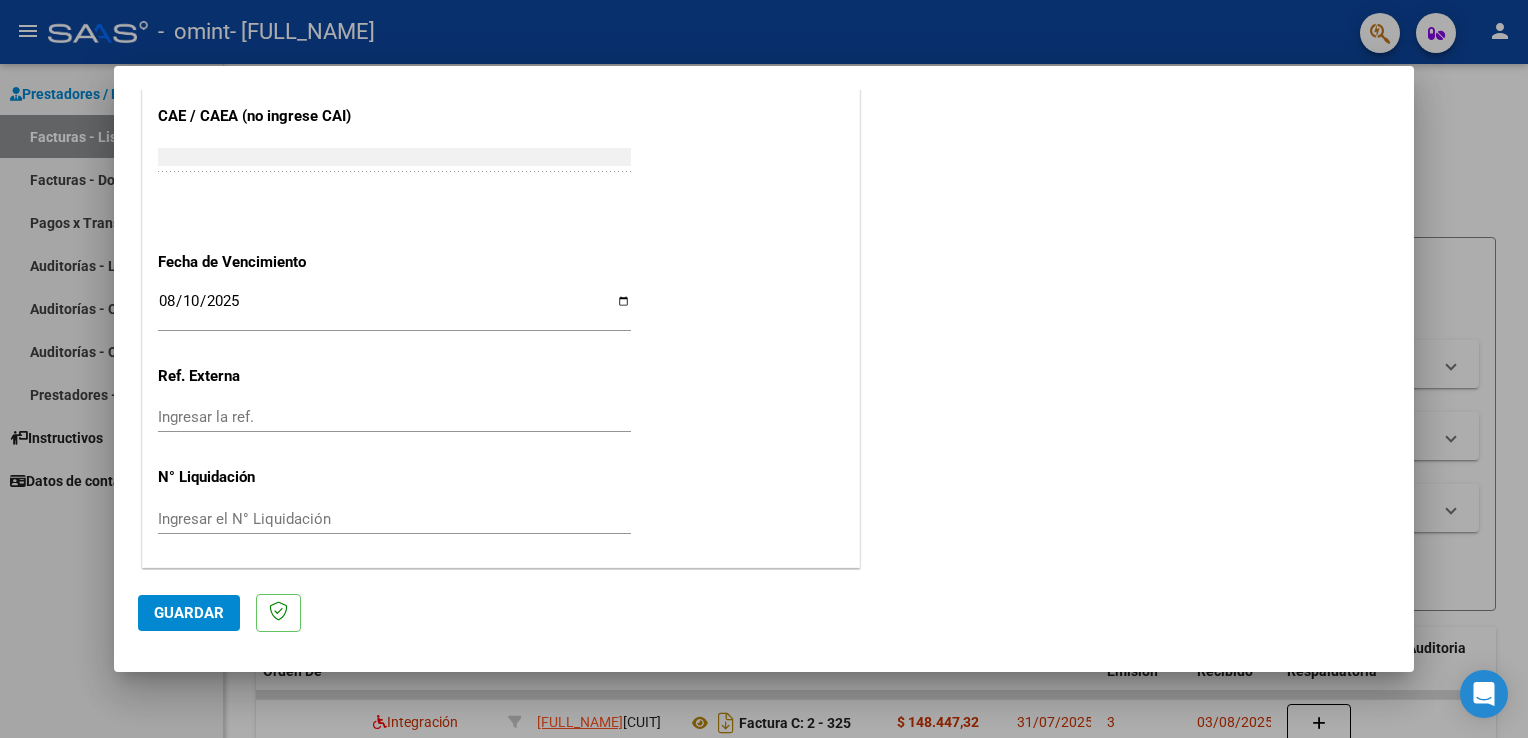 click on "Guardar" 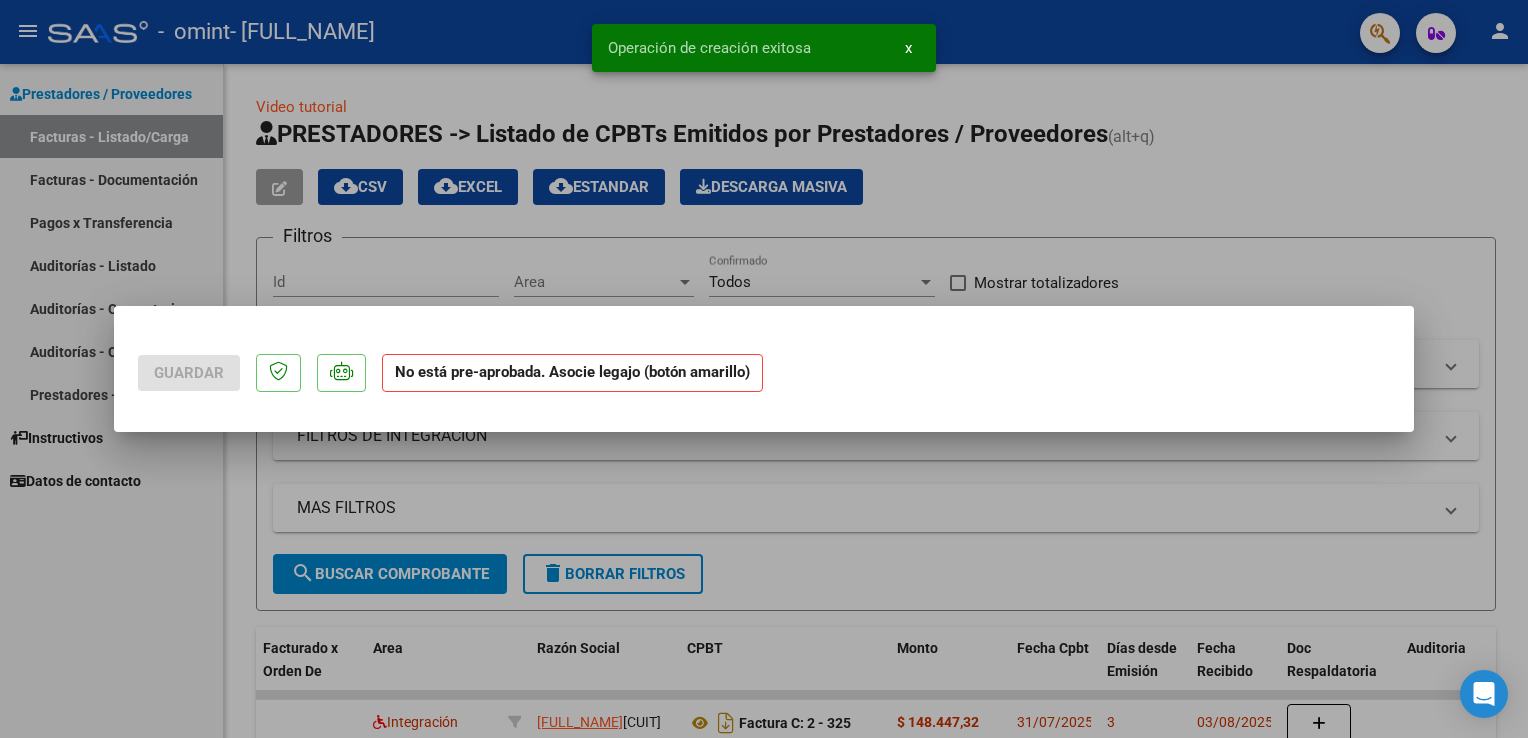 scroll, scrollTop: 0, scrollLeft: 0, axis: both 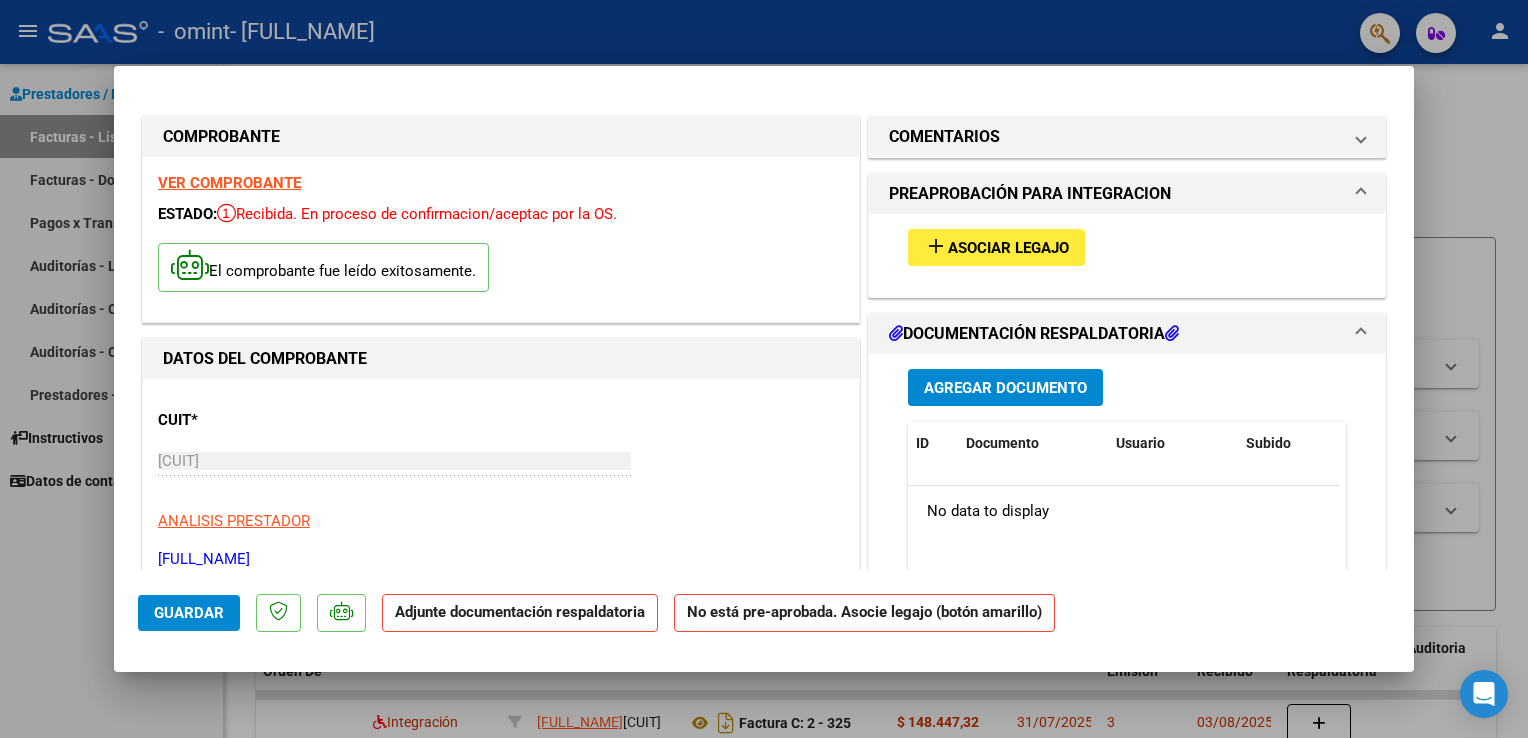 click on "Asociar Legajo" at bounding box center (1008, 248) 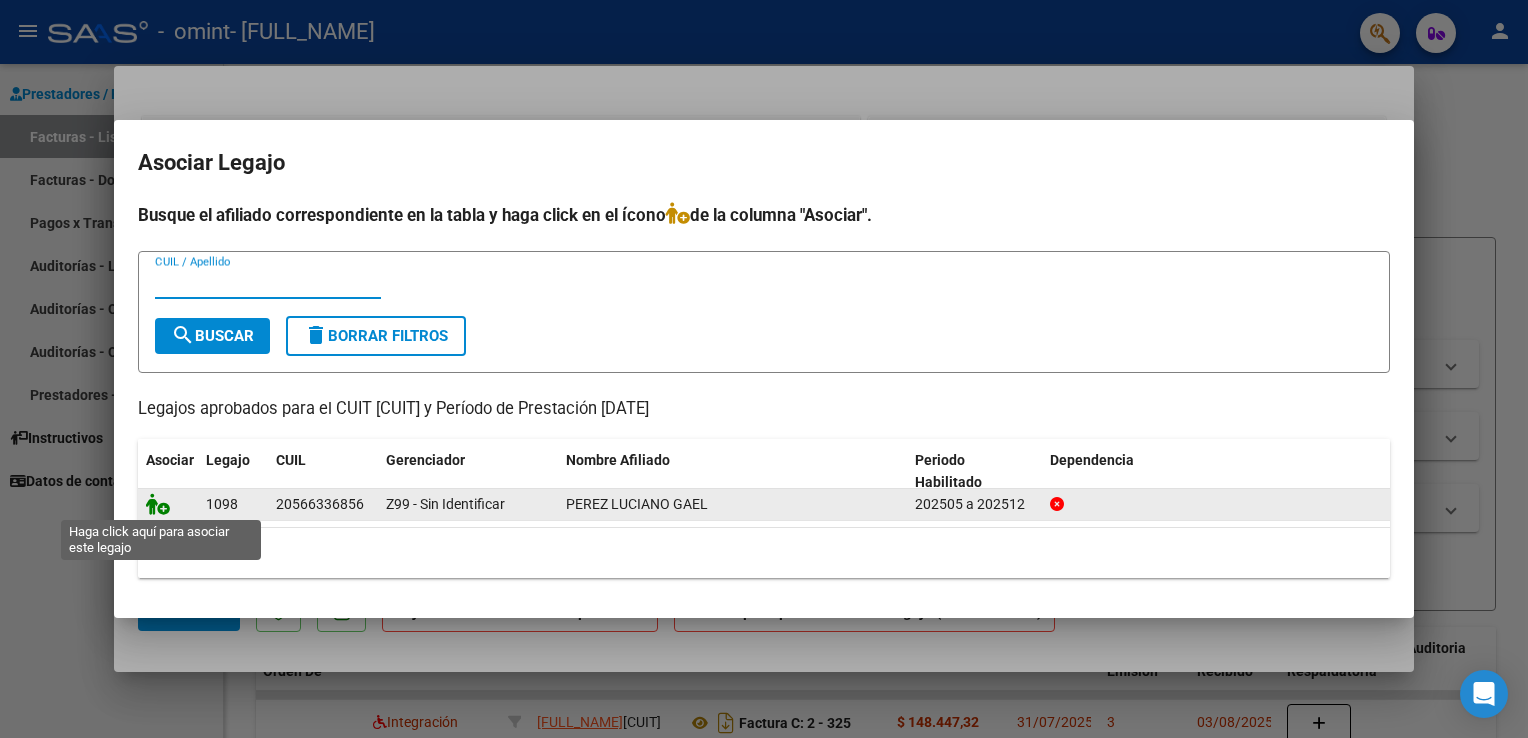 click 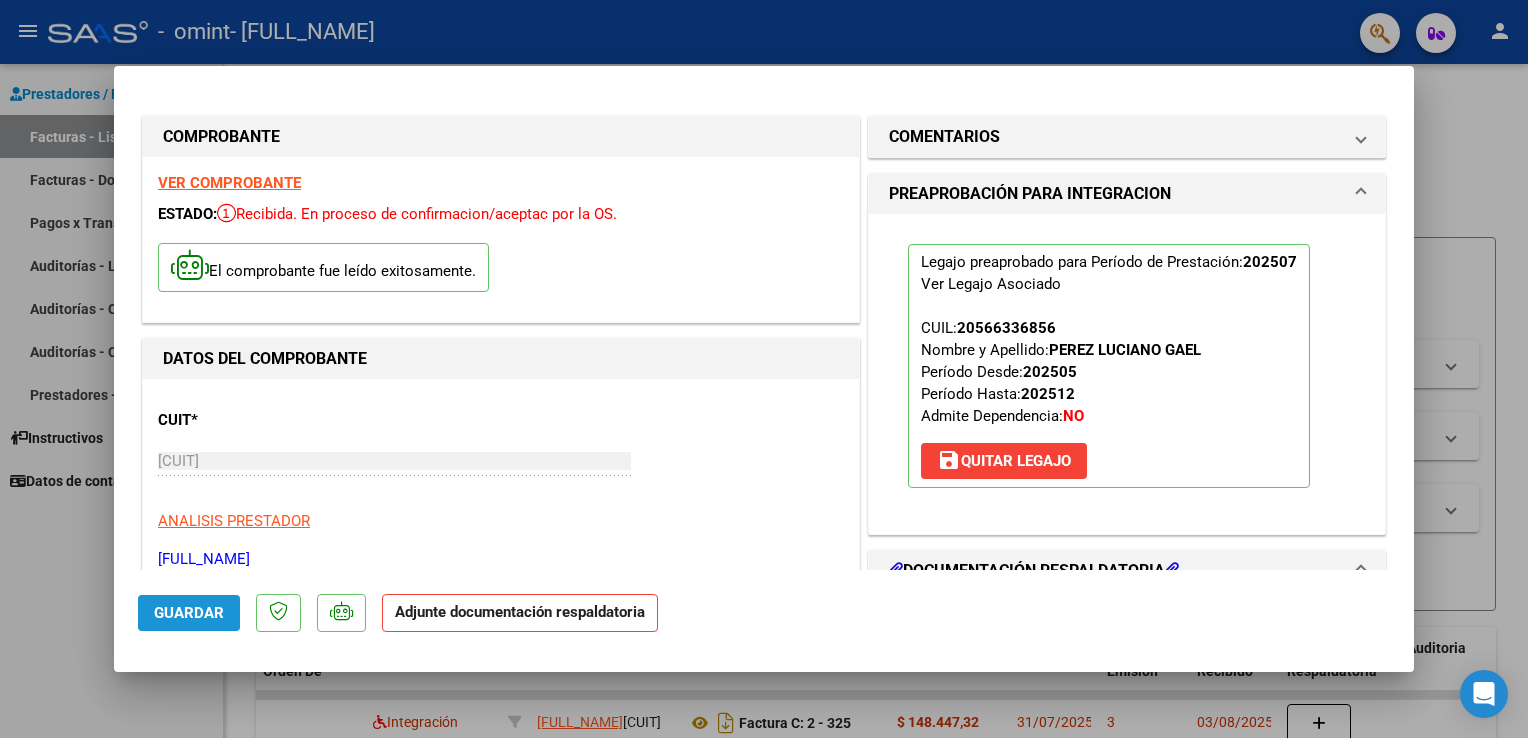 click on "Guardar" 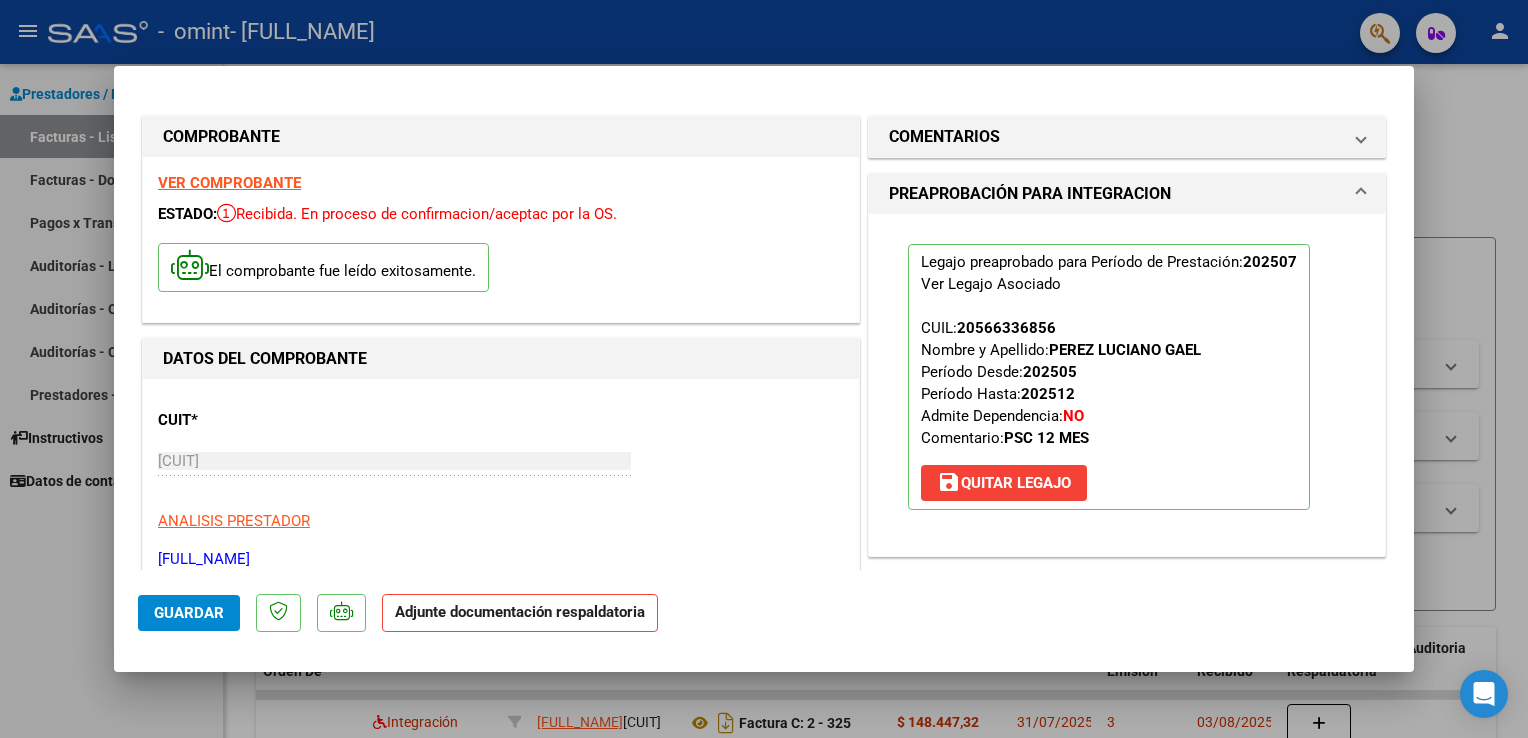 click on "Guardar" 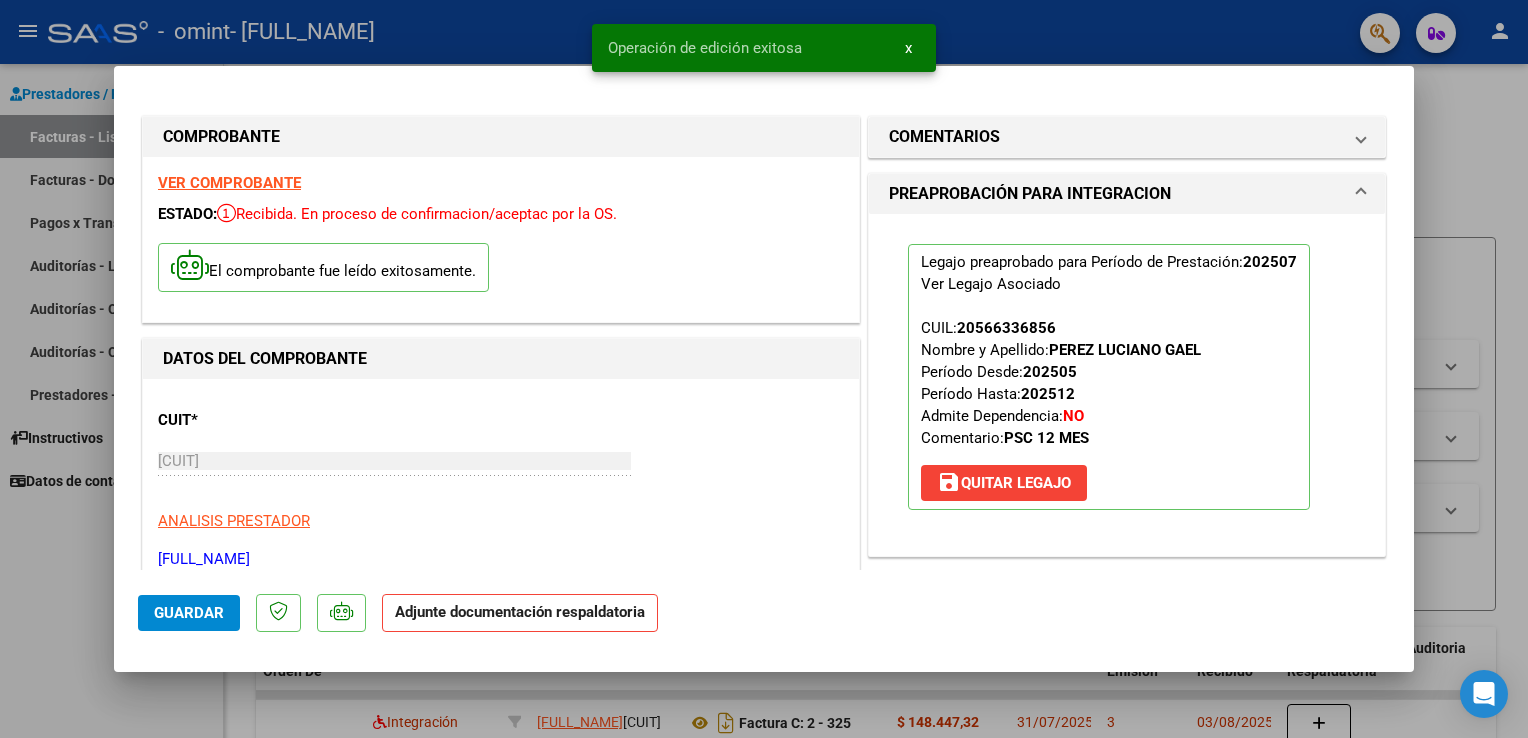 click at bounding box center (764, 369) 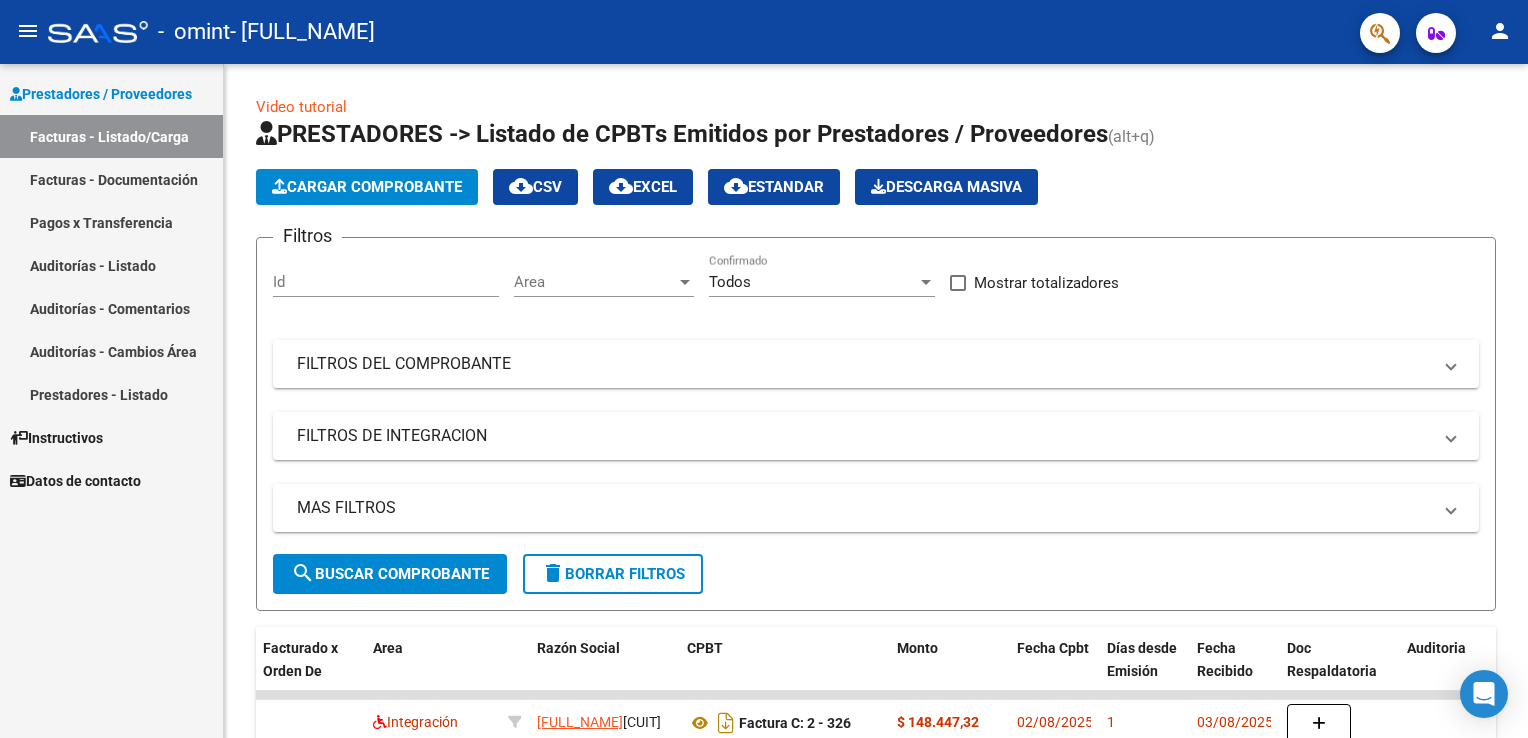 click on "Facturas - Documentación" at bounding box center (111, 179) 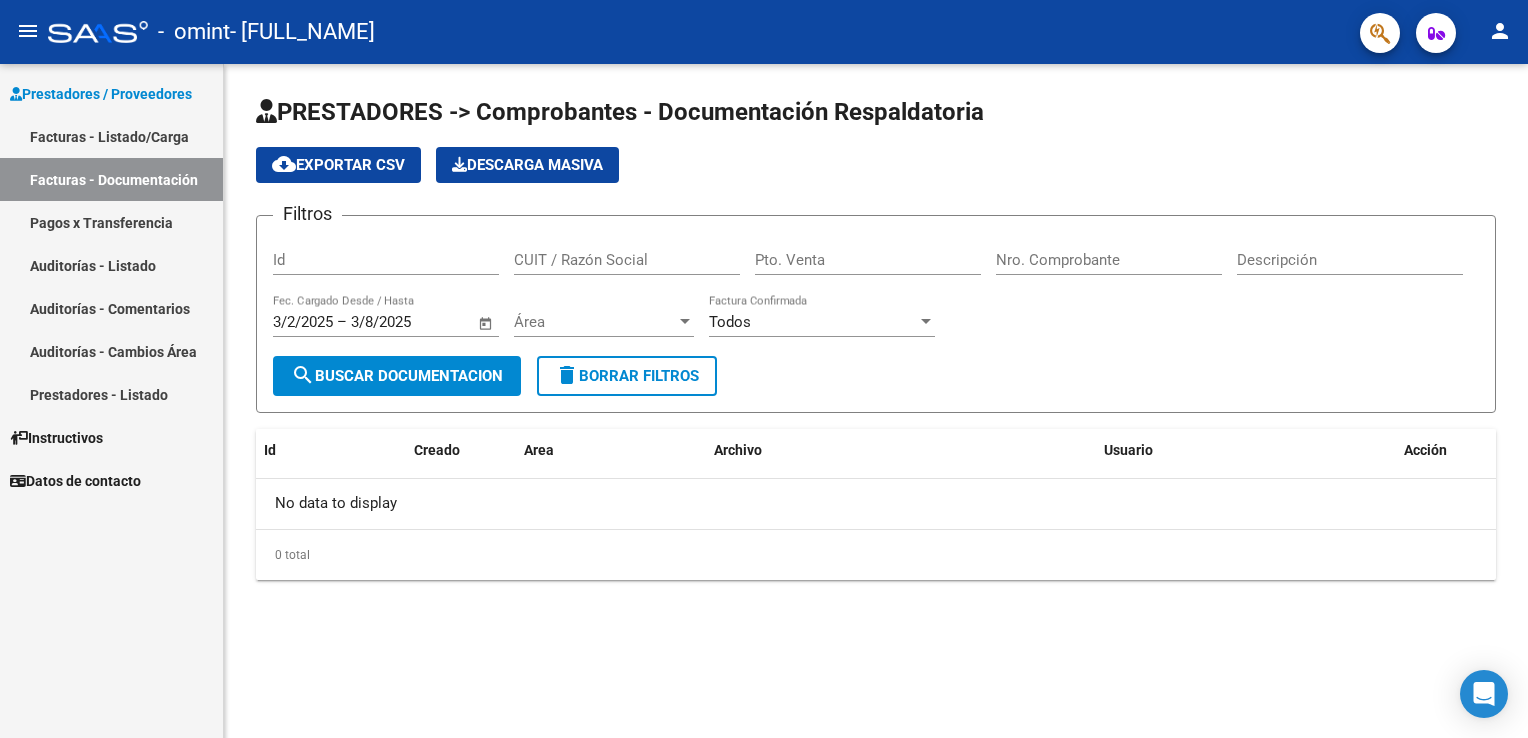 click on "Facturas - Listado/Carga" at bounding box center [111, 136] 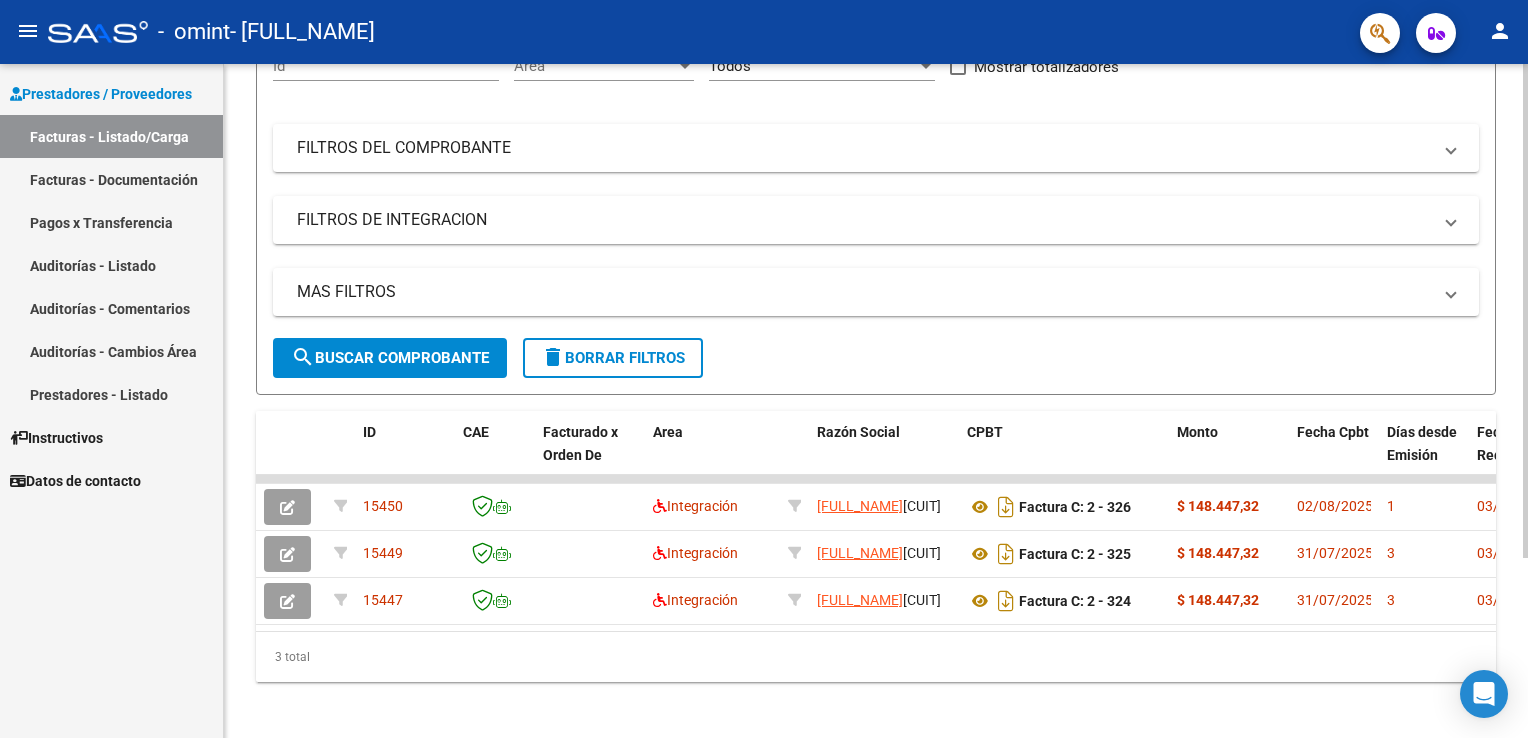 scroll, scrollTop: 244, scrollLeft: 0, axis: vertical 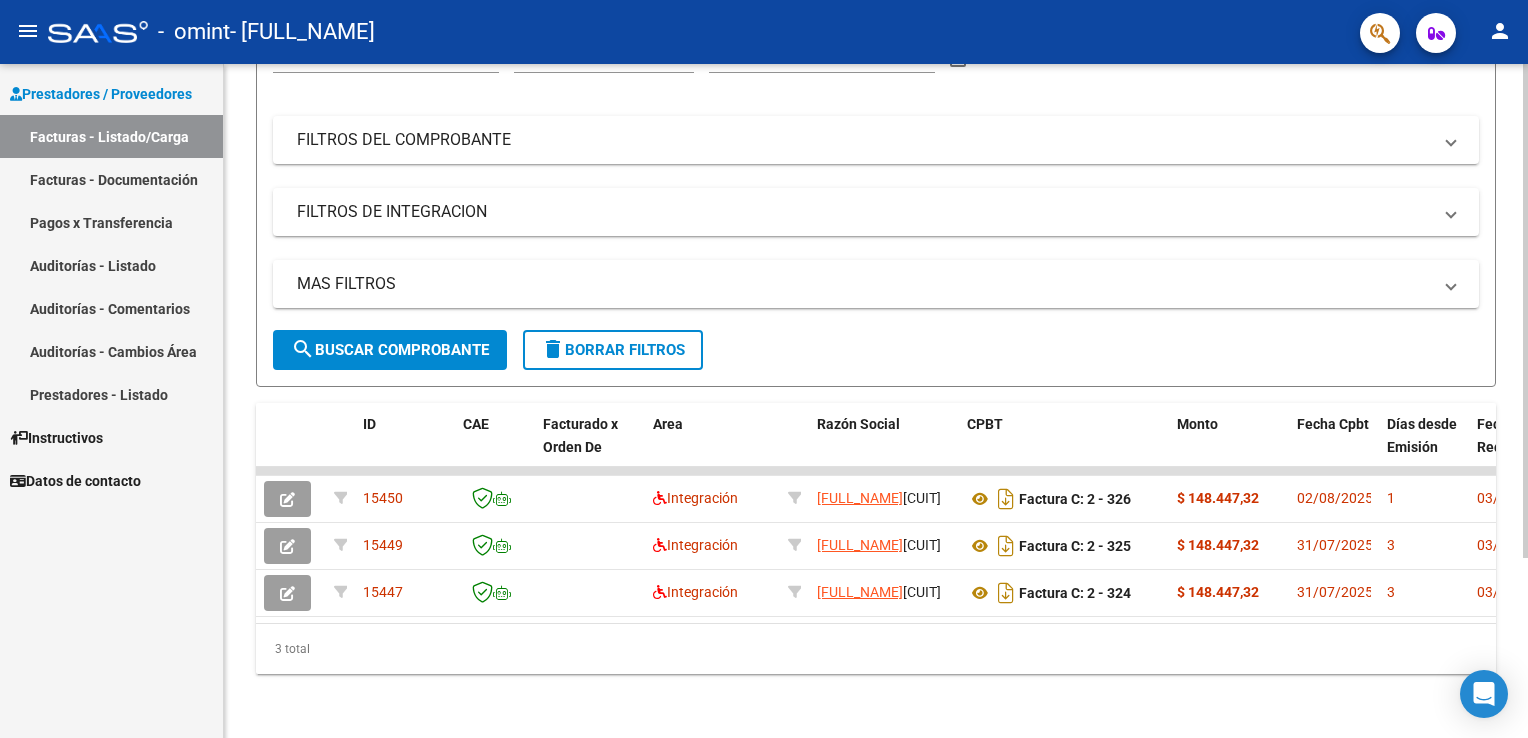 click 